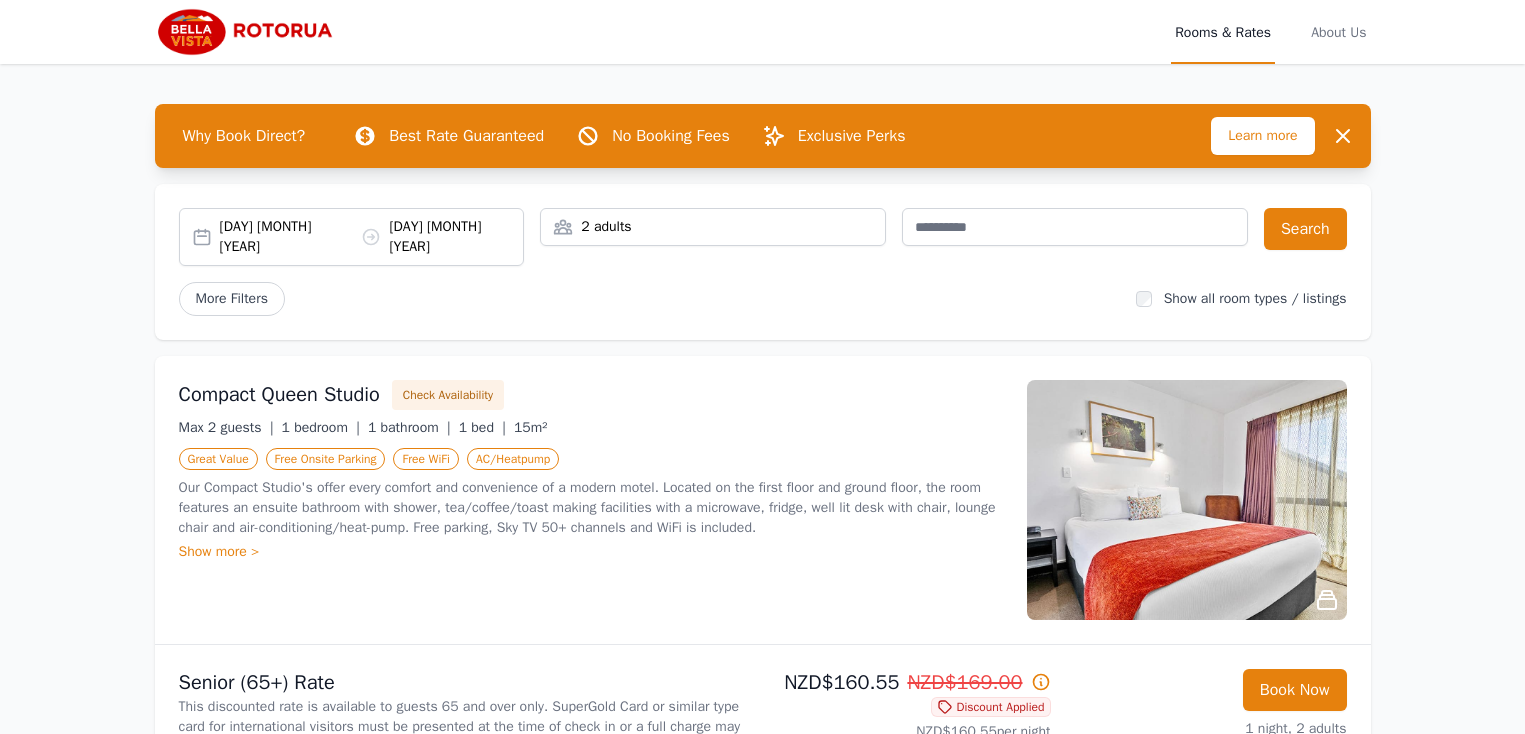 scroll, scrollTop: 0, scrollLeft: 0, axis: both 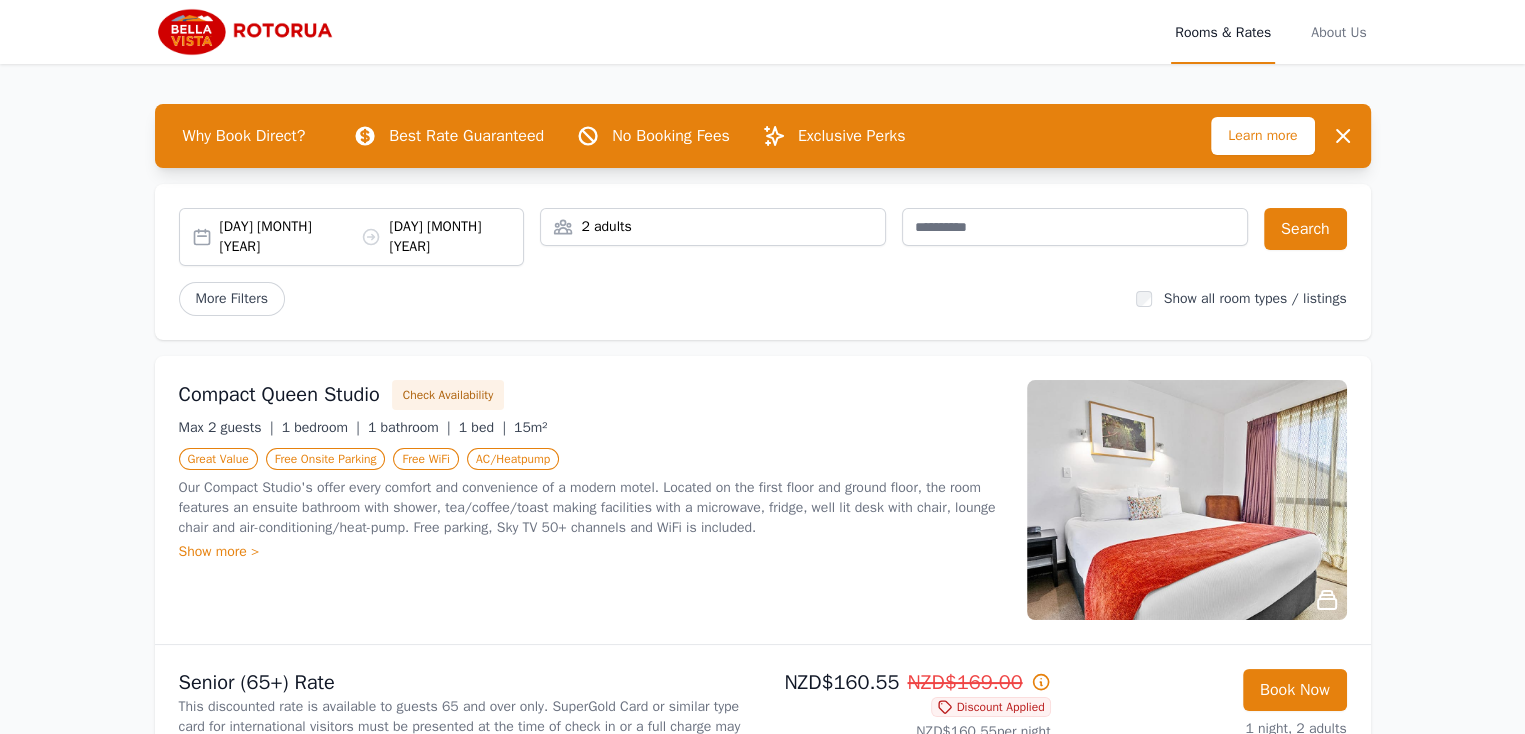 click on "[DAY] [MONTH] [YEAR] [DAY] [MONTH] [YEAR]" at bounding box center (352, 237) 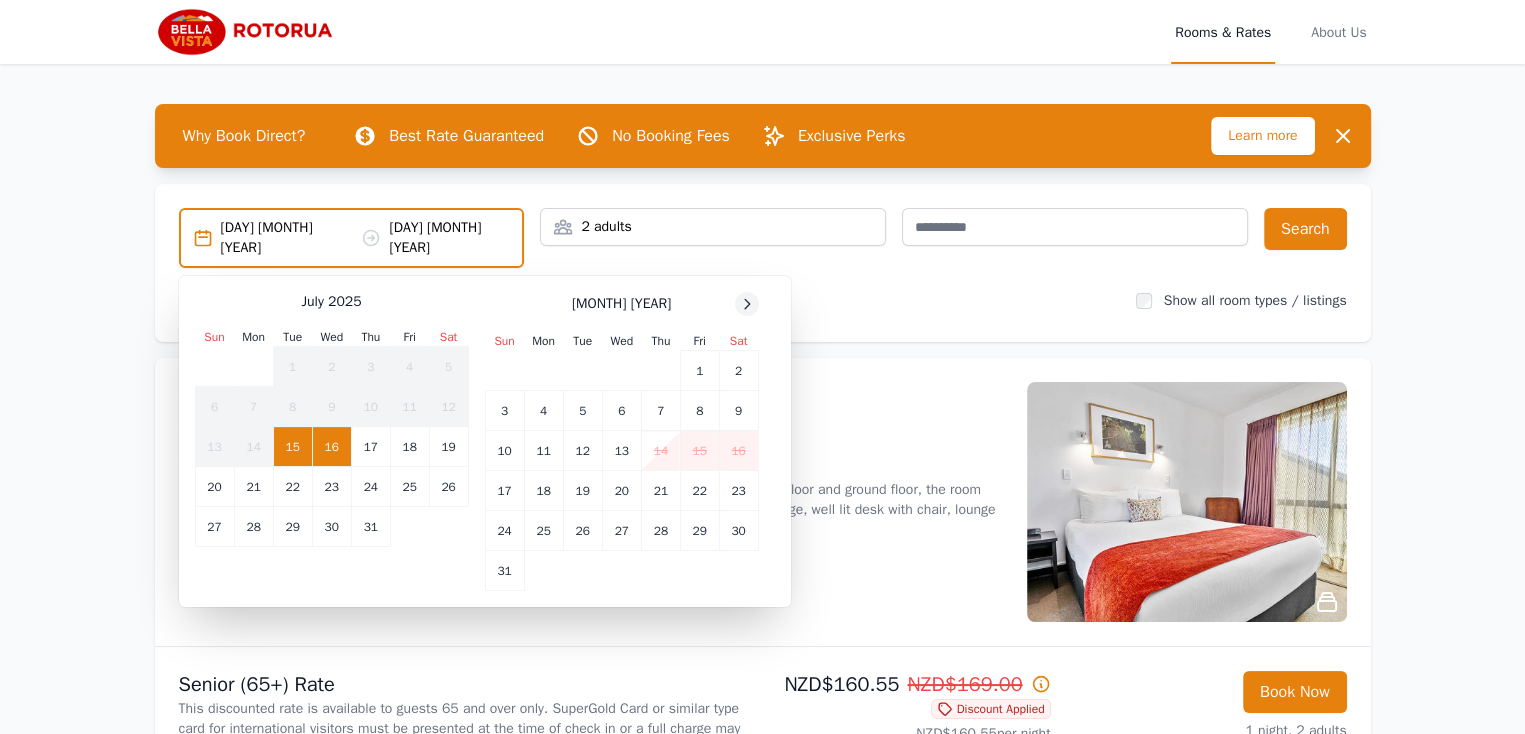 click 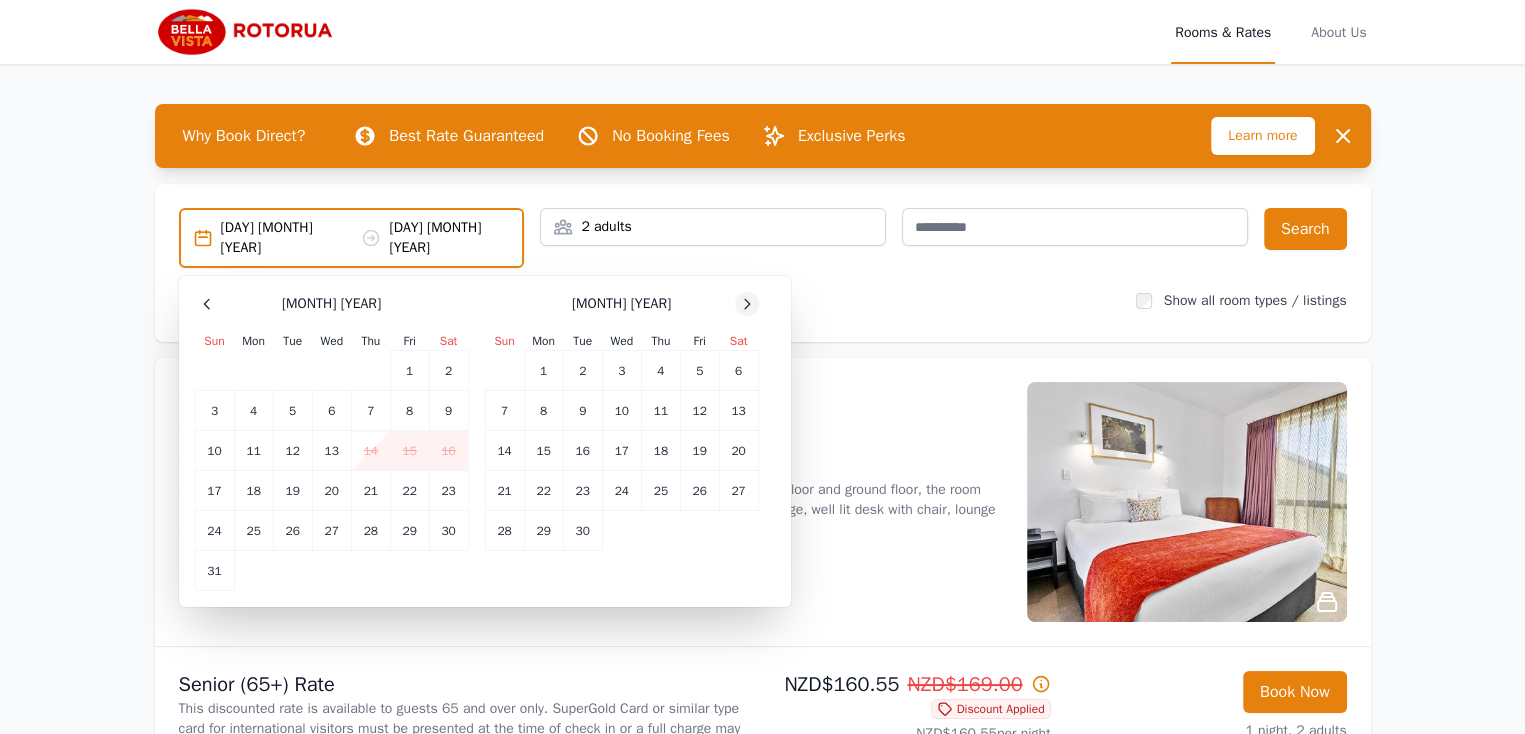 click 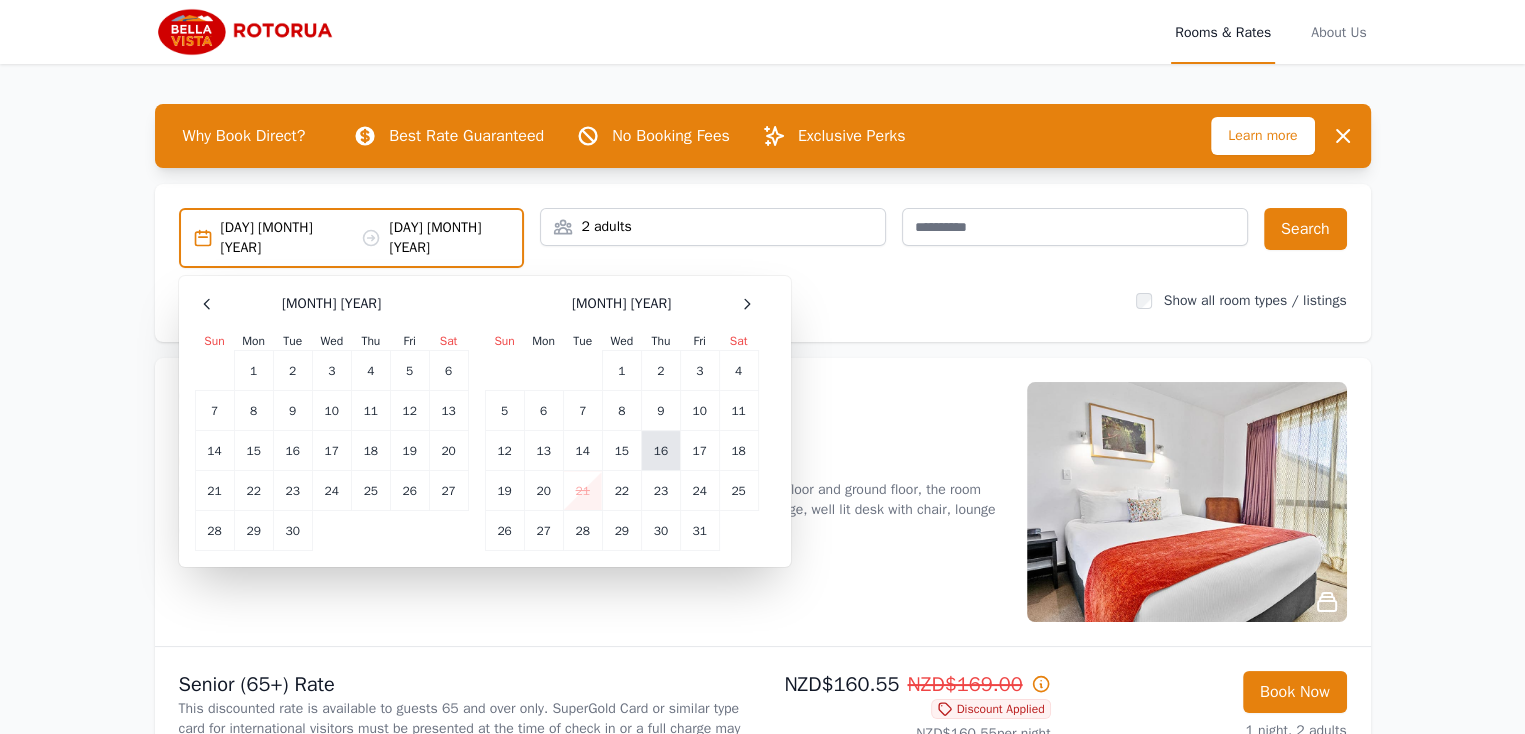 click on "16" at bounding box center [660, 451] 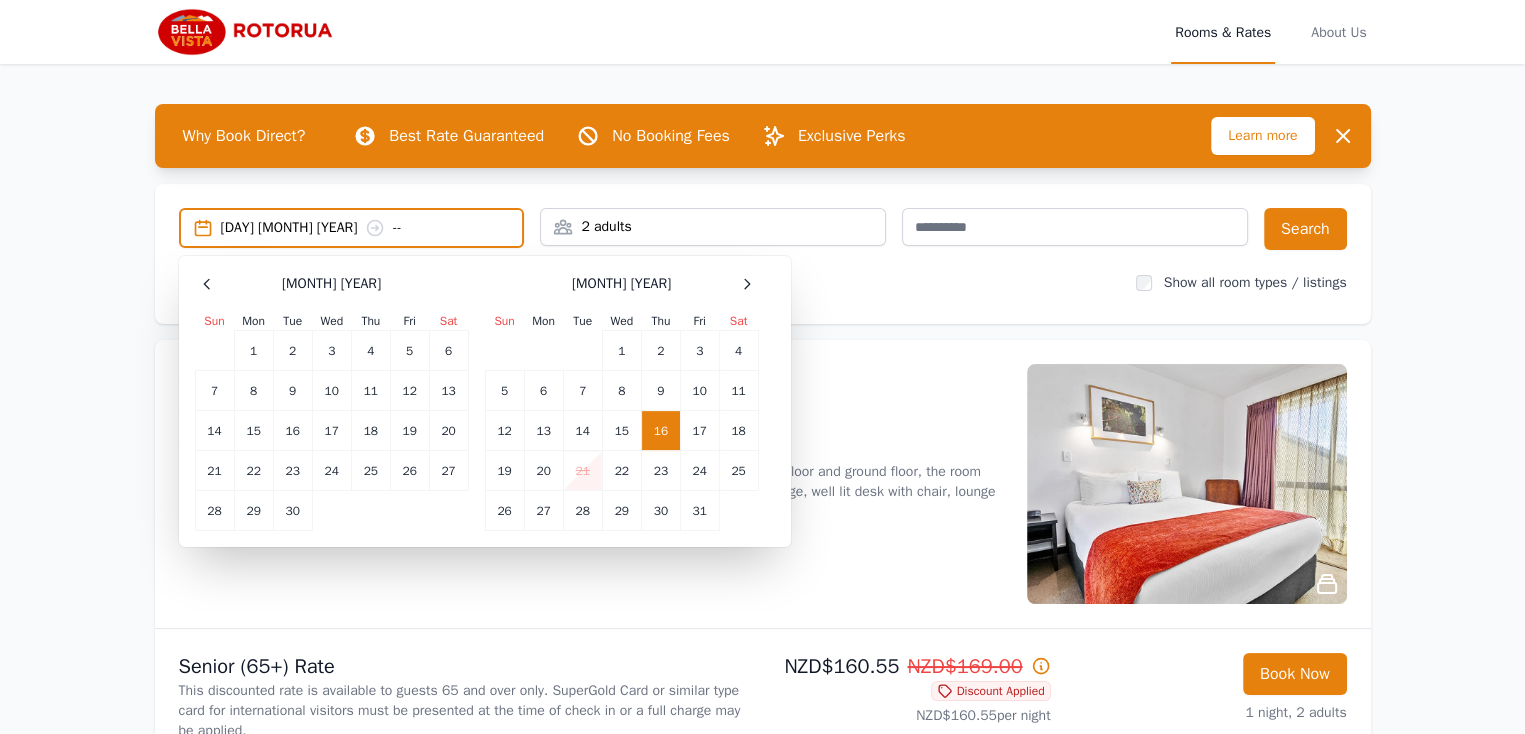 click on "[DAY] [MONTH] [YEAR] --" at bounding box center (372, 228) 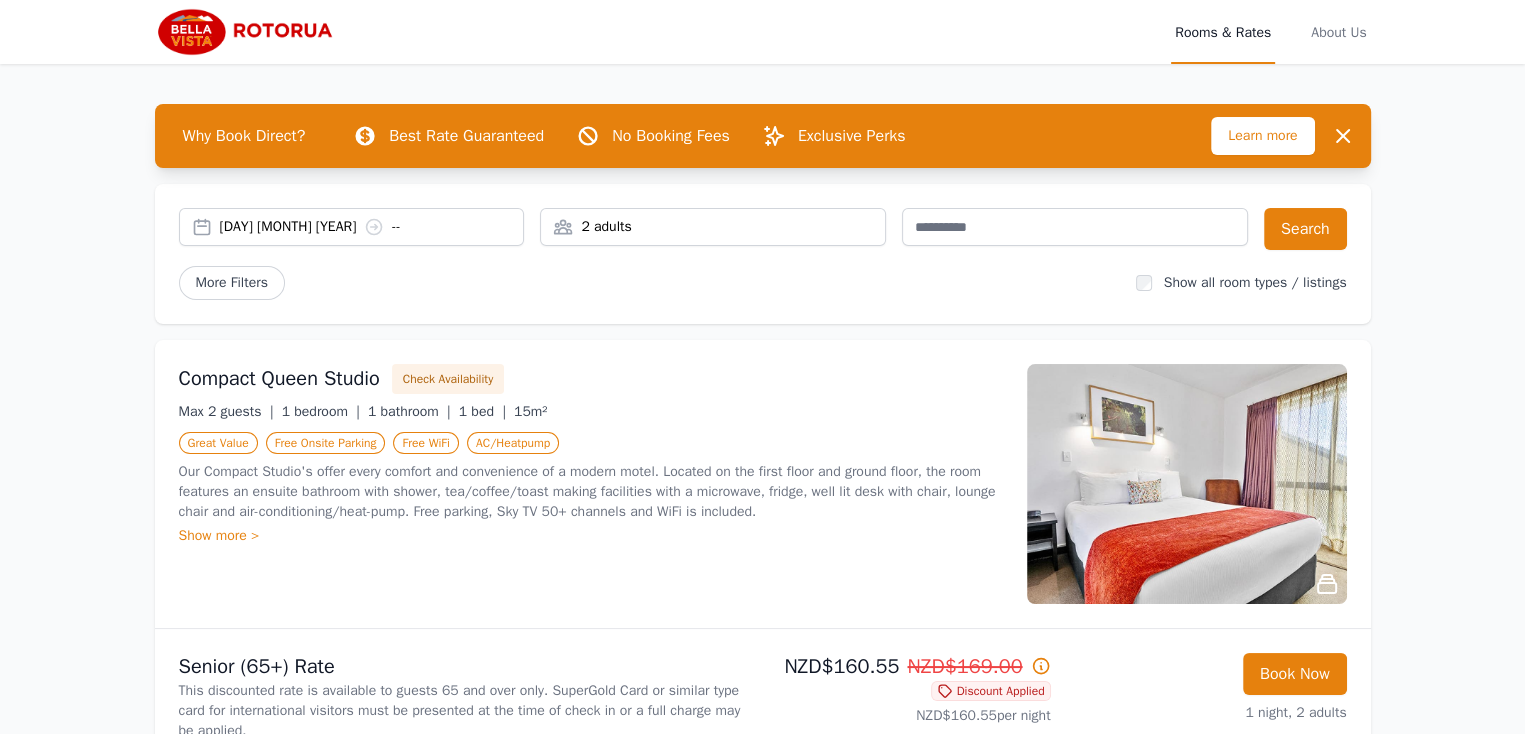 click on "[DAY] [MONTH] [YEAR] --" at bounding box center [372, 227] 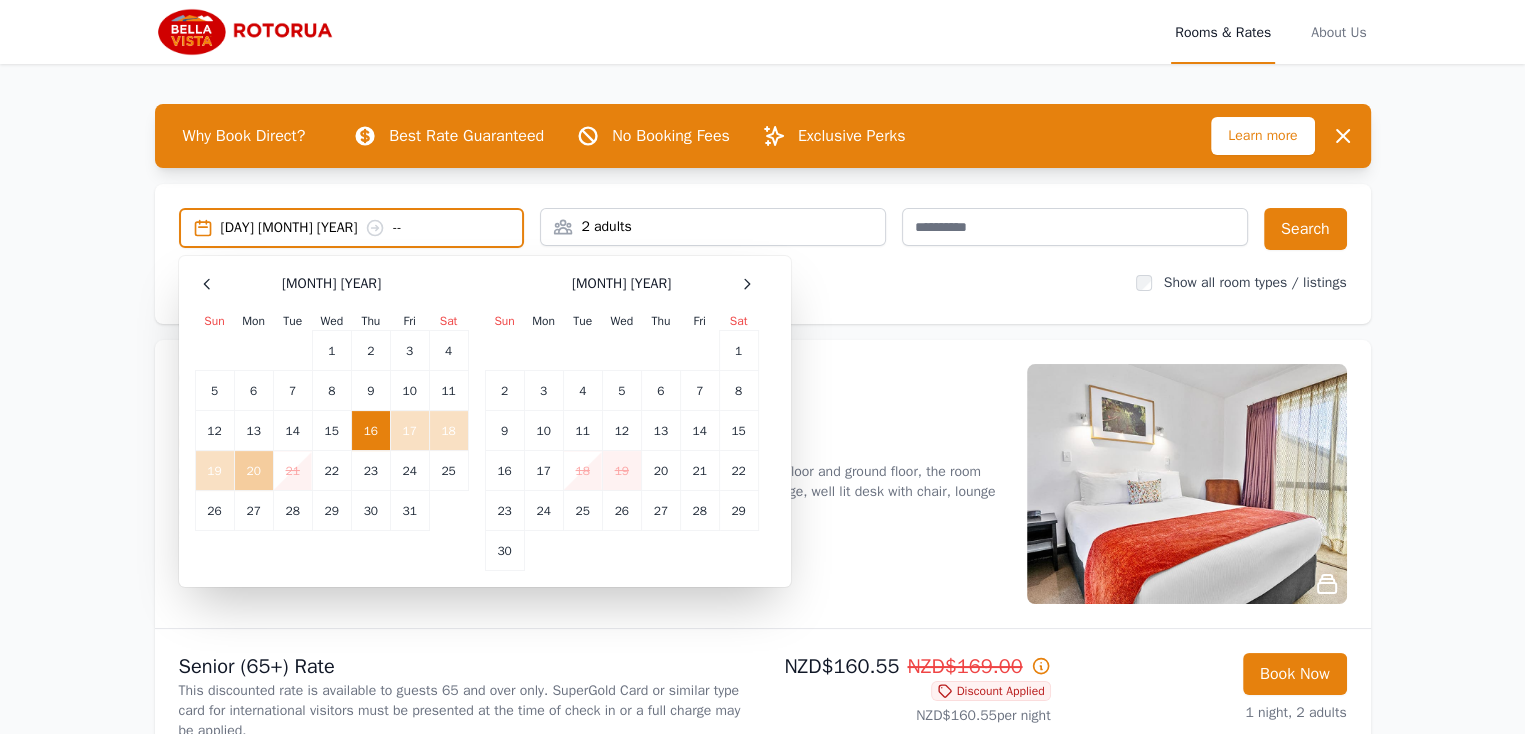 click on "20" at bounding box center [253, 471] 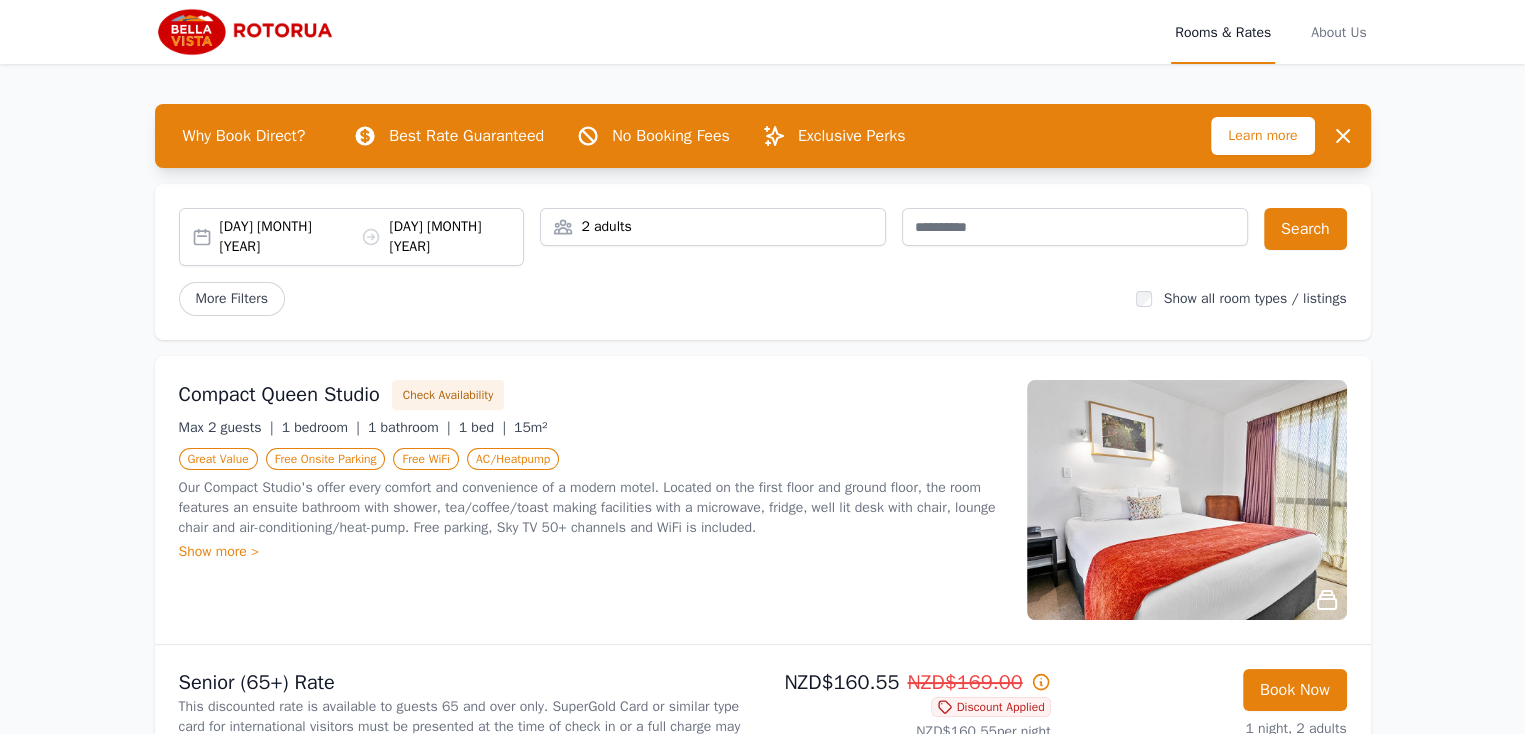 click on "[DAY] [MONTH] [YEAR] [DAY] [MONTH] [YEAR]" at bounding box center (372, 237) 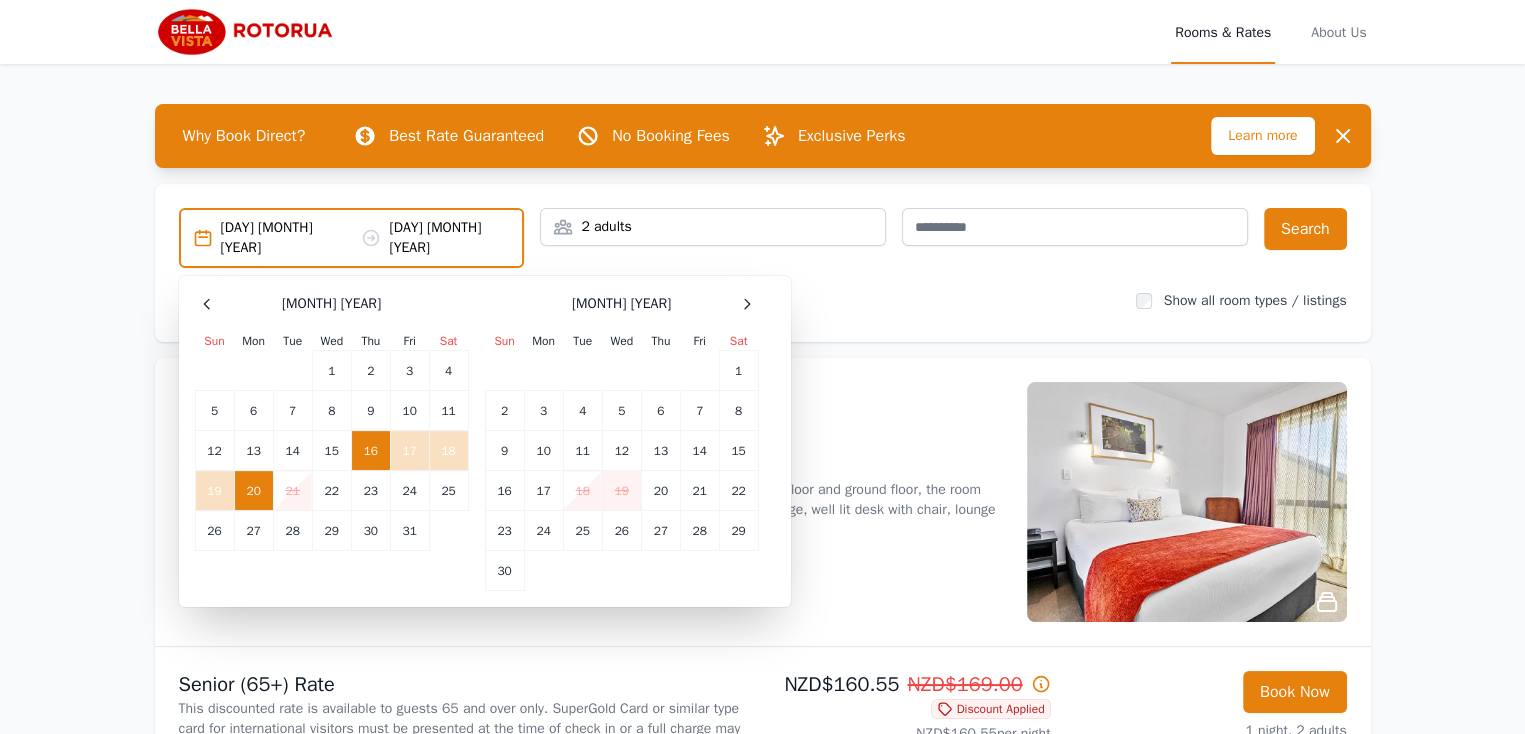 click on "2 adults" at bounding box center [713, 227] 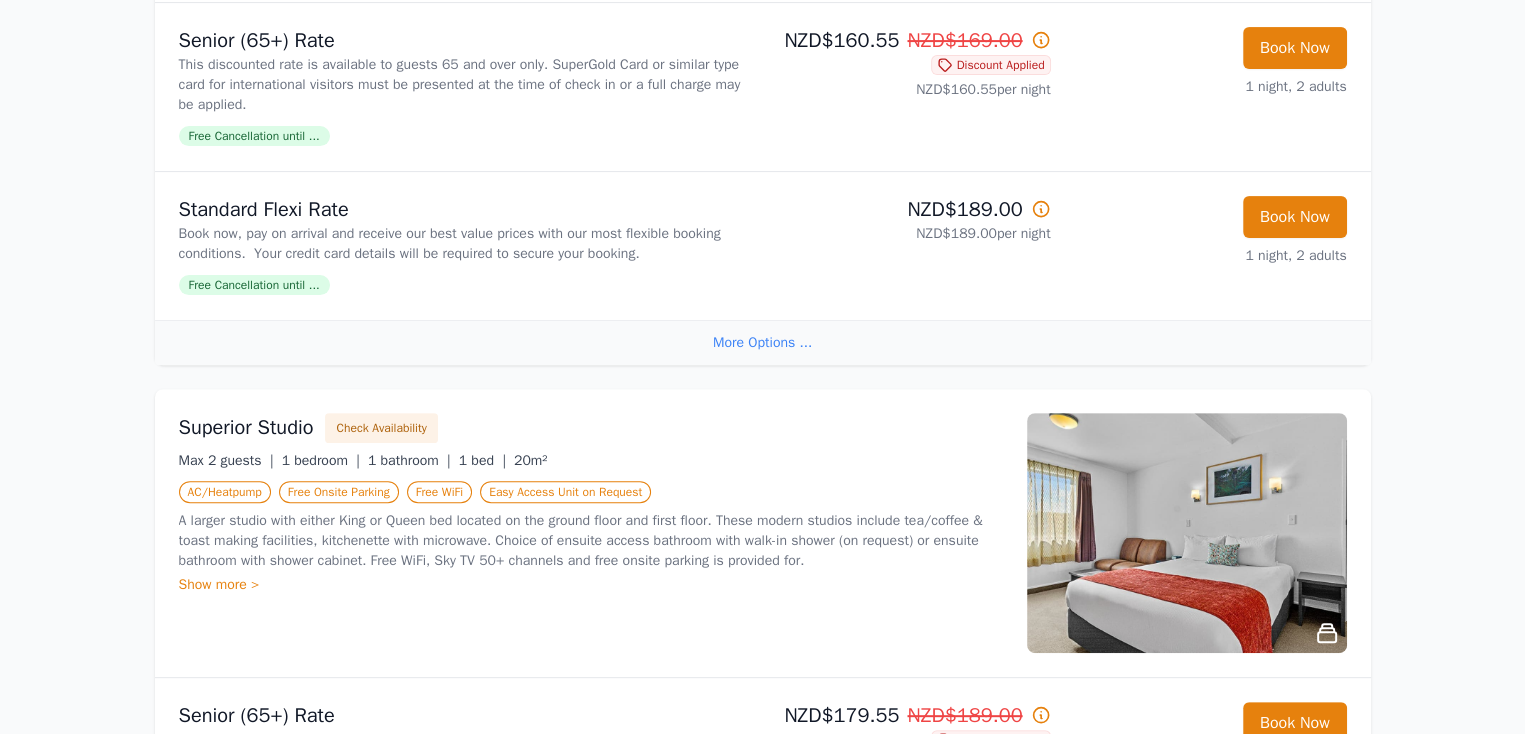 scroll, scrollTop: 1070, scrollLeft: 0, axis: vertical 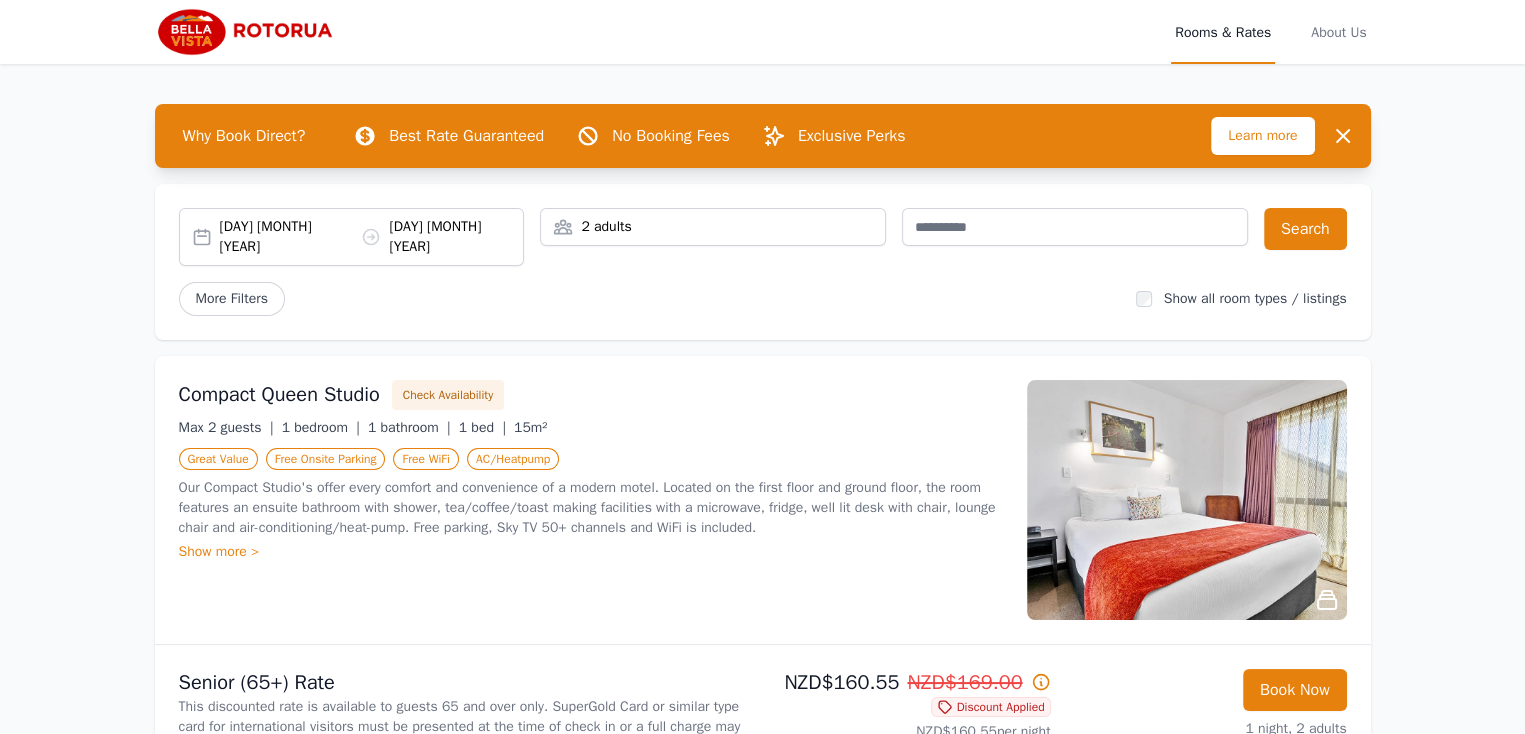 click on "Compact Queen Studio Check Availability Max 2 guests  | 1 bedroom  | 1 bathroom  | 1 bed  | 15m² Great Value Free Onsite Parking Free WiFi AC/Heatpump Our Compact Studio's offer every comfort and convenience of a modern motel. Located on the first floor and ground floor, the room features an ensuite bathroom with shower, tea/coffee/toast making facilities with a microwave, fridge, well lit desk with chair, lounge chair and air-conditioning/heat-pump. Free parking, Sky TV 50+ channels and WiFi is included.   Show more >" at bounding box center [763, 500] 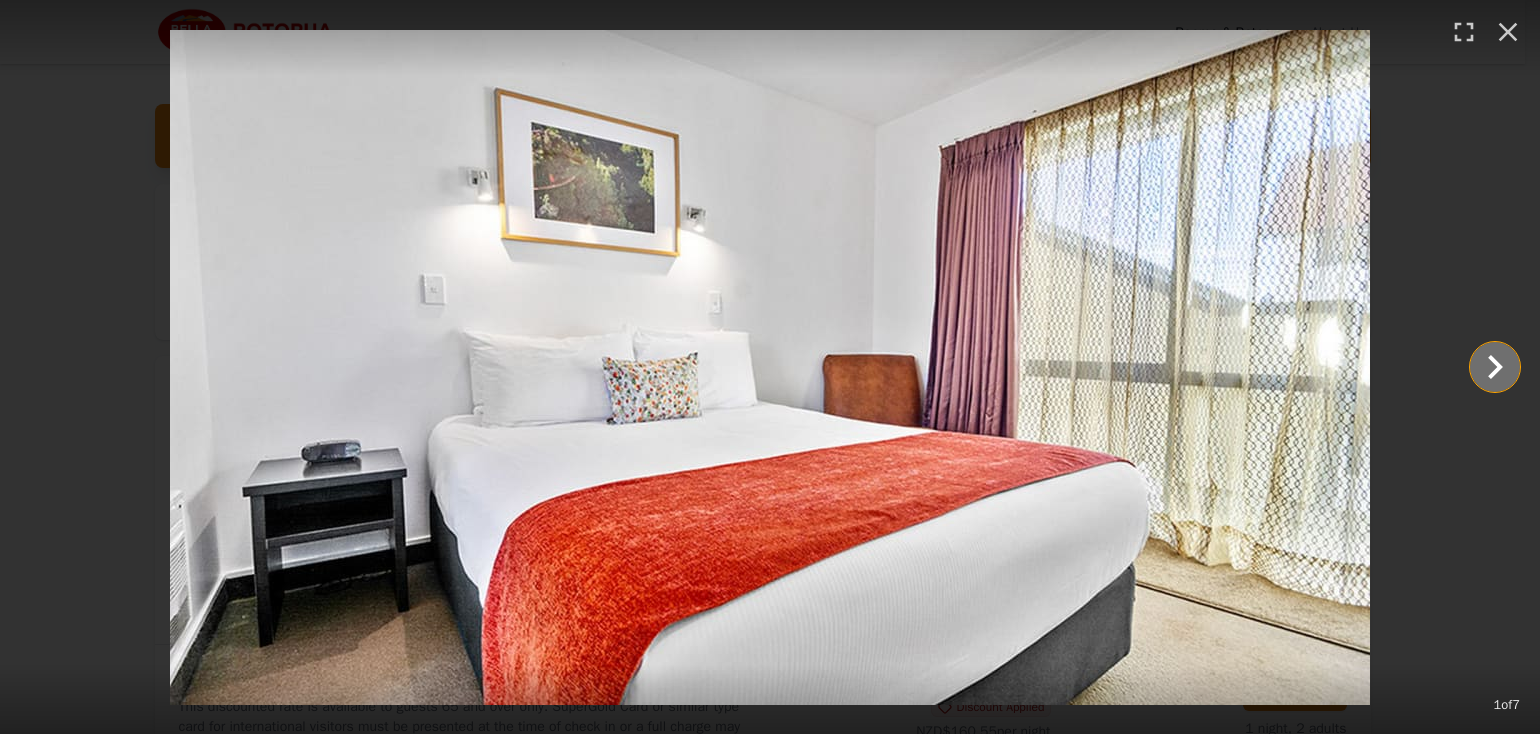click 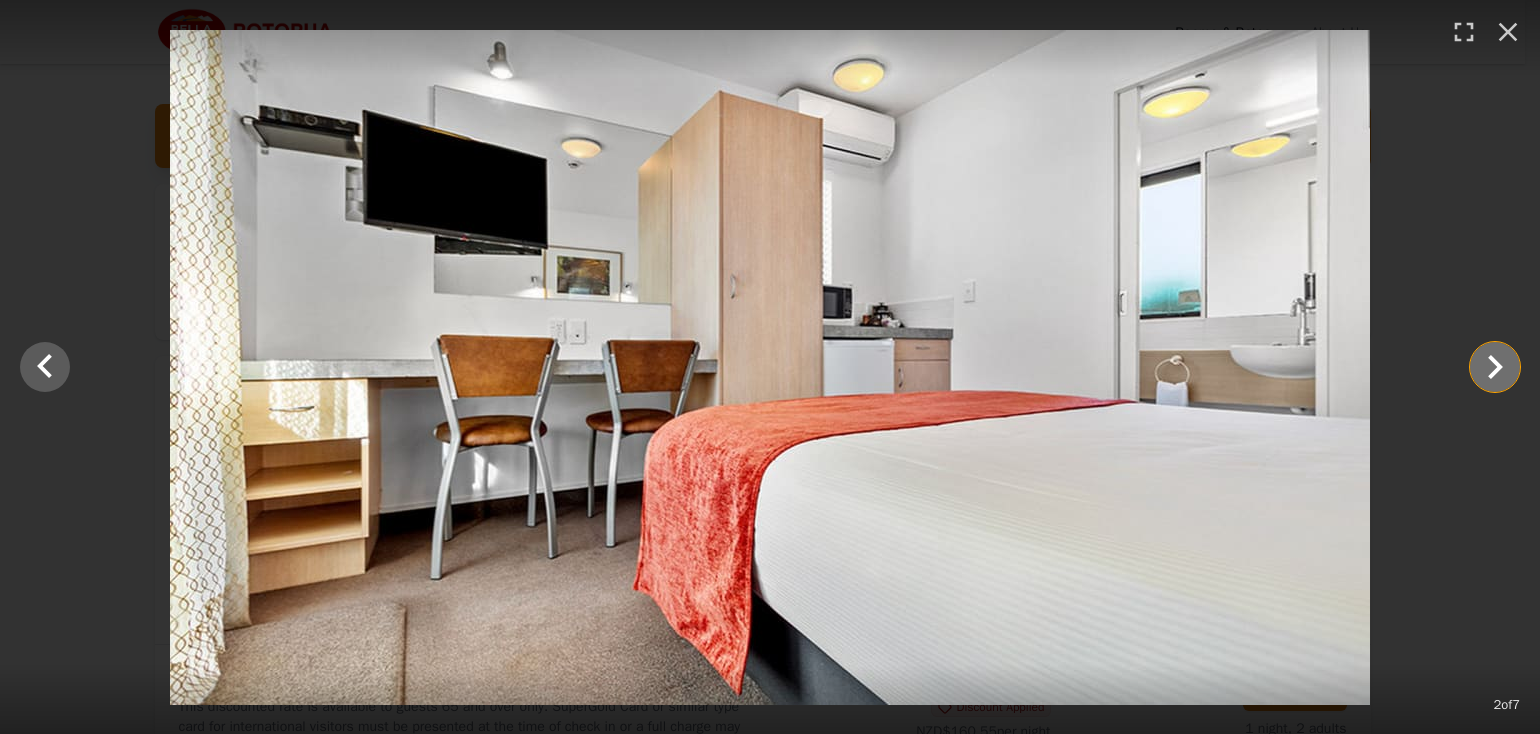 click 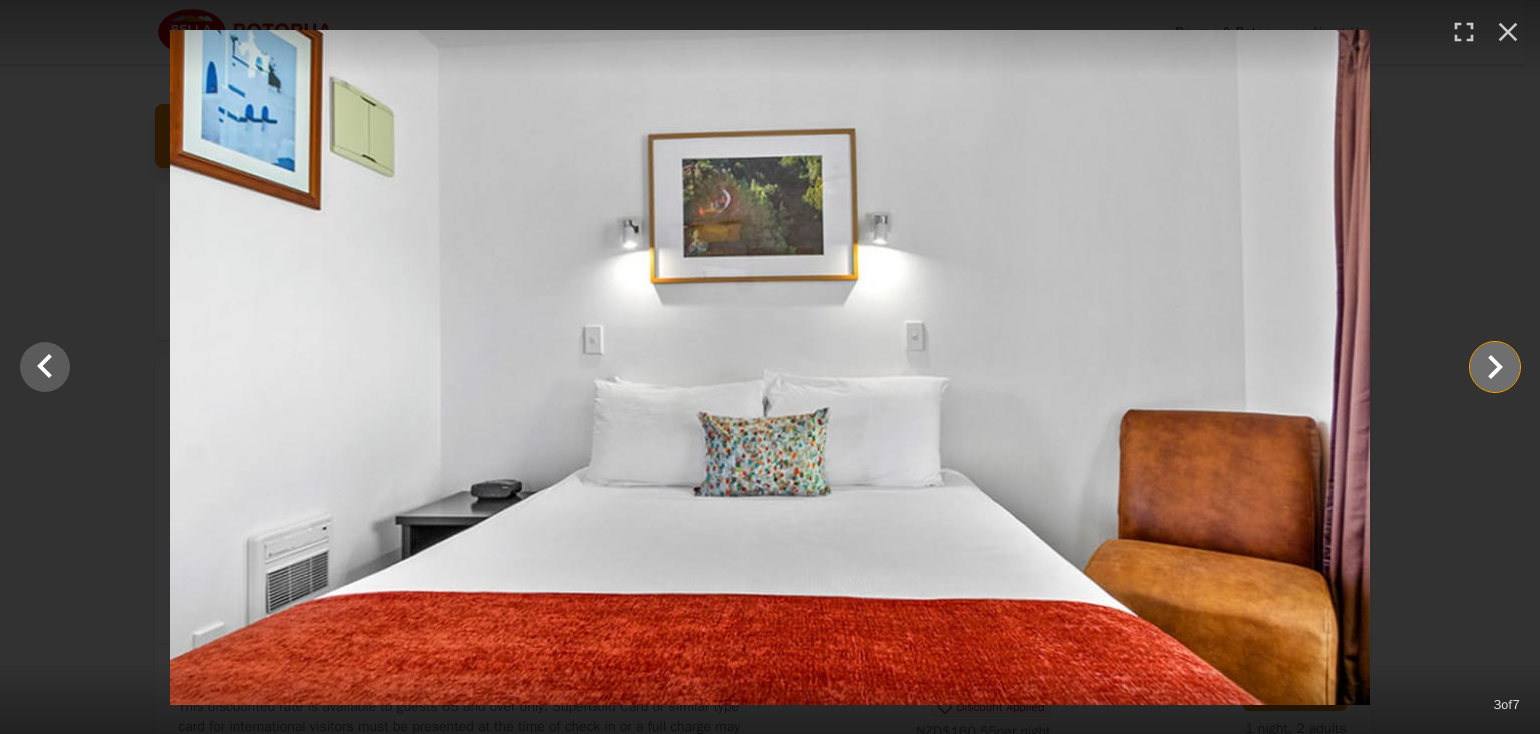 click 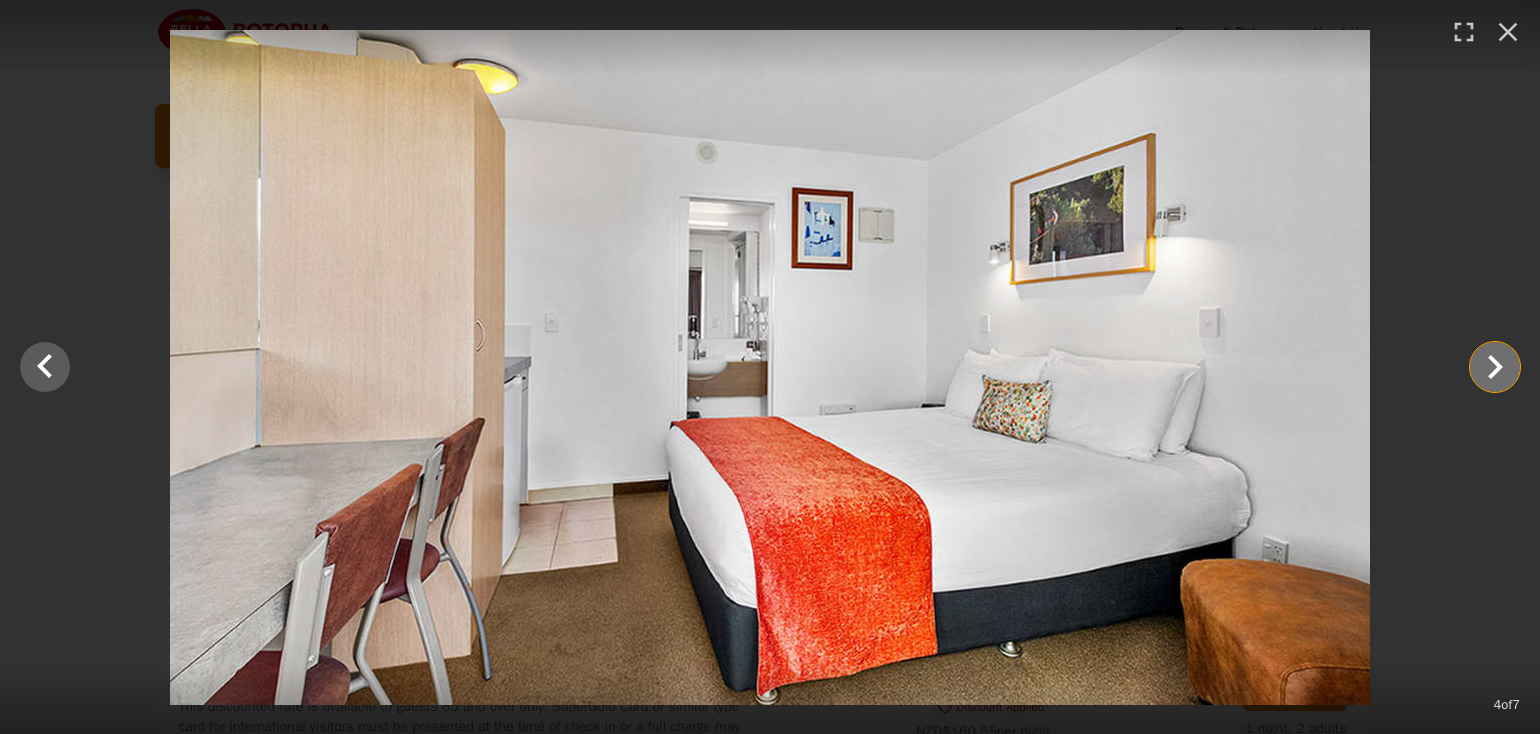 click 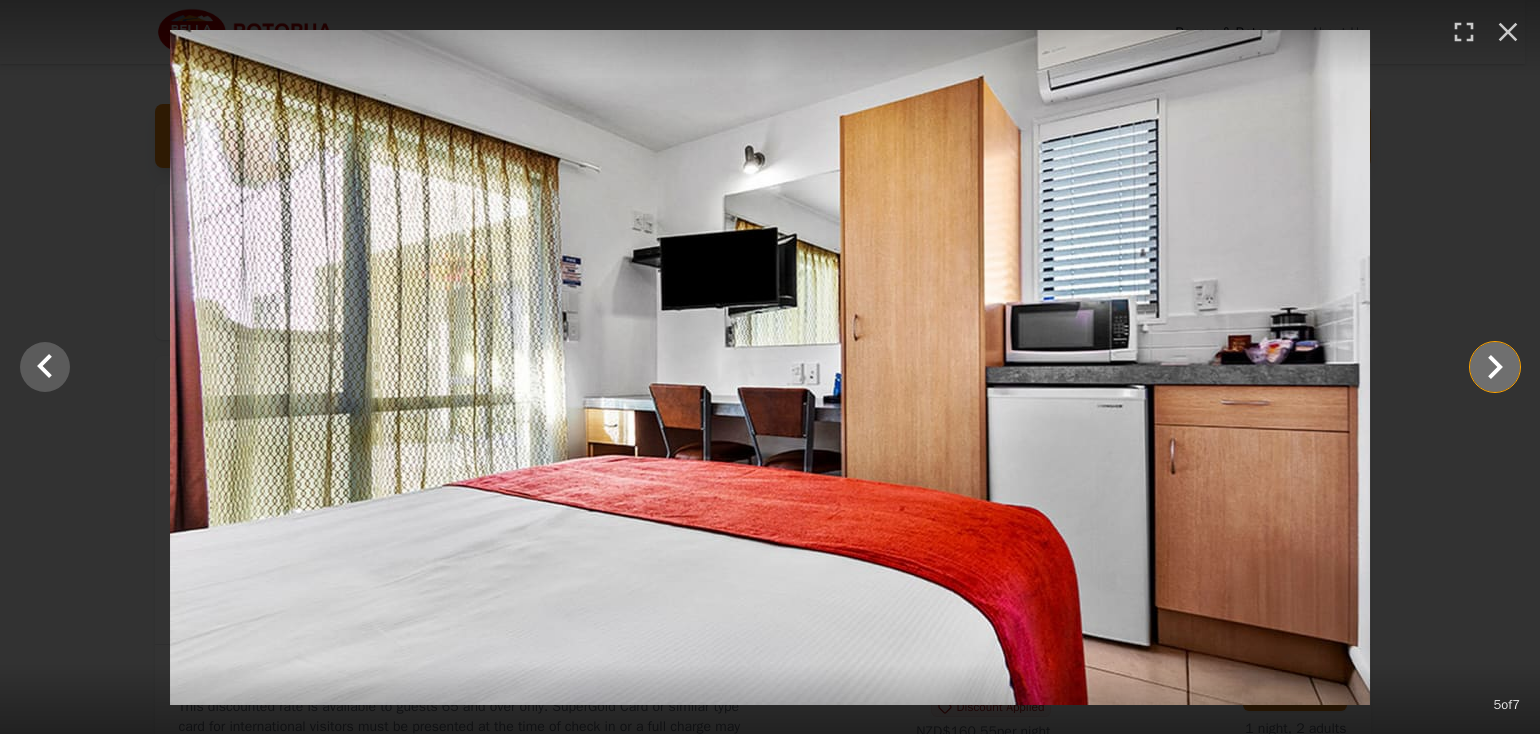 click 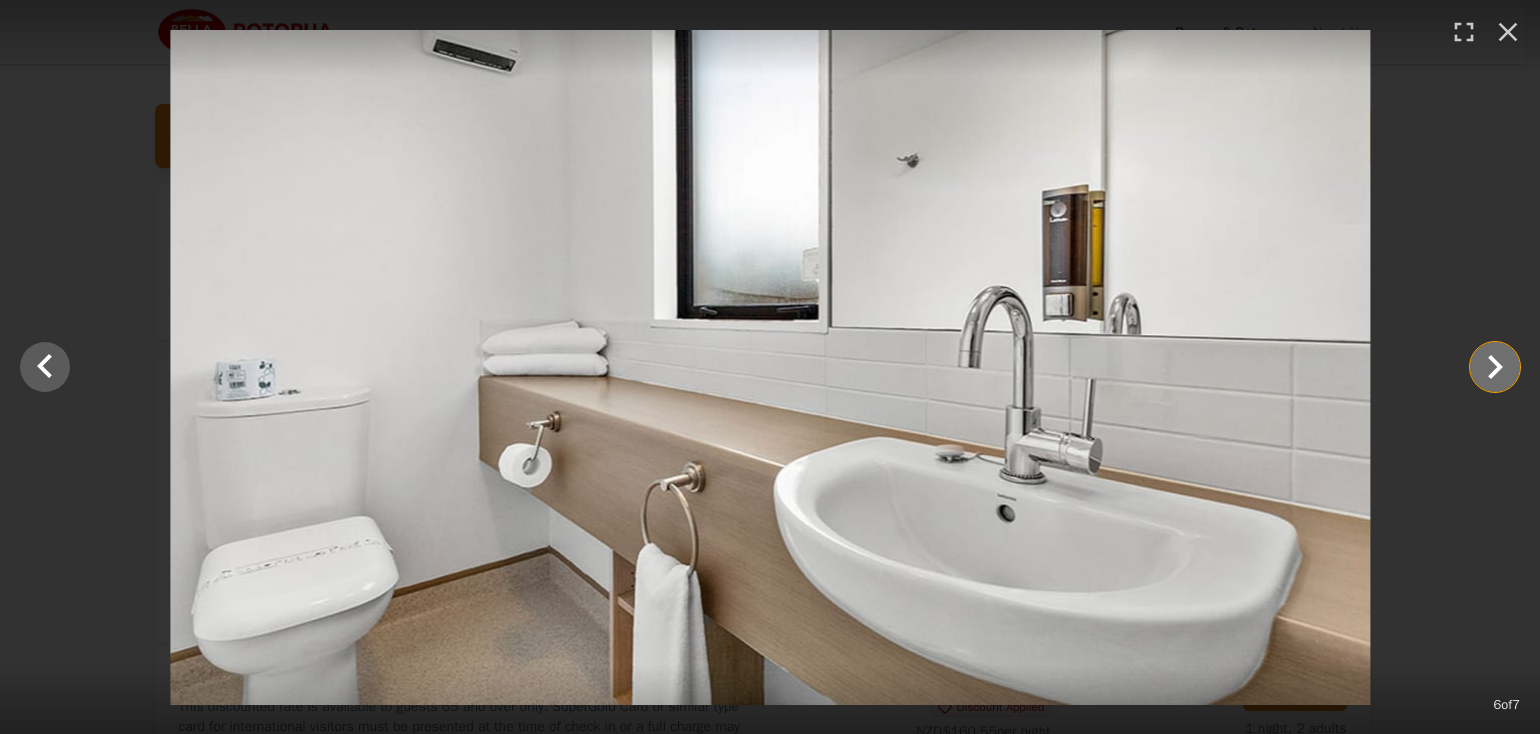 click 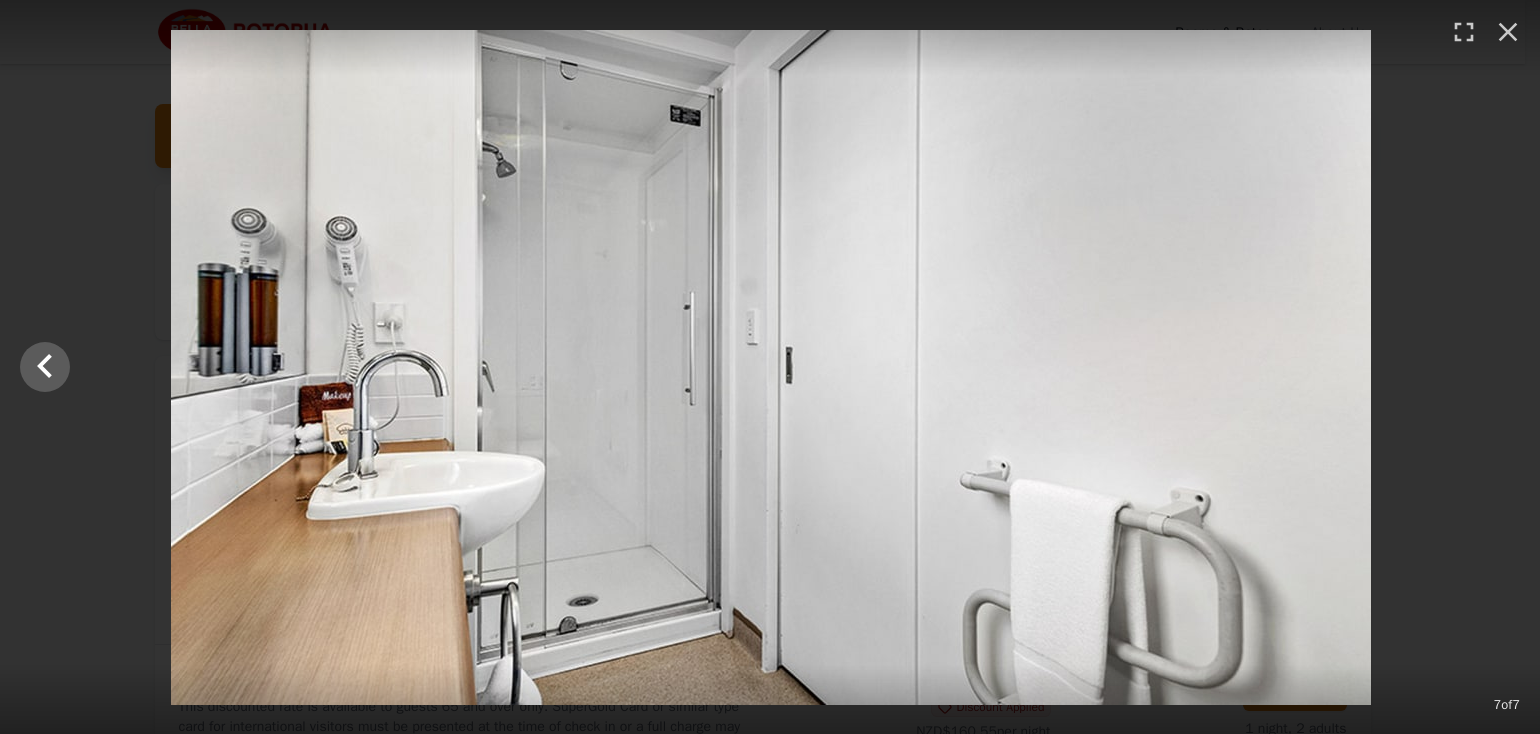 click at bounding box center [771, 367] 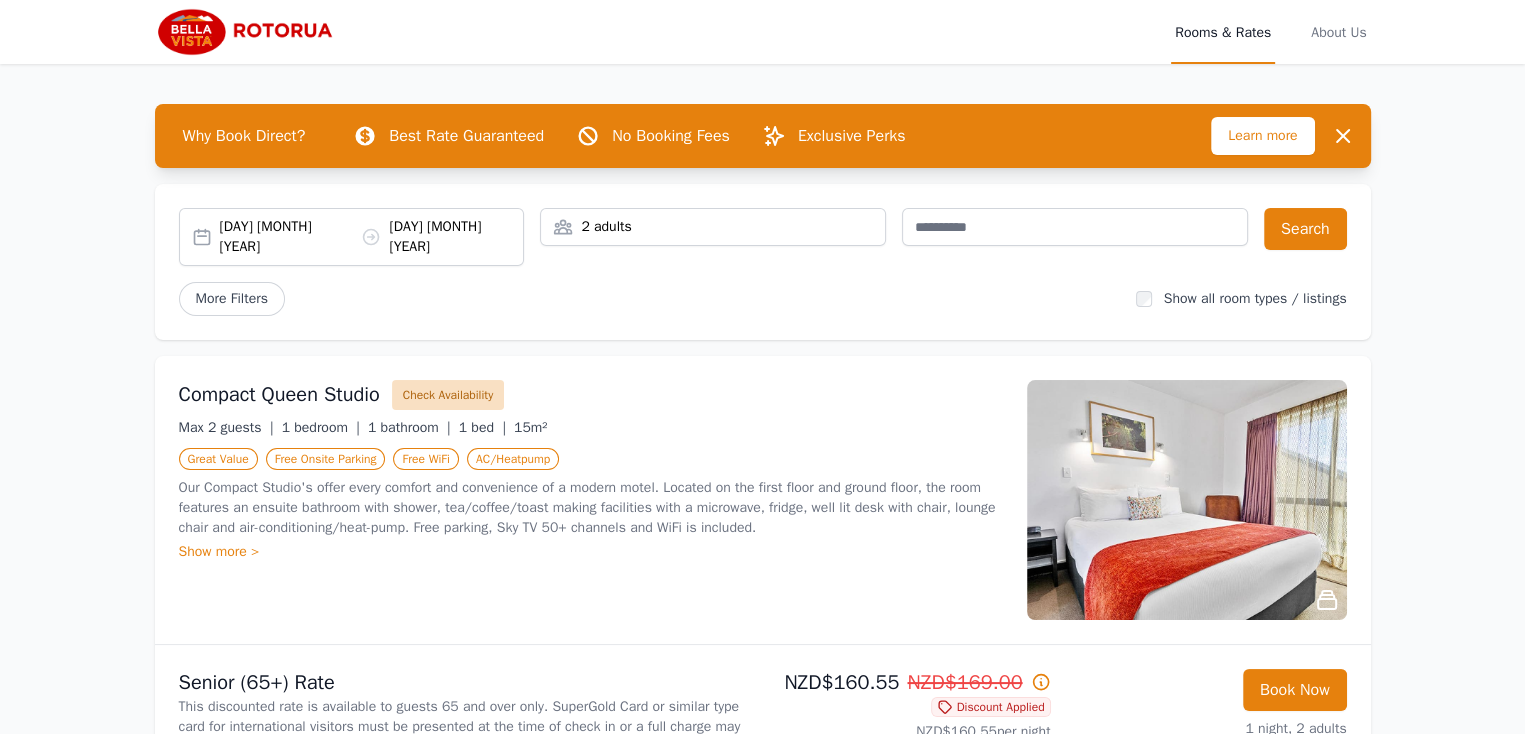 click on "Check Availability" at bounding box center (448, 395) 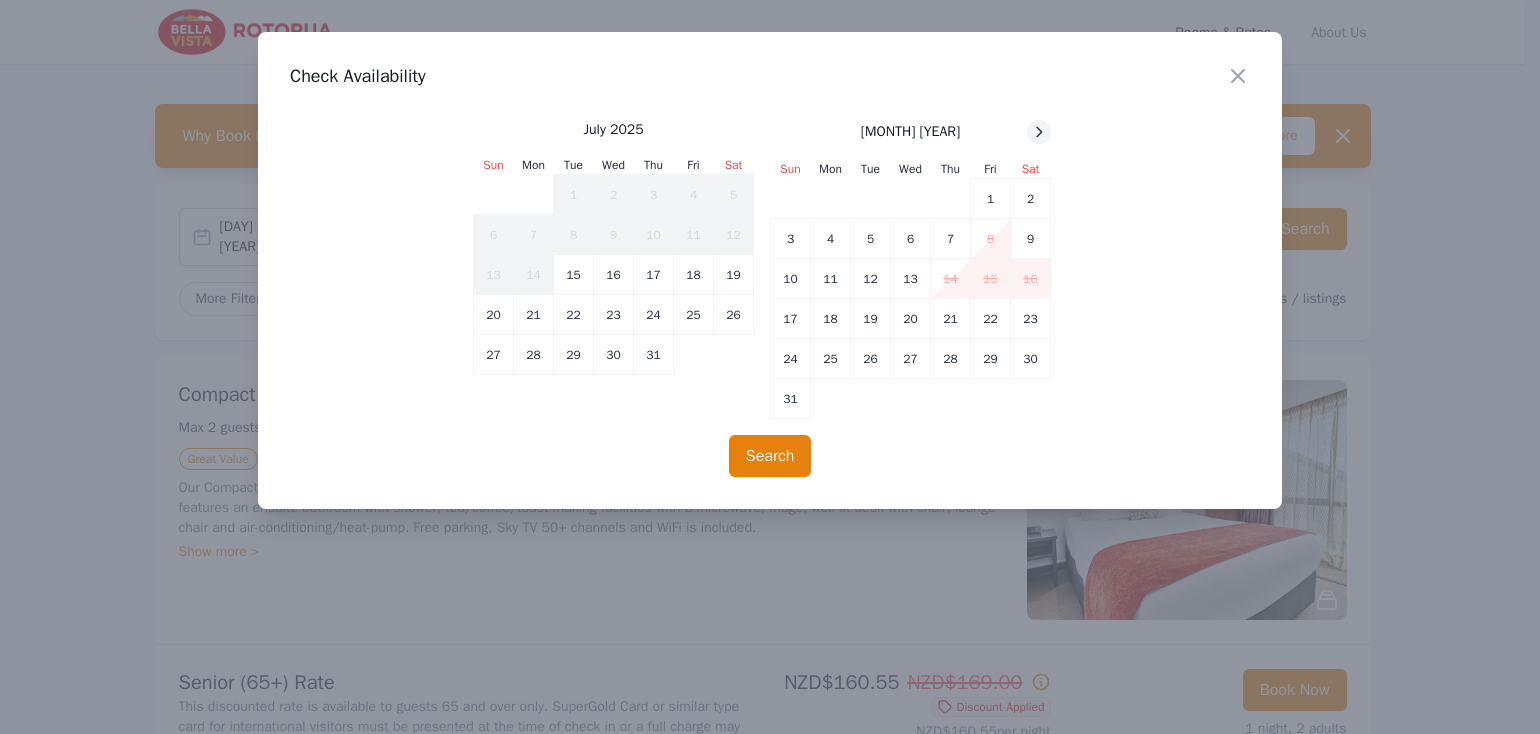 click 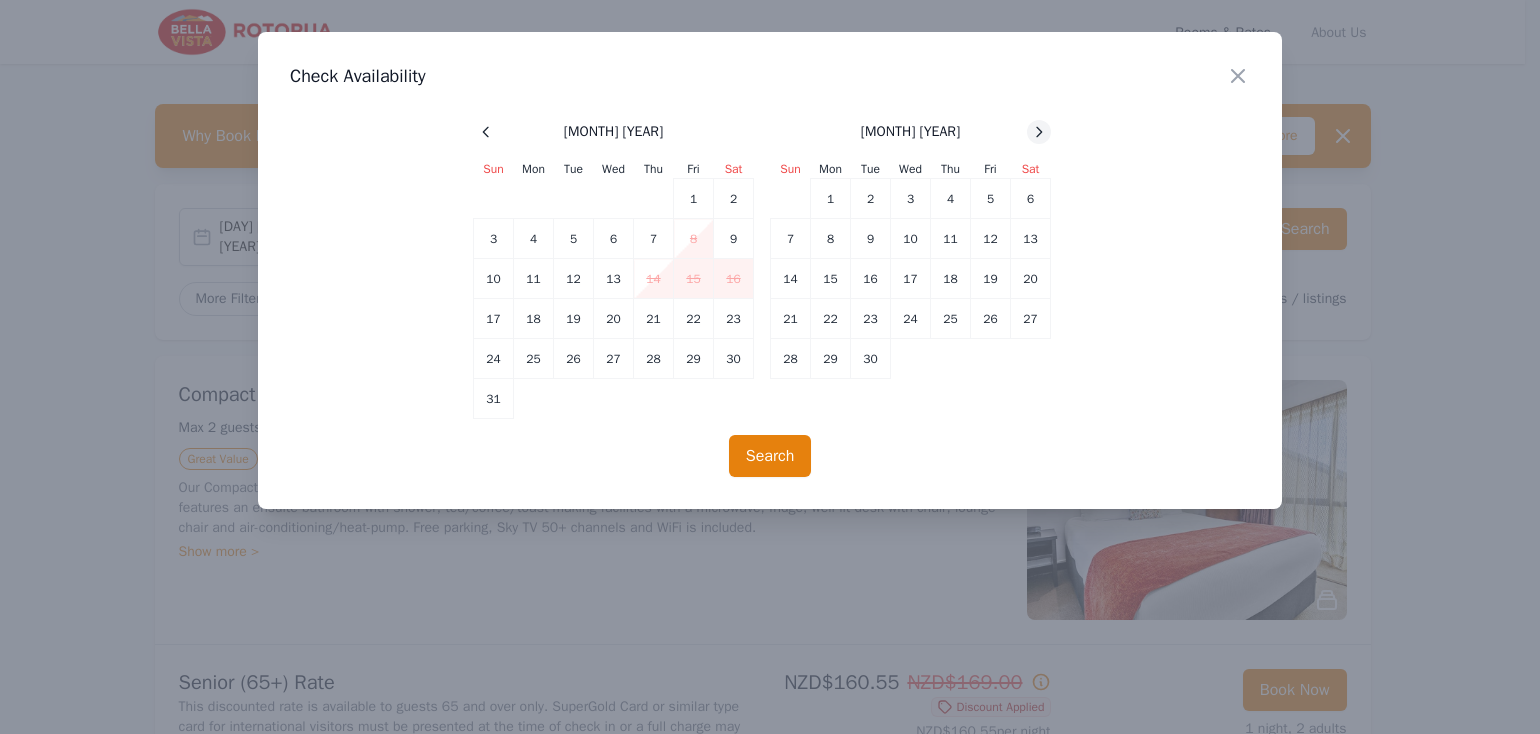 click 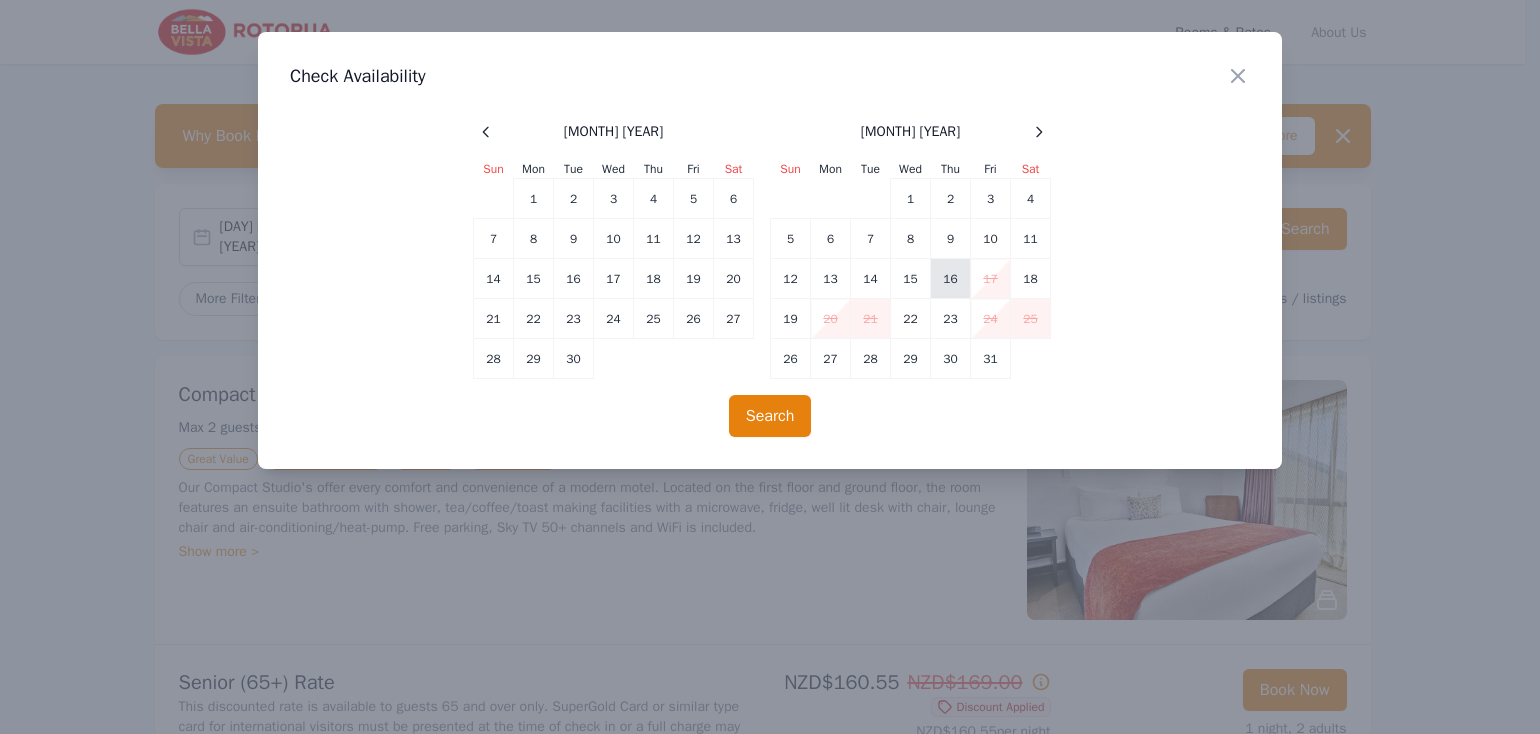 click on "16" at bounding box center [951, 279] 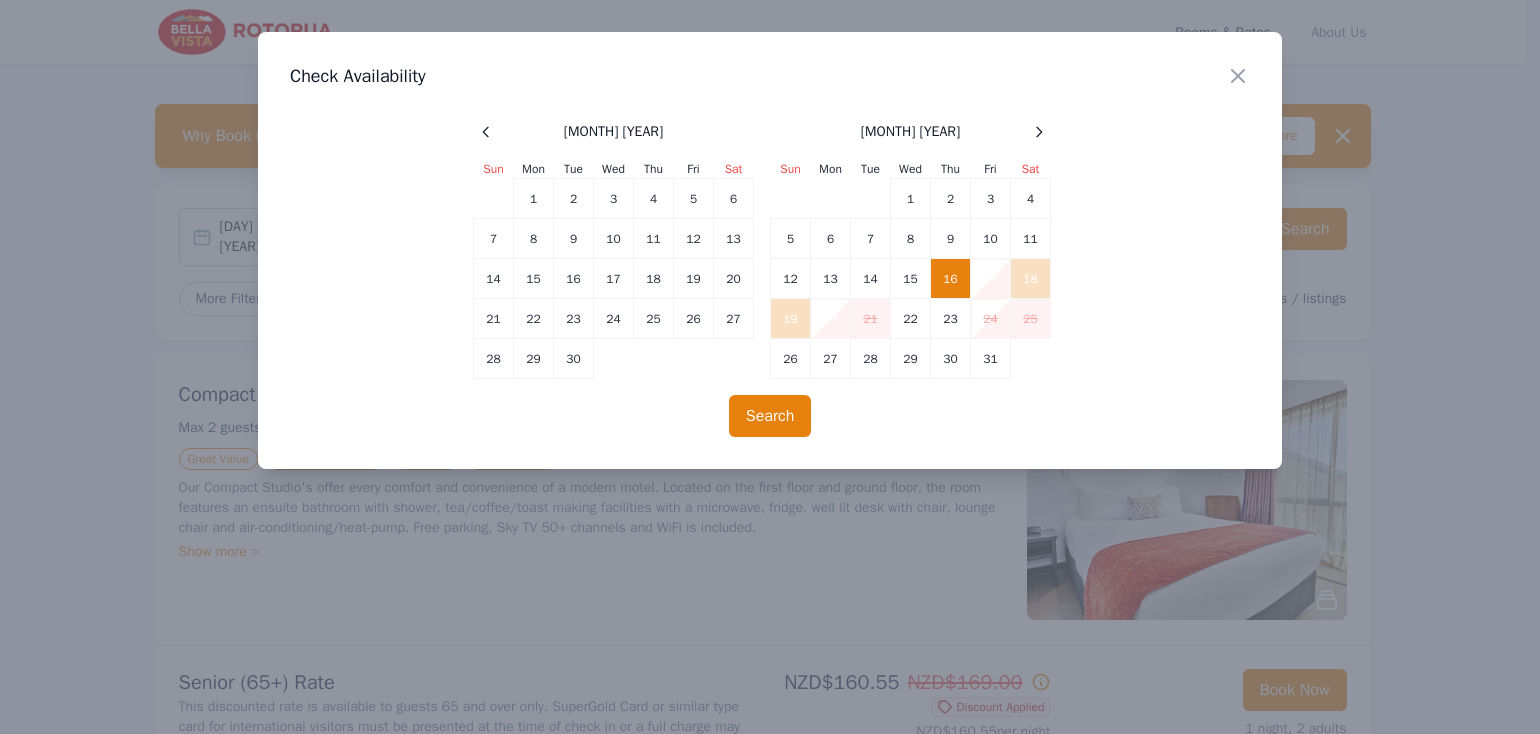click on "20" at bounding box center [831, 319] 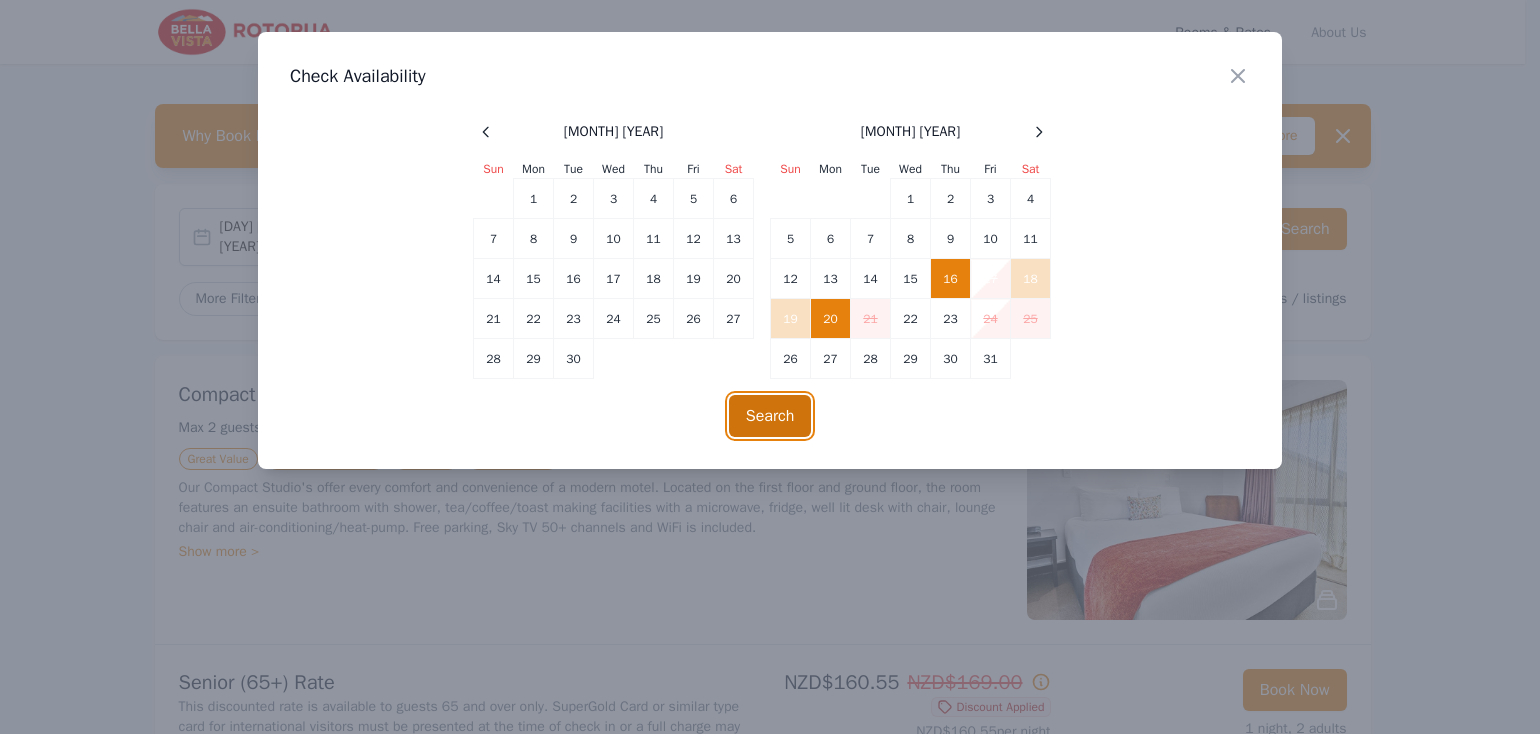 click on "Search" at bounding box center [770, 416] 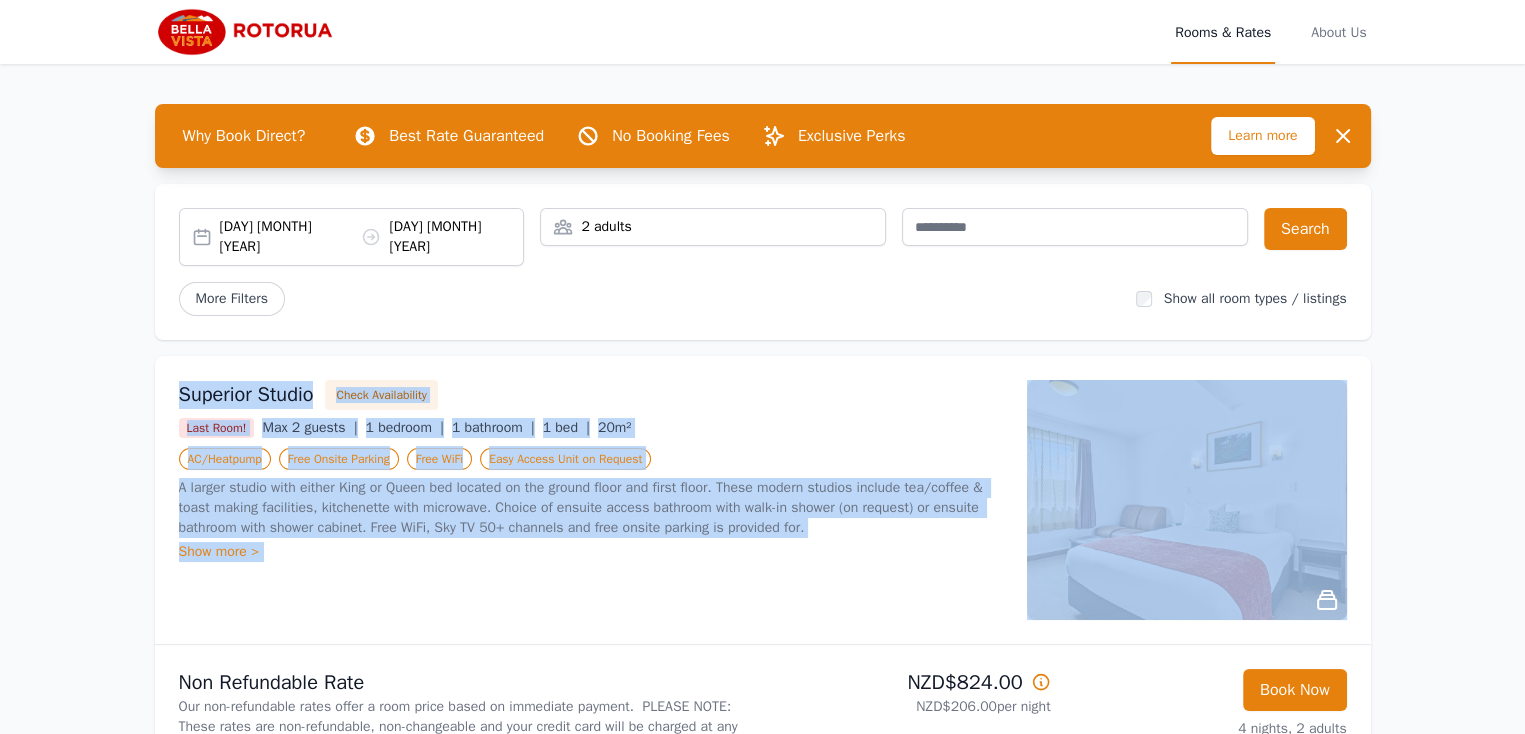 drag, startPoint x: 1524, startPoint y: 293, endPoint x: 1528, endPoint y: 319, distance: 26.305893 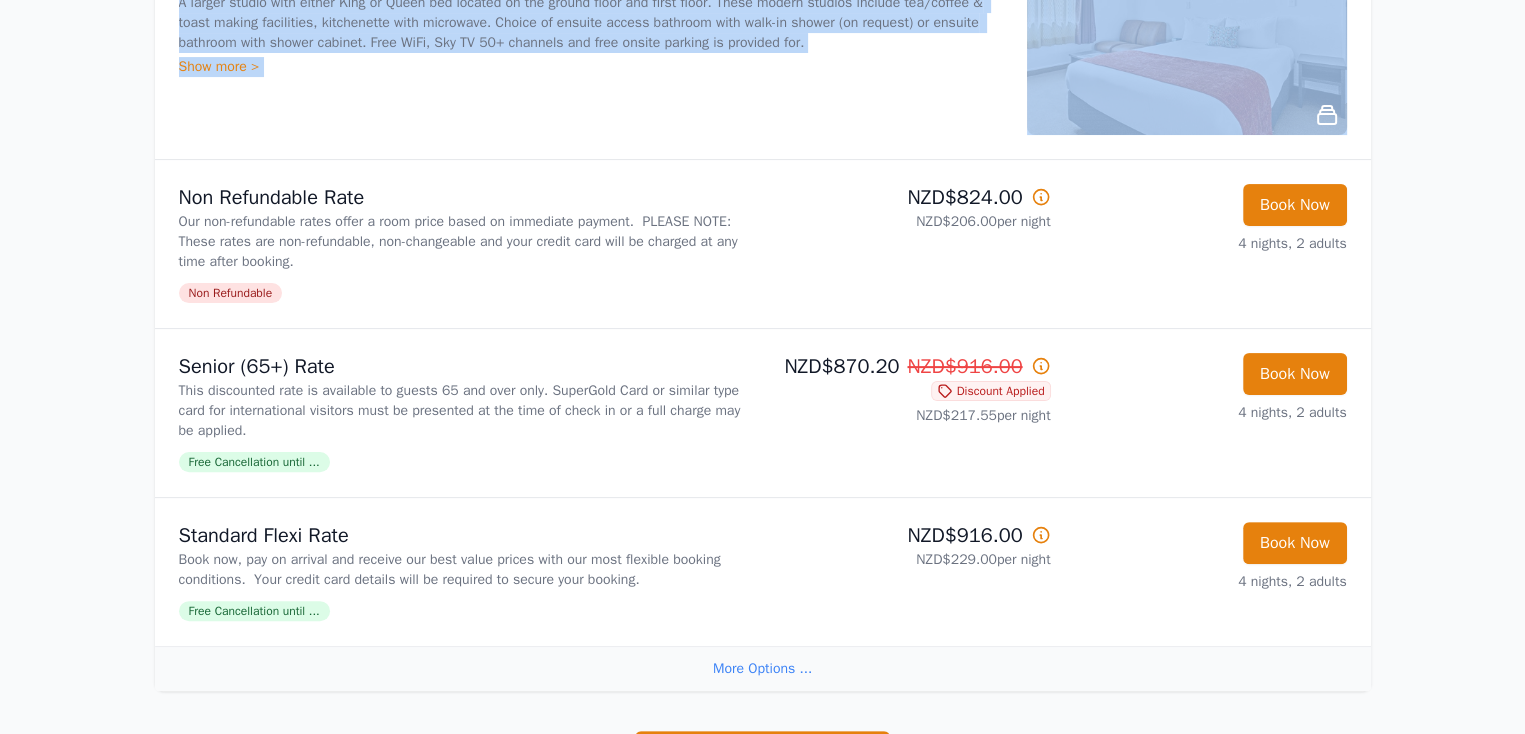 scroll, scrollTop: 487, scrollLeft: 0, axis: vertical 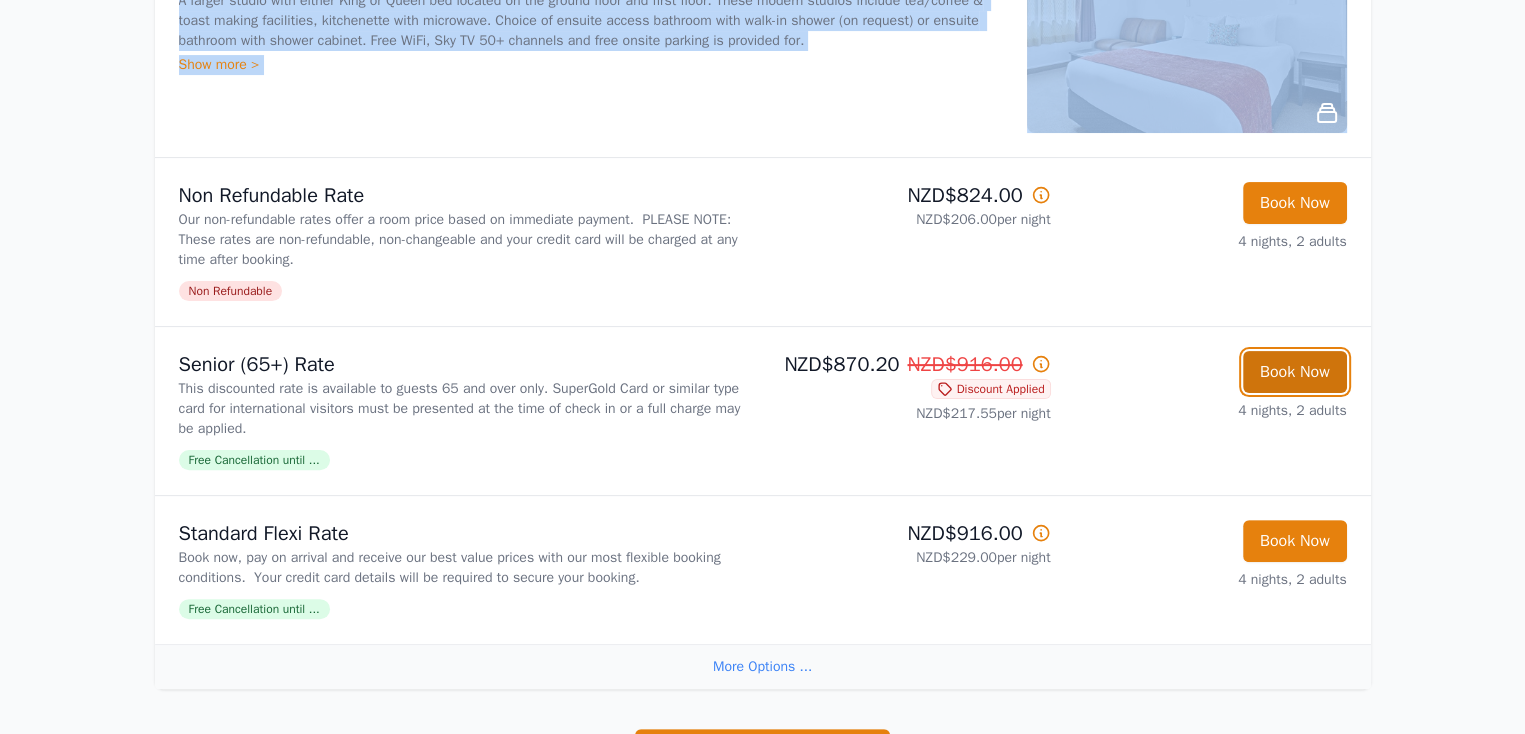 click on "Book Now" at bounding box center [1295, 372] 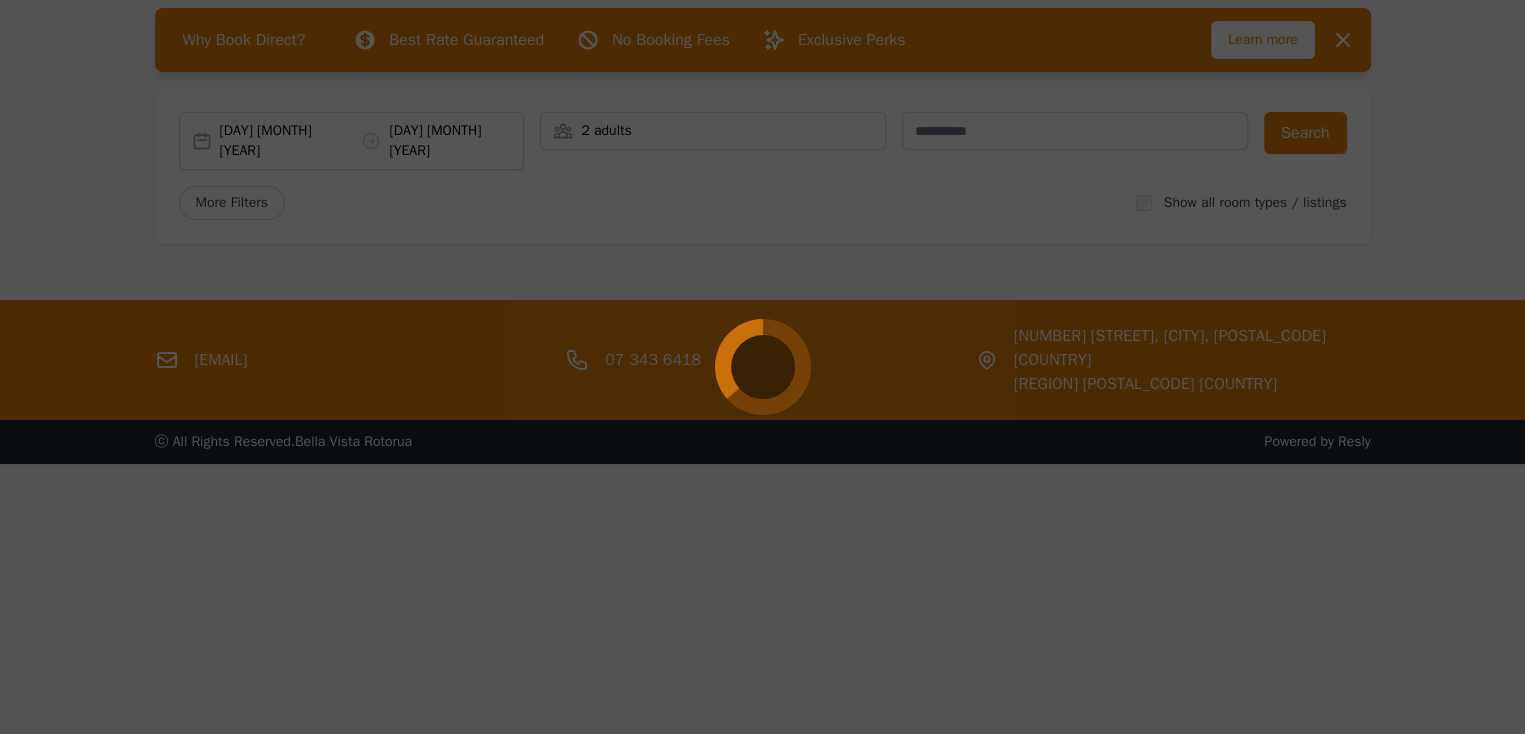 scroll, scrollTop: 96, scrollLeft: 0, axis: vertical 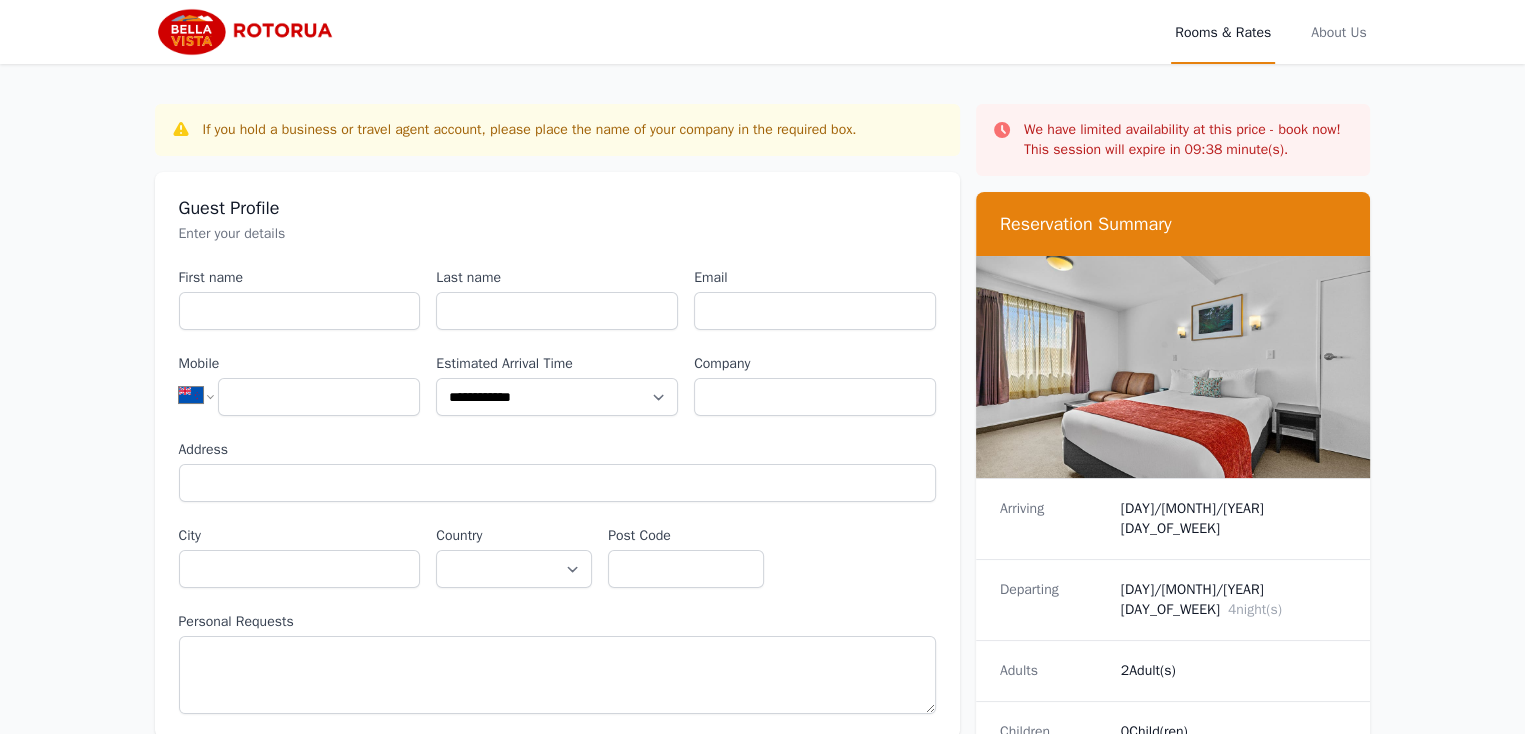 click on "2  Adult(s)" at bounding box center [1234, 671] 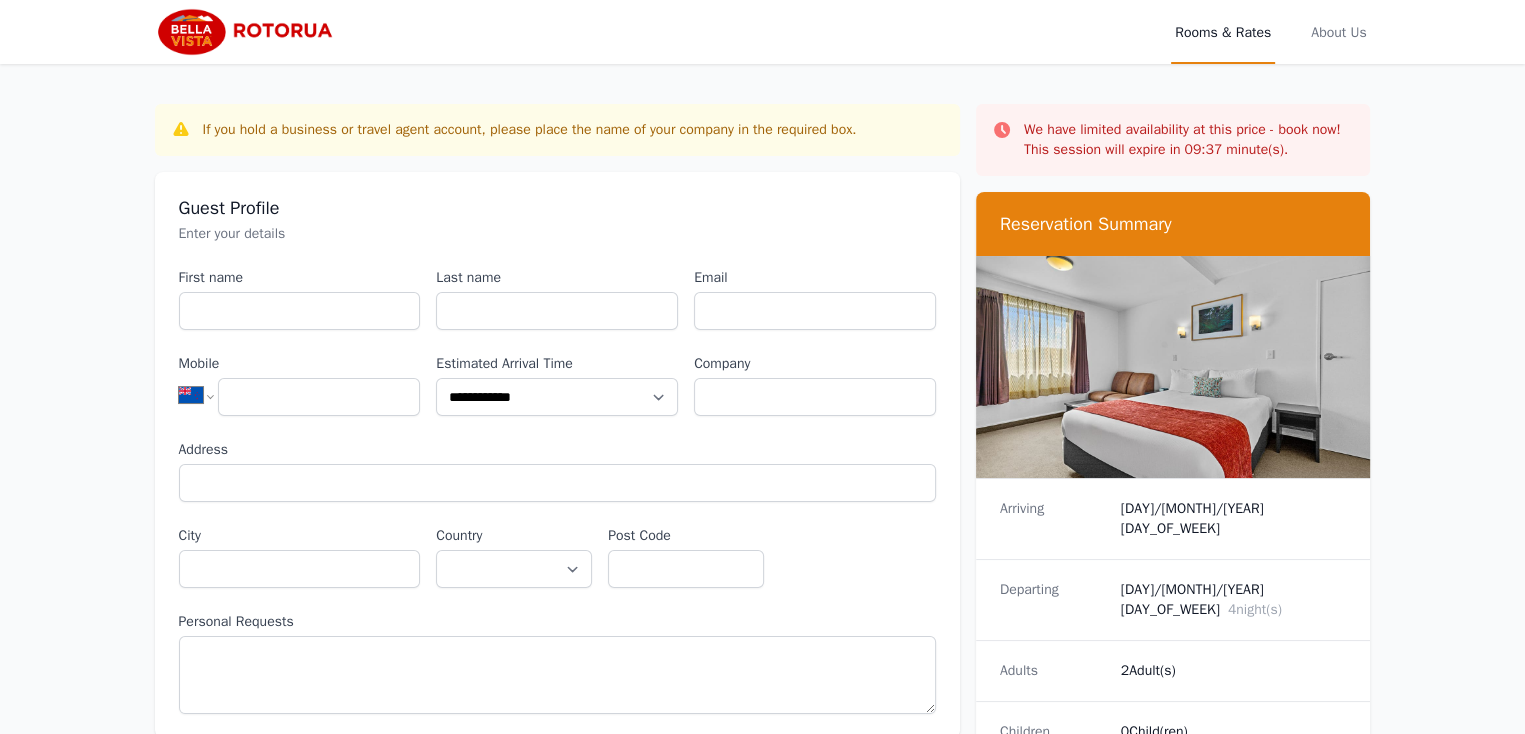 click on "2  Adult(s)" at bounding box center (1234, 671) 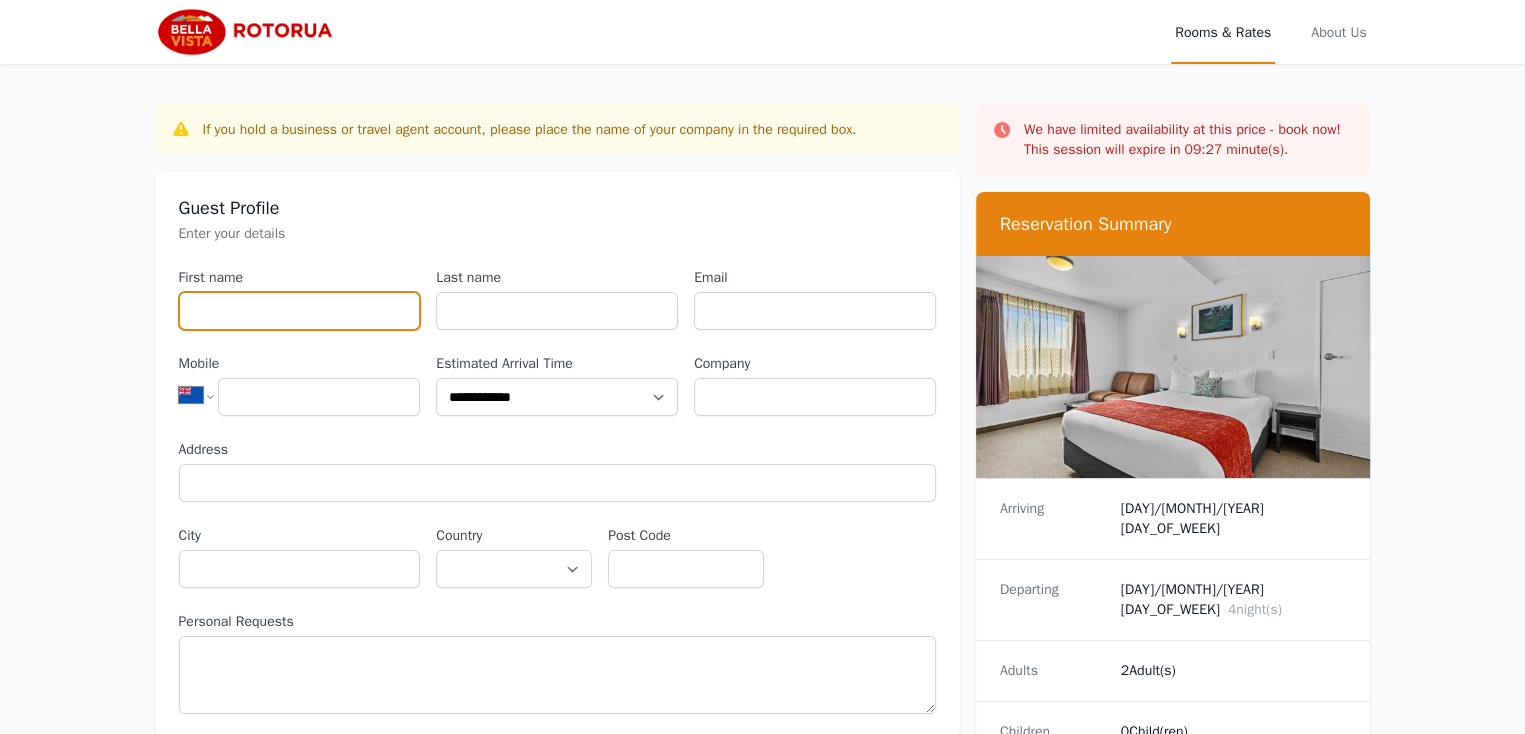 click on "First name" at bounding box center (300, 311) 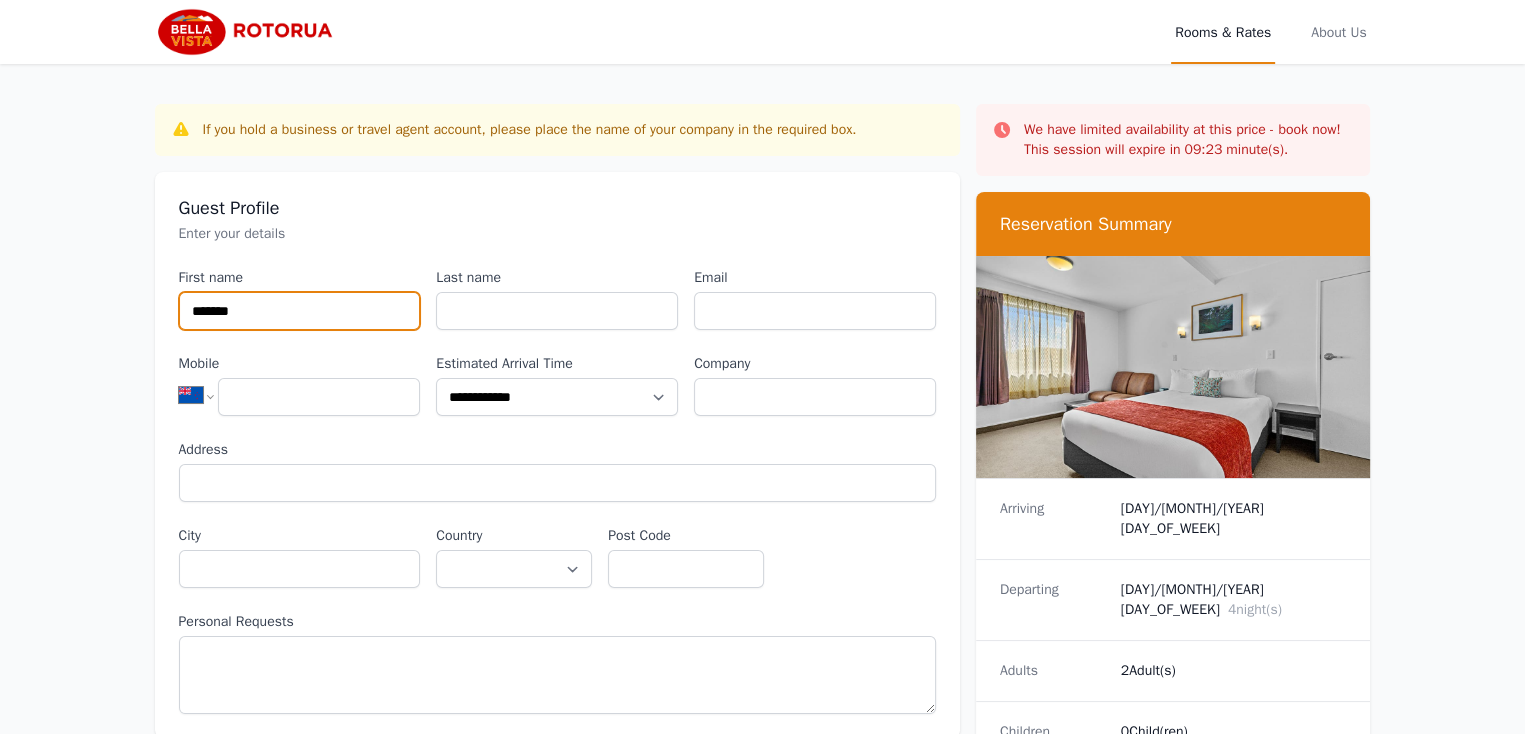 type on "*******" 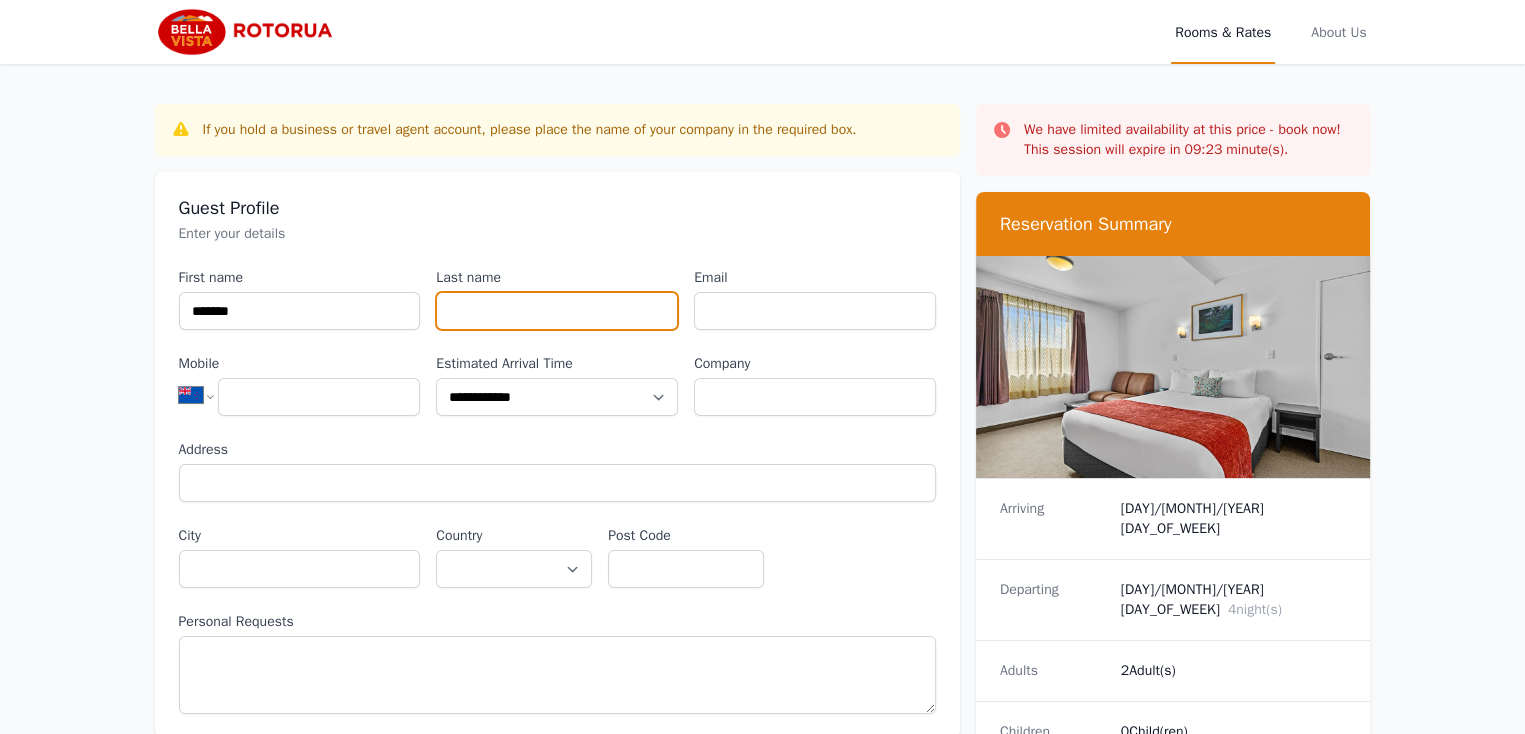 click on "Last name" at bounding box center [557, 311] 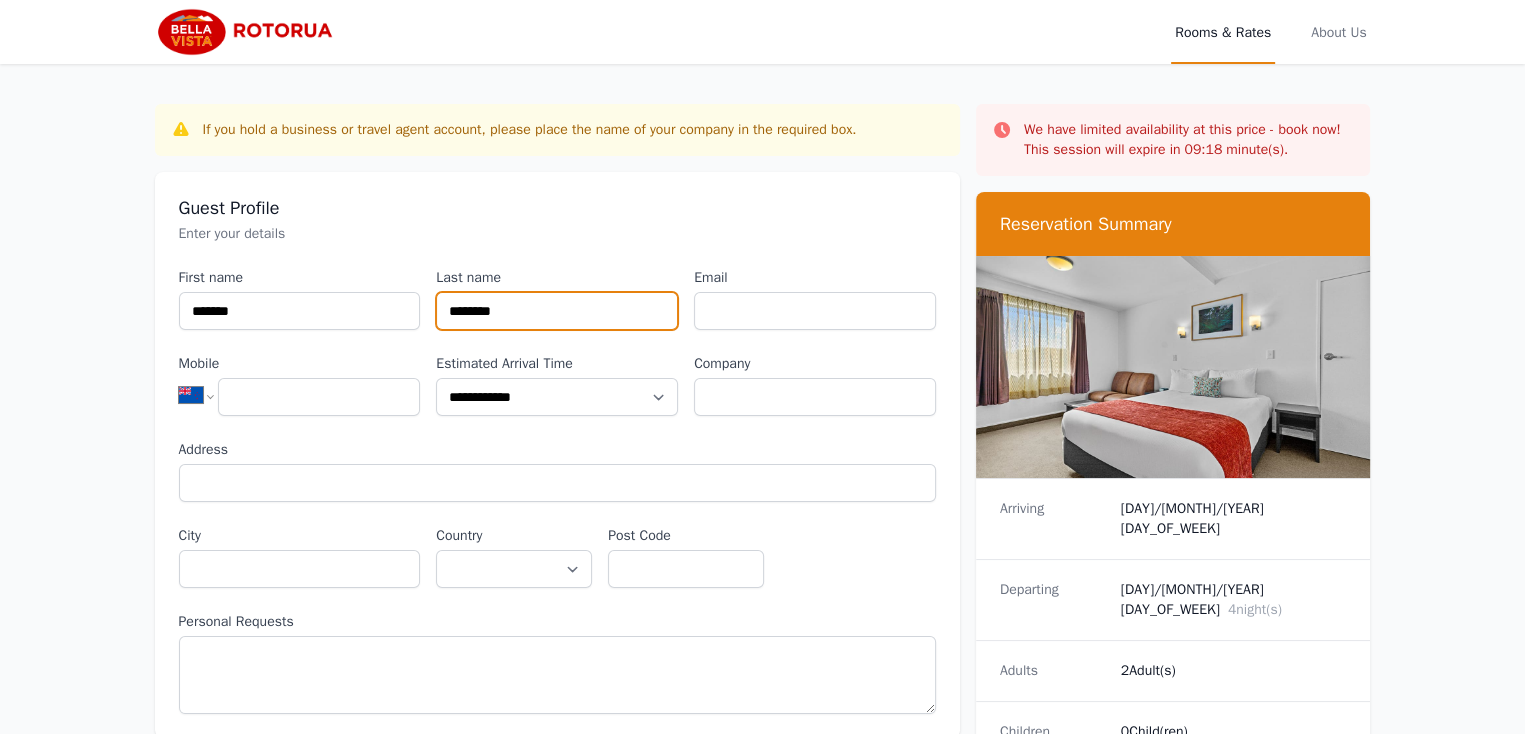 type on "********" 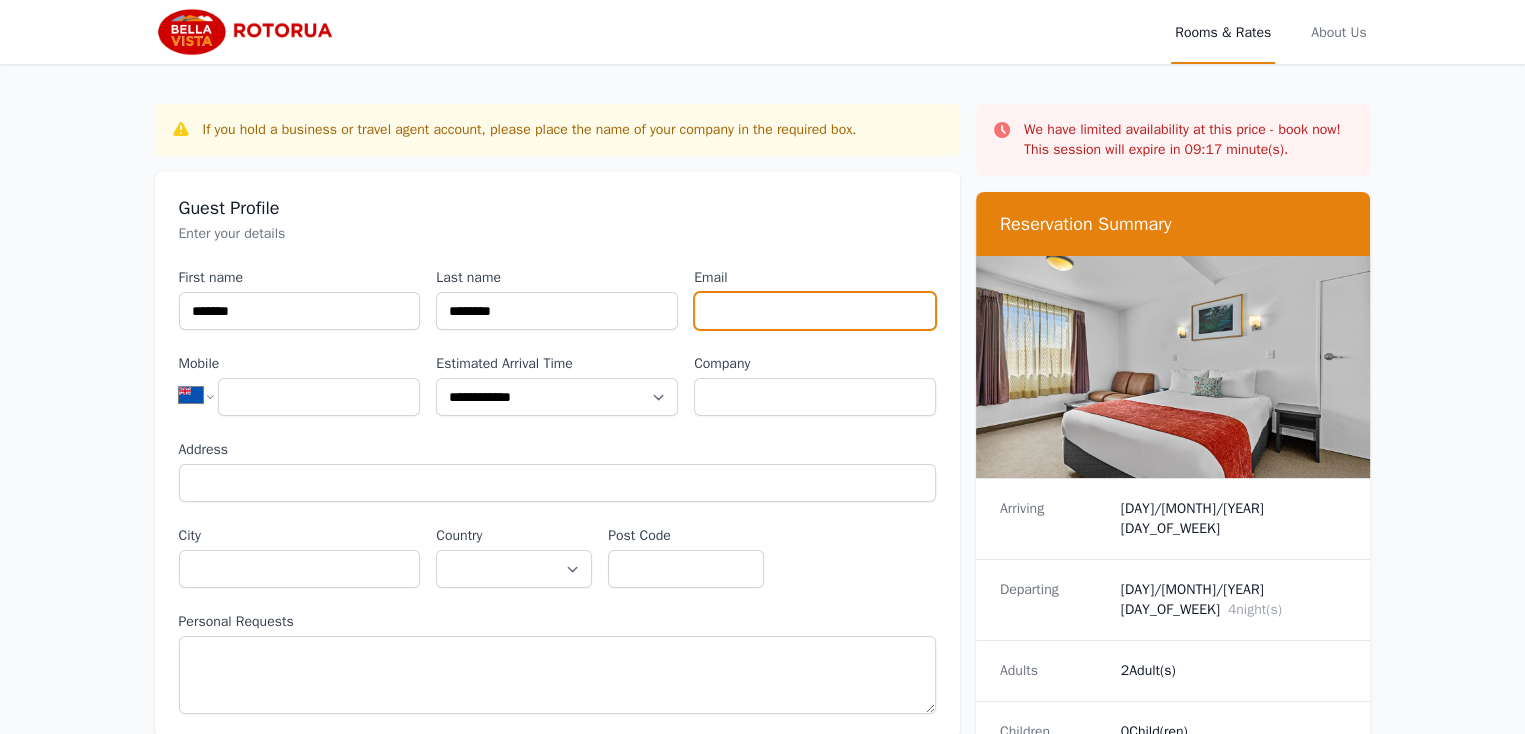 click on "Email" at bounding box center (815, 311) 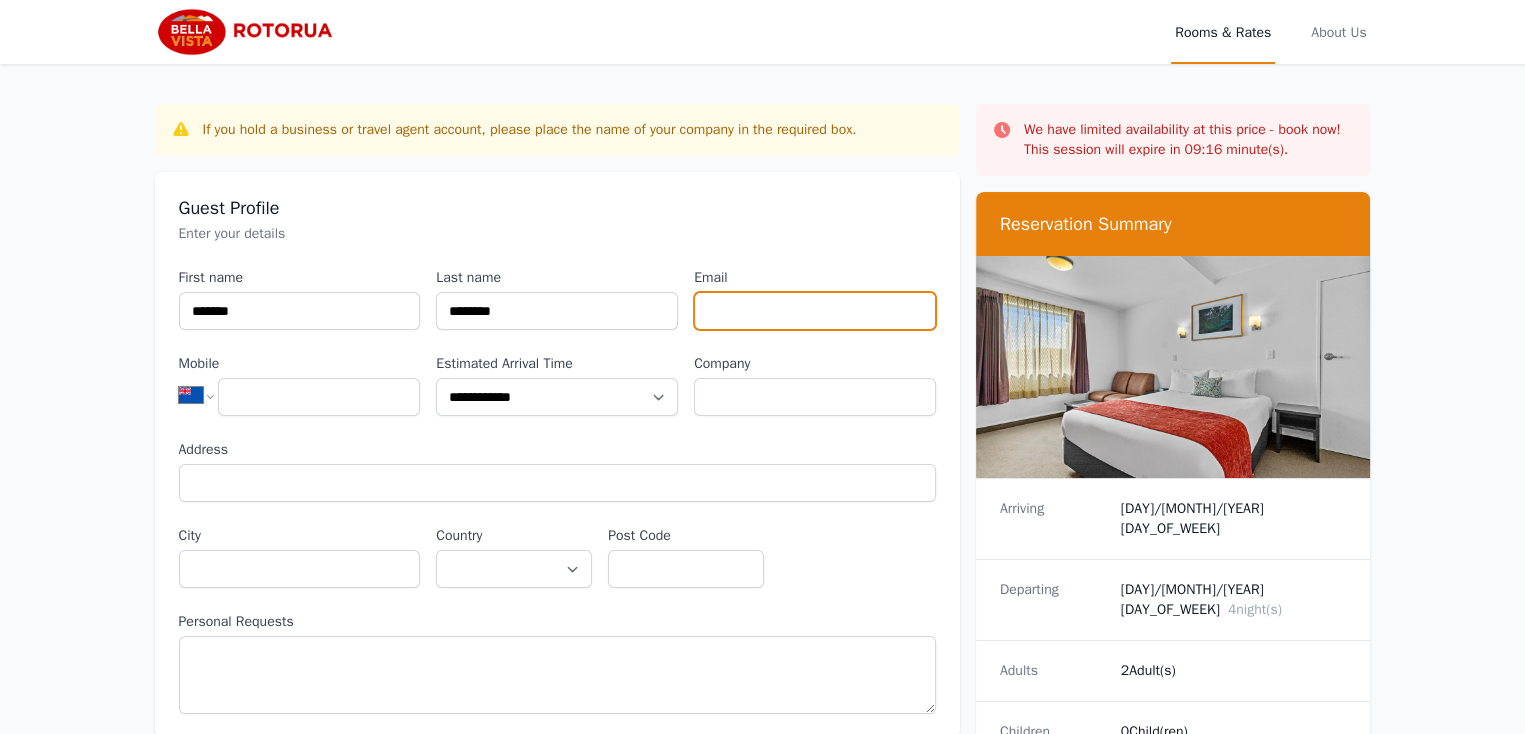 type on "**********" 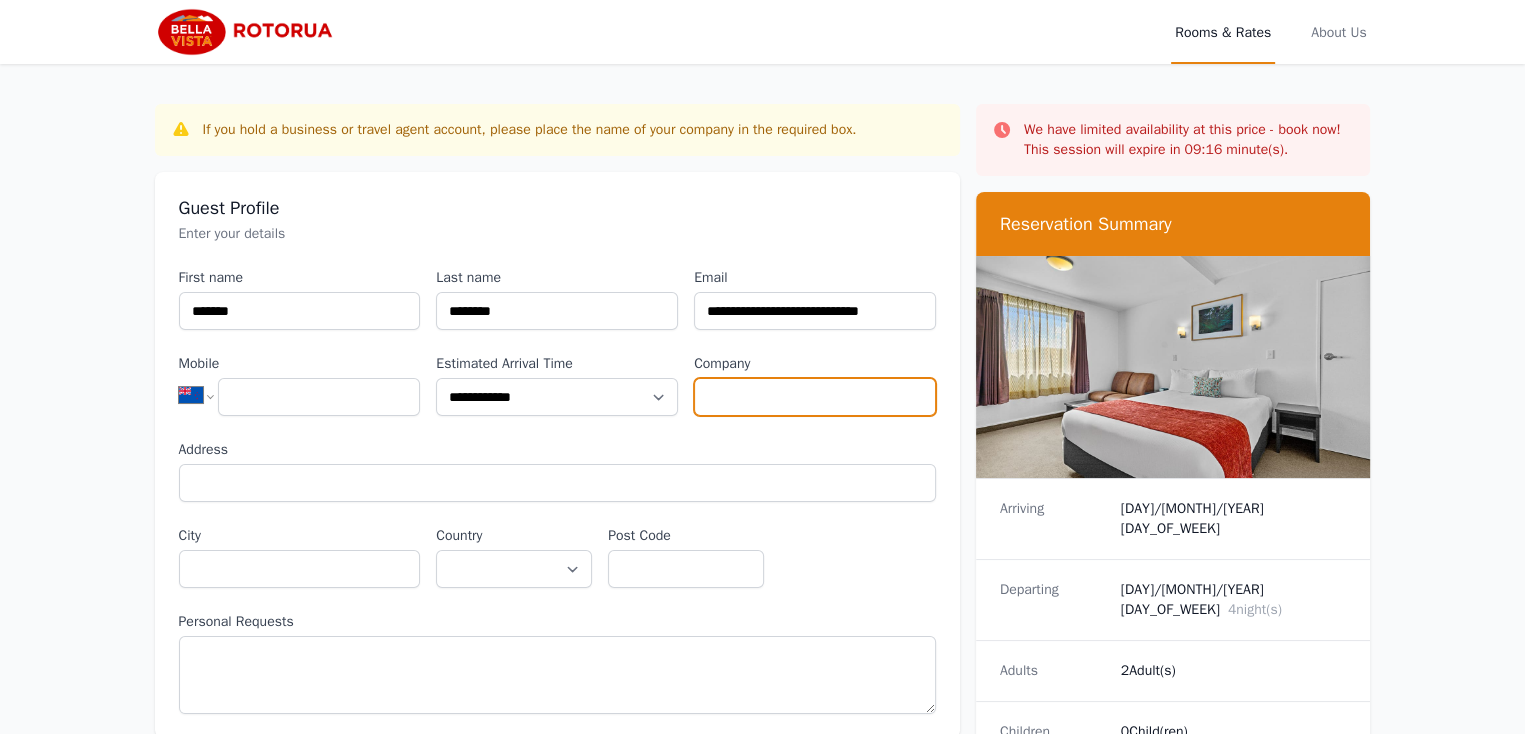 type on "**********" 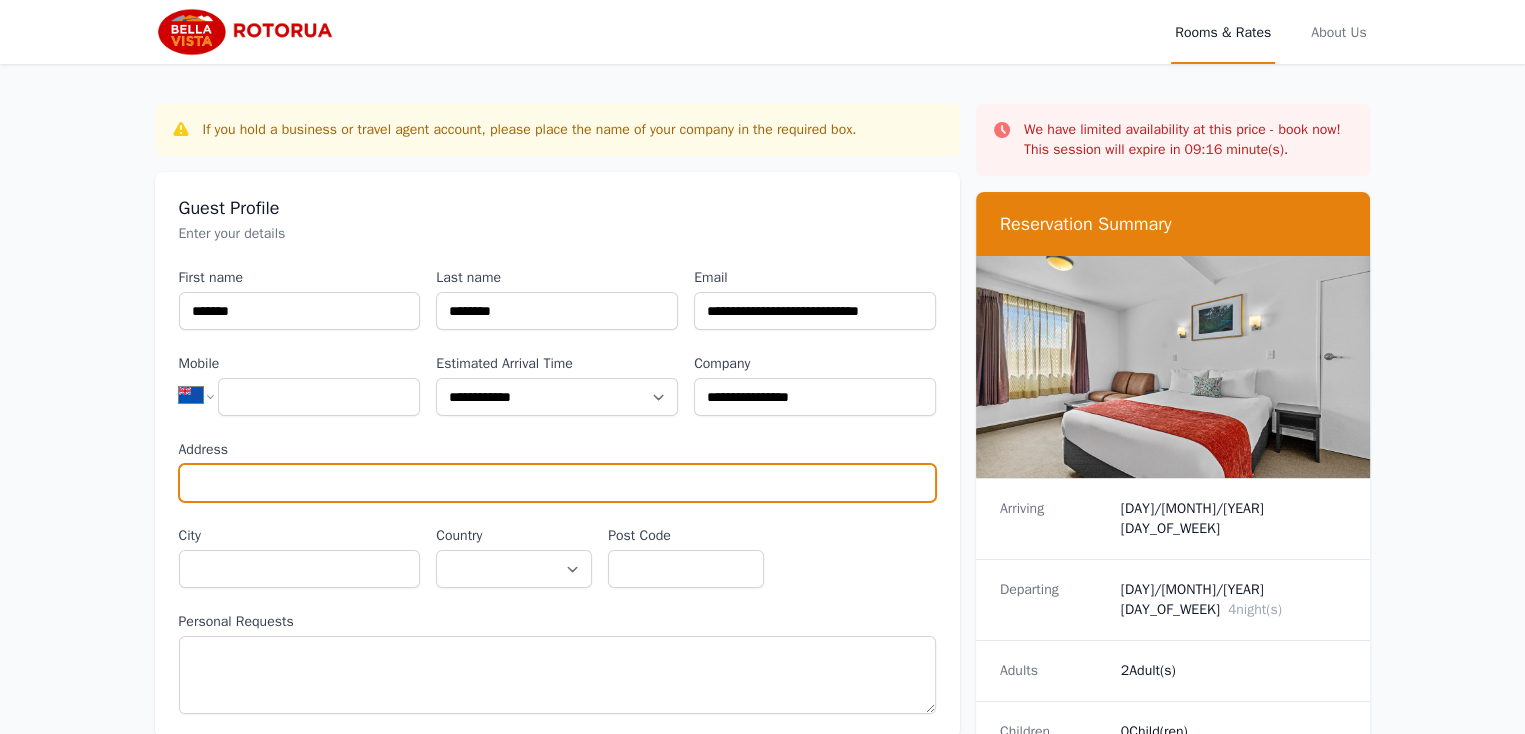 type on "**********" 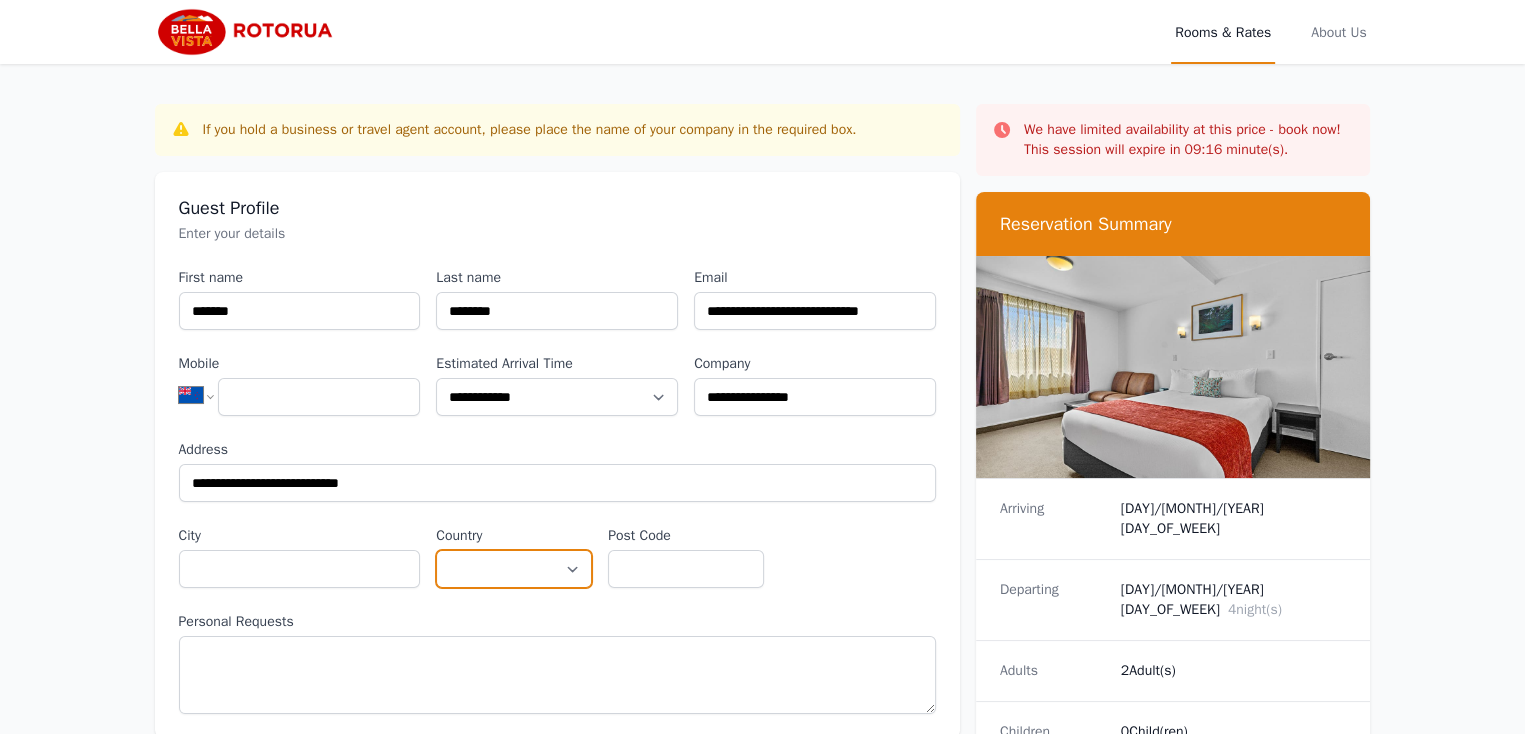 select on "**********" 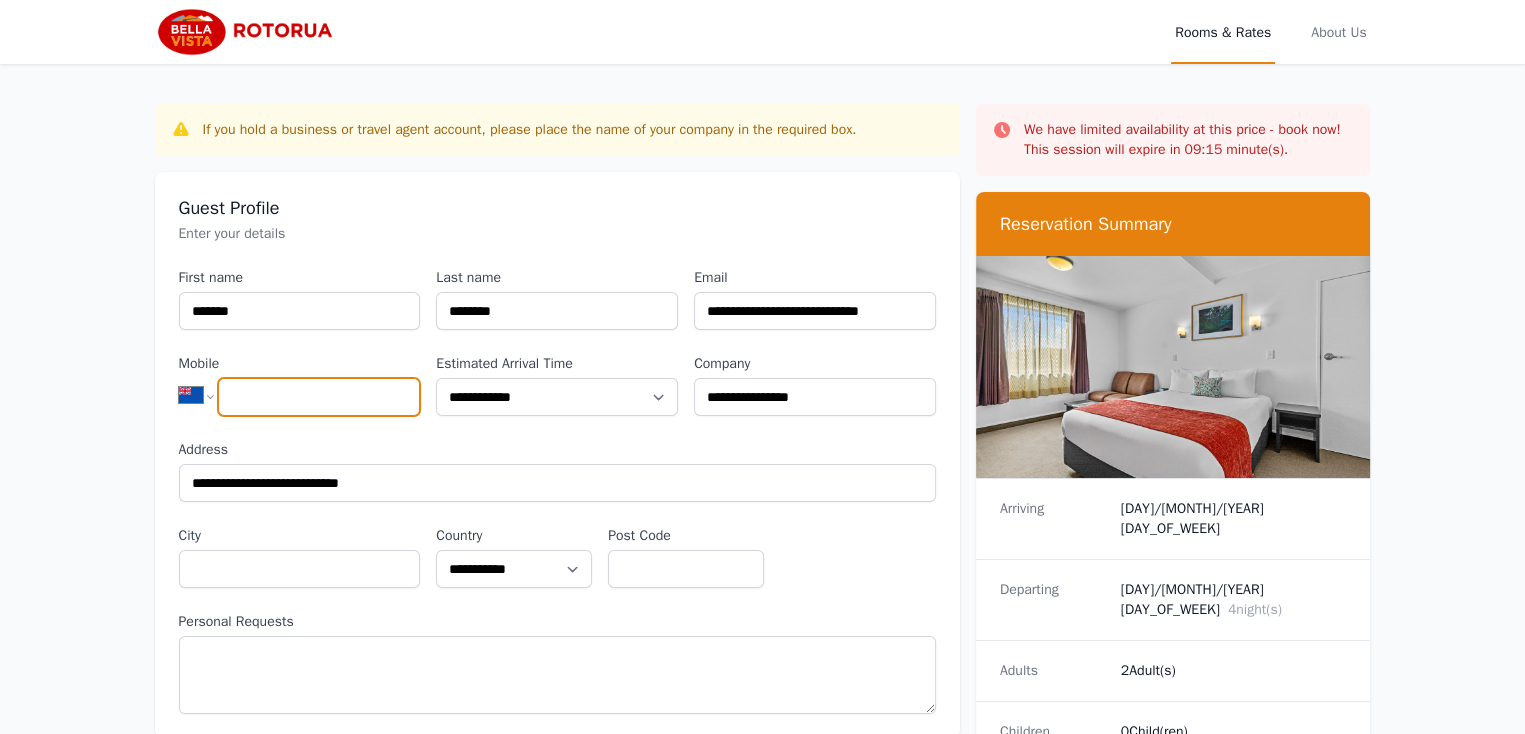 click on "Mobile" at bounding box center [319, 397] 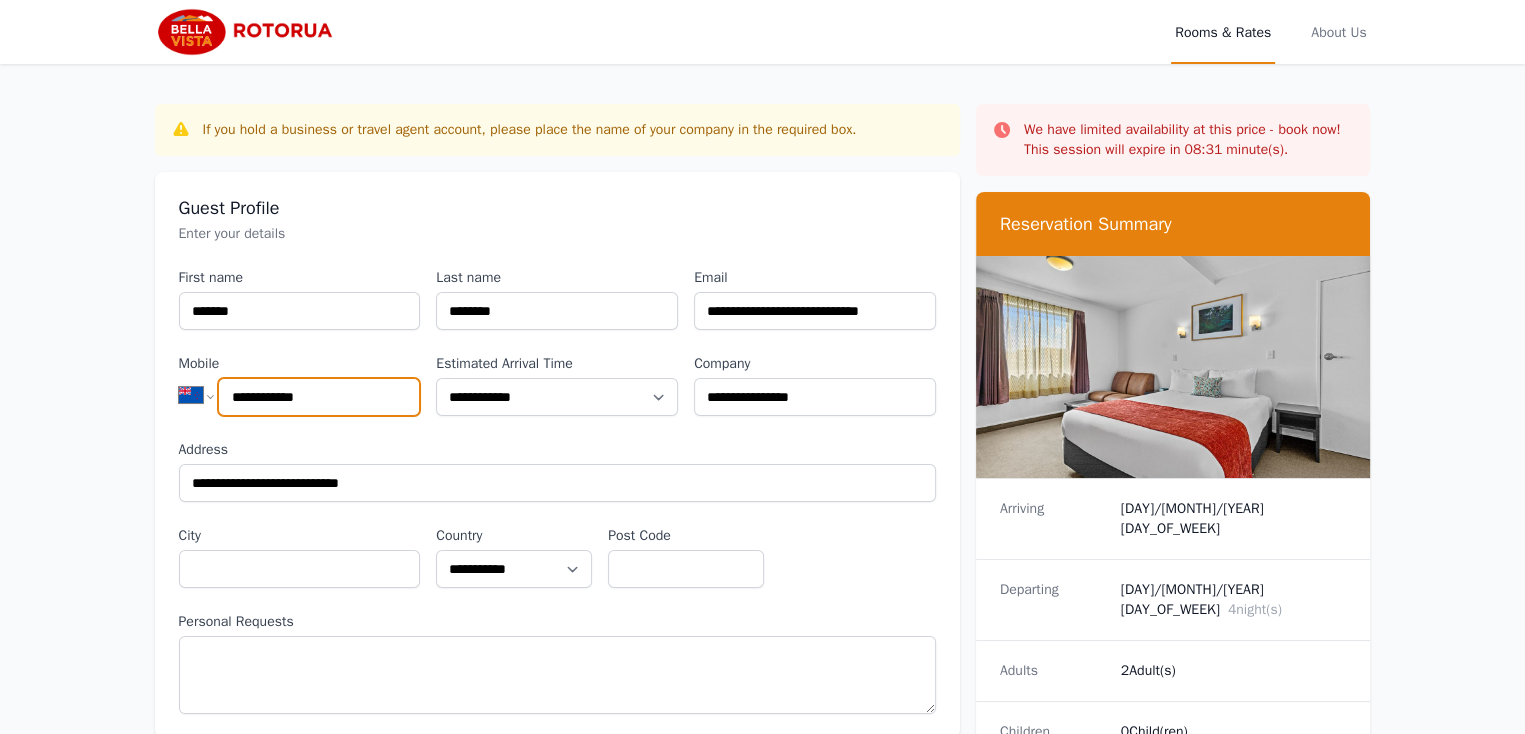 type on "**********" 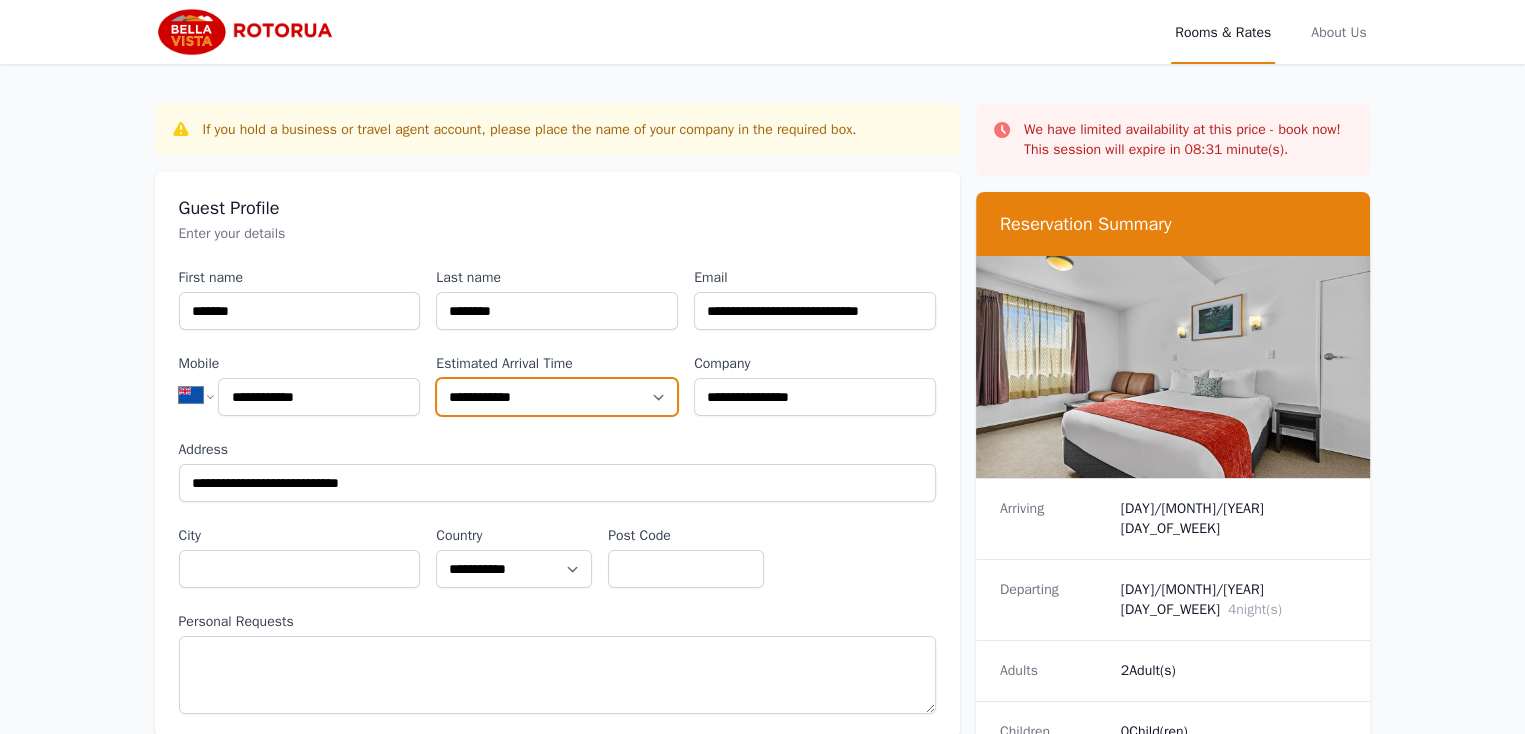 click on "**********" at bounding box center [557, 397] 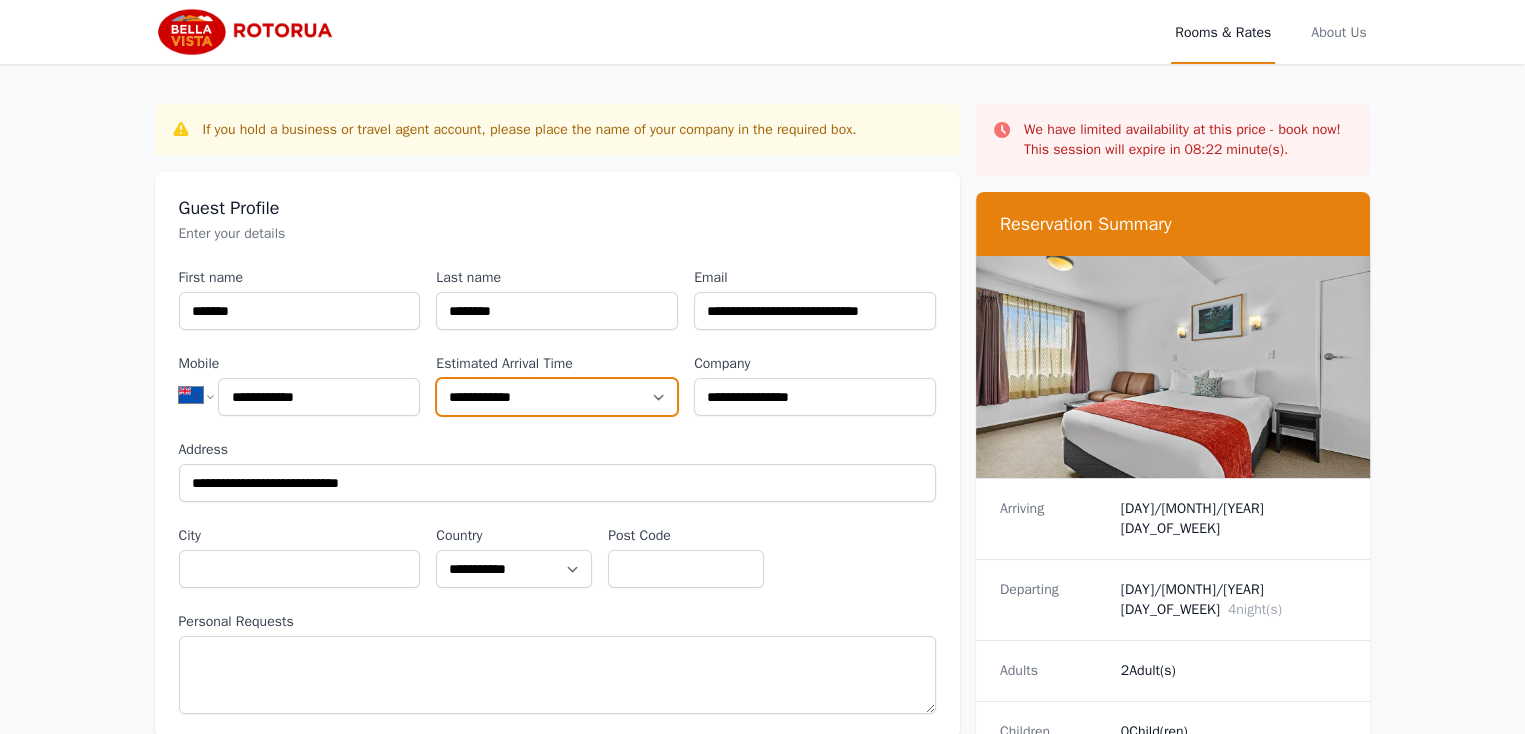 select on "**********" 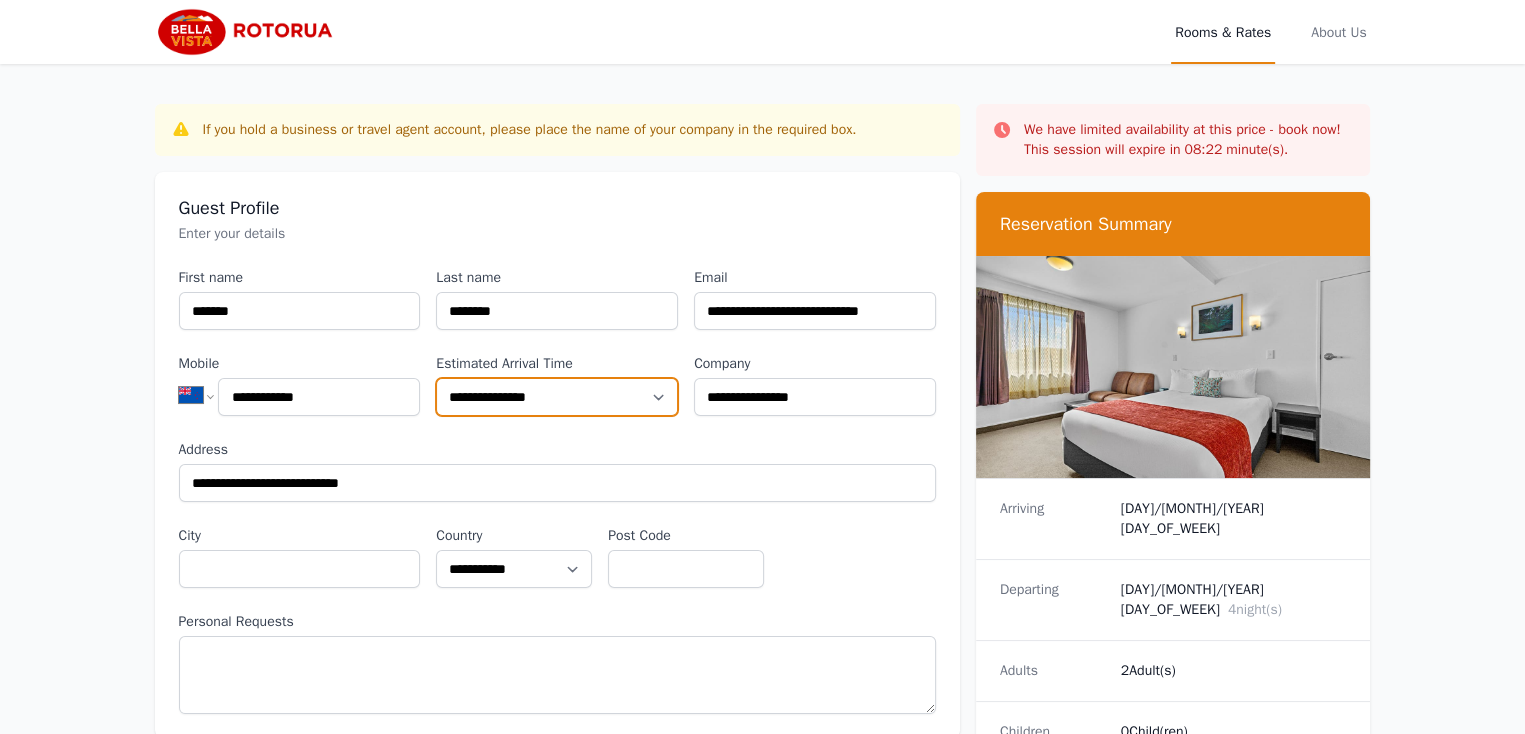 click on "**********" at bounding box center [557, 397] 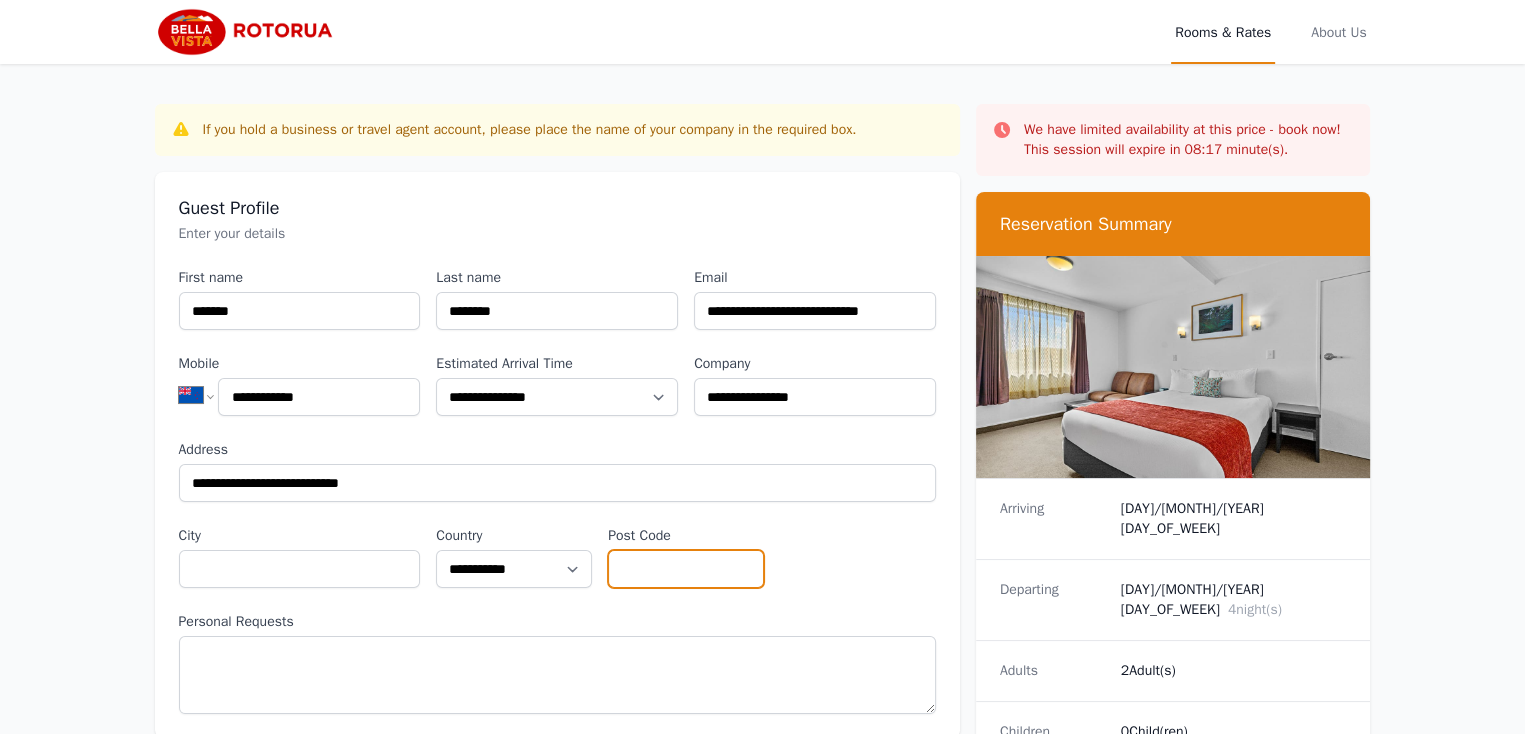 click on "Post Code" at bounding box center (686, 569) 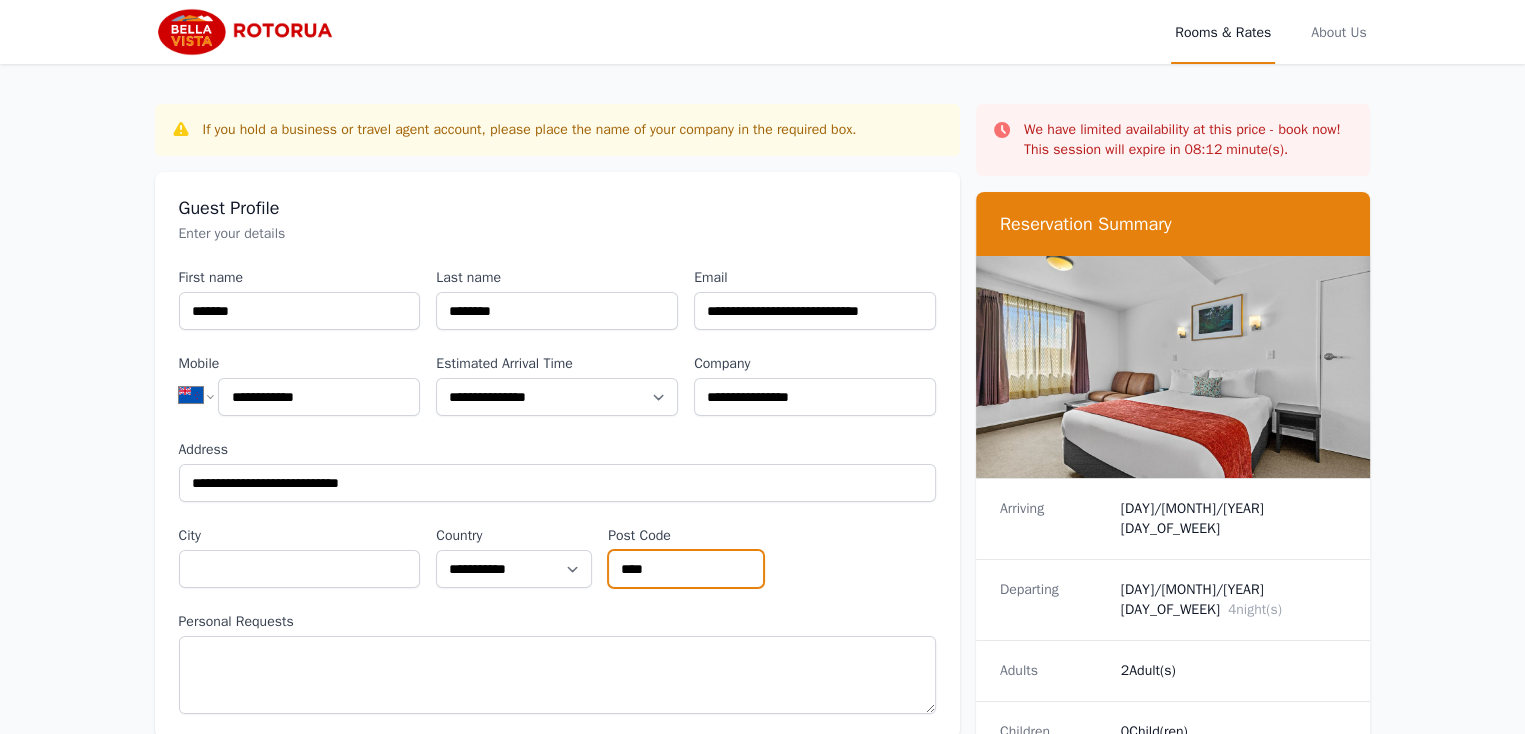 type on "****" 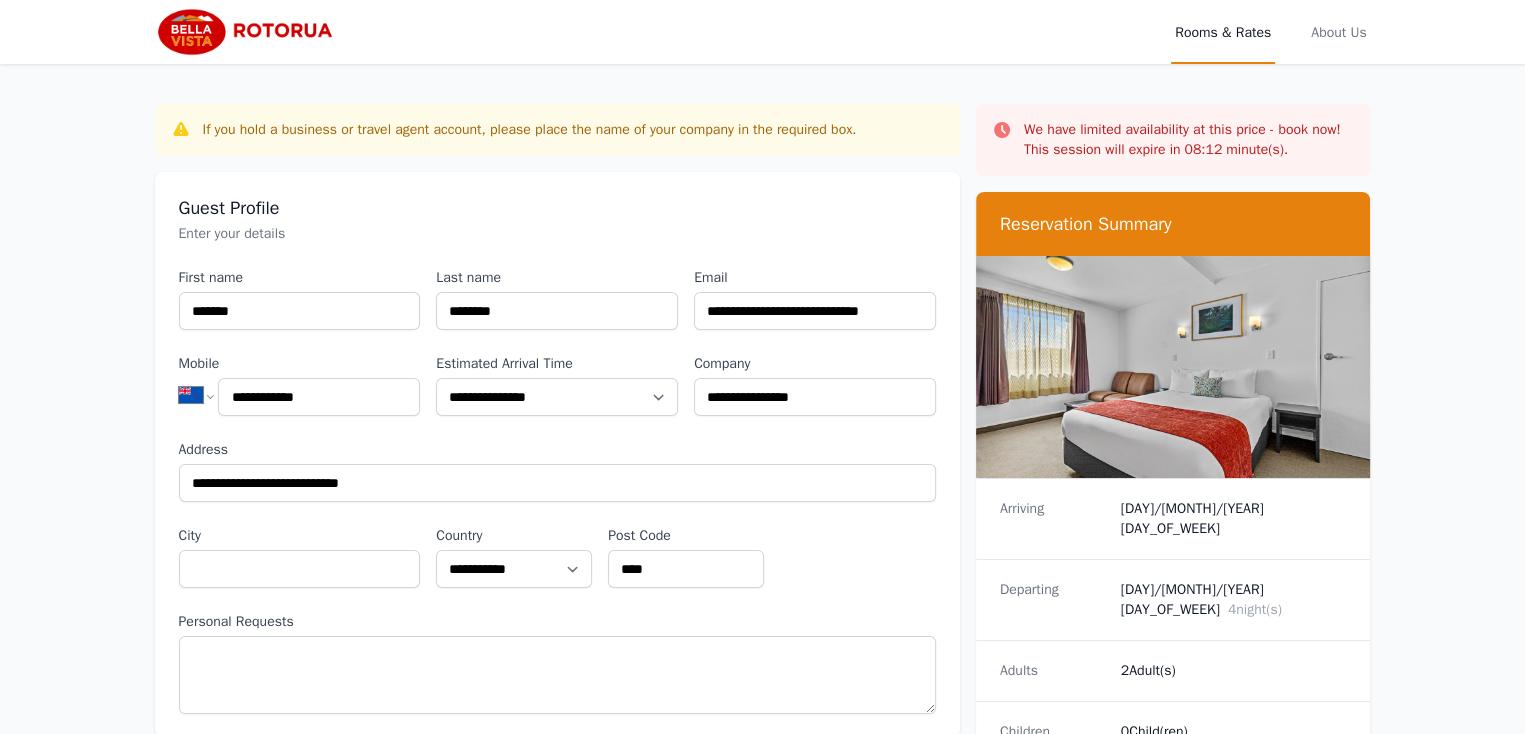 click on "2  Adult(s)" at bounding box center (1234, 671) 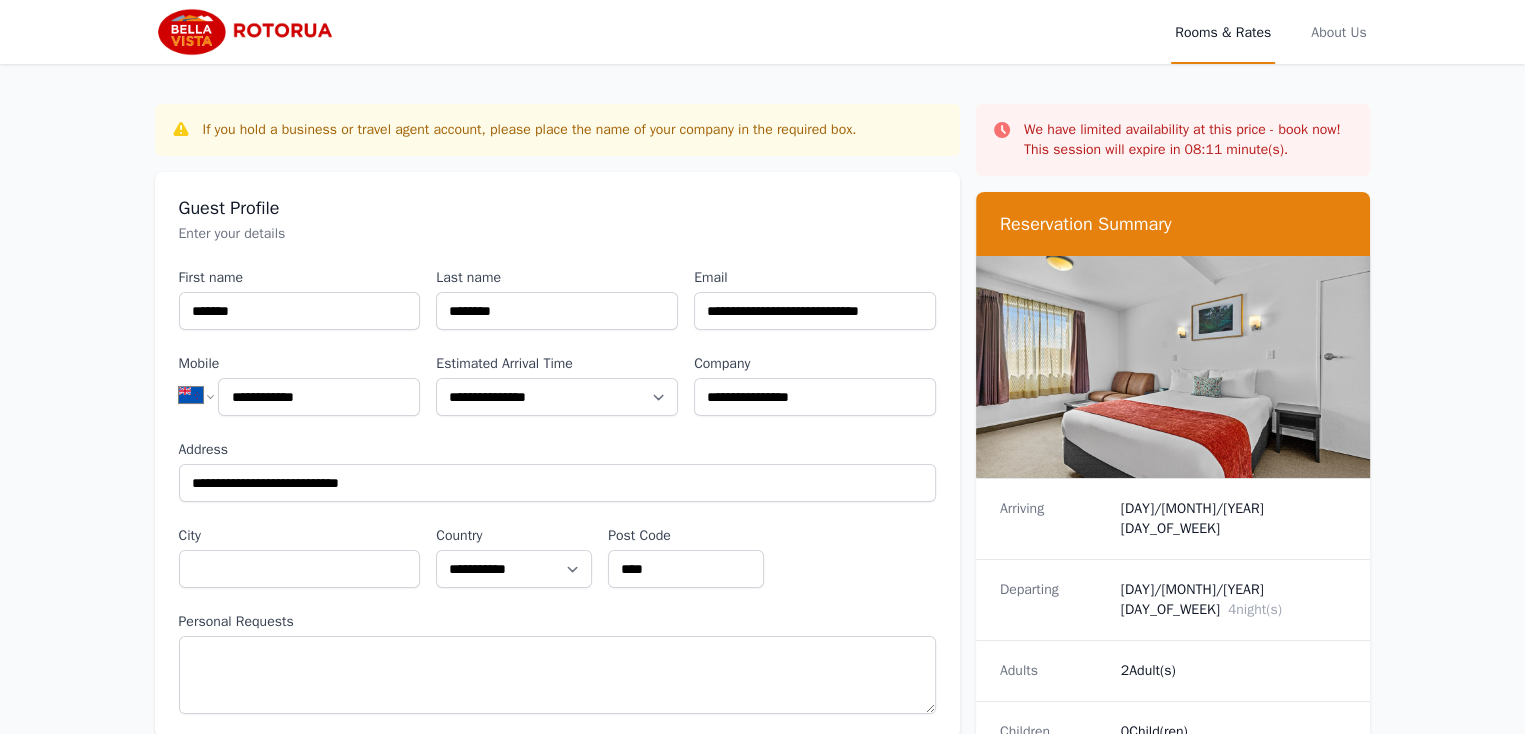 click on "2  Adult(s)" at bounding box center (1234, 671) 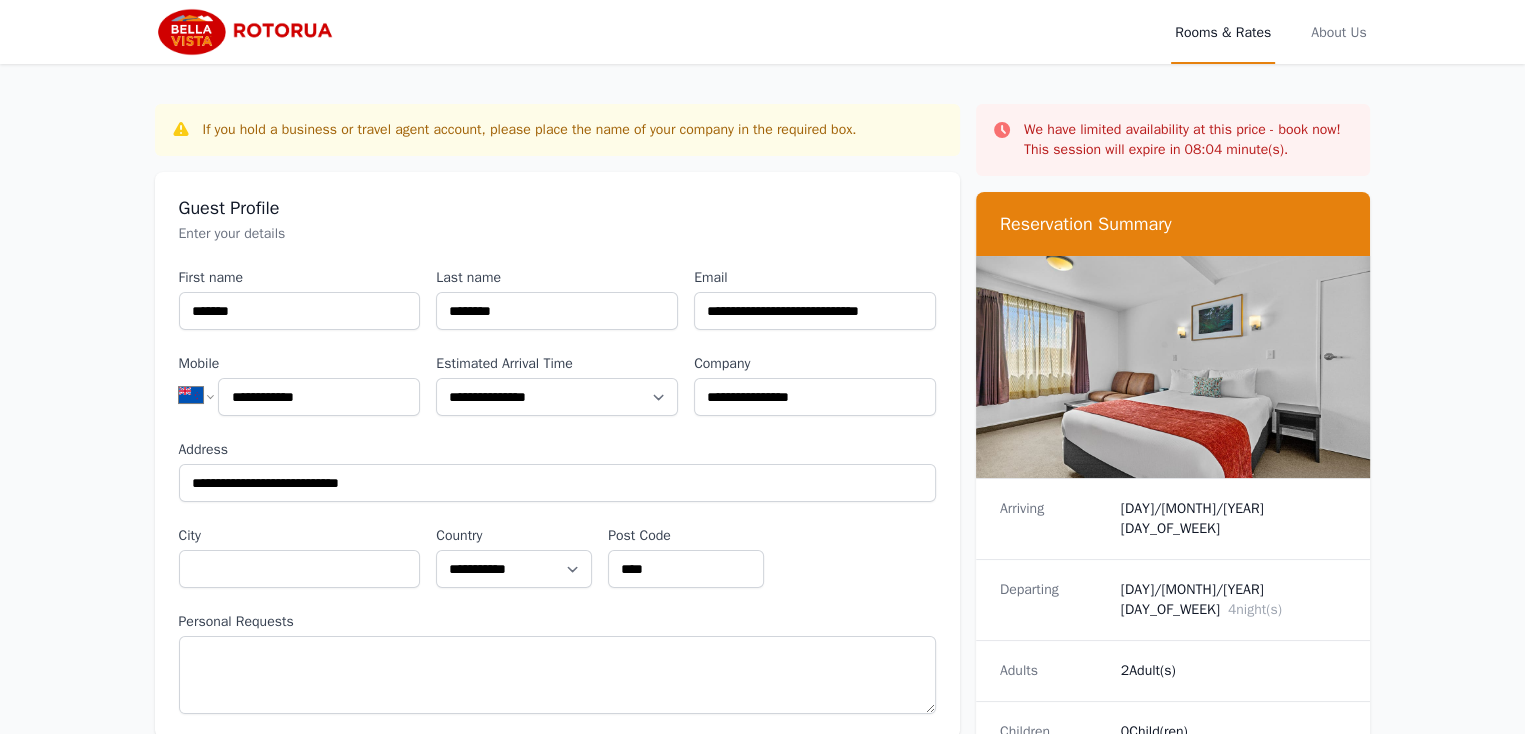 scroll, scrollTop: 642, scrollLeft: 0, axis: vertical 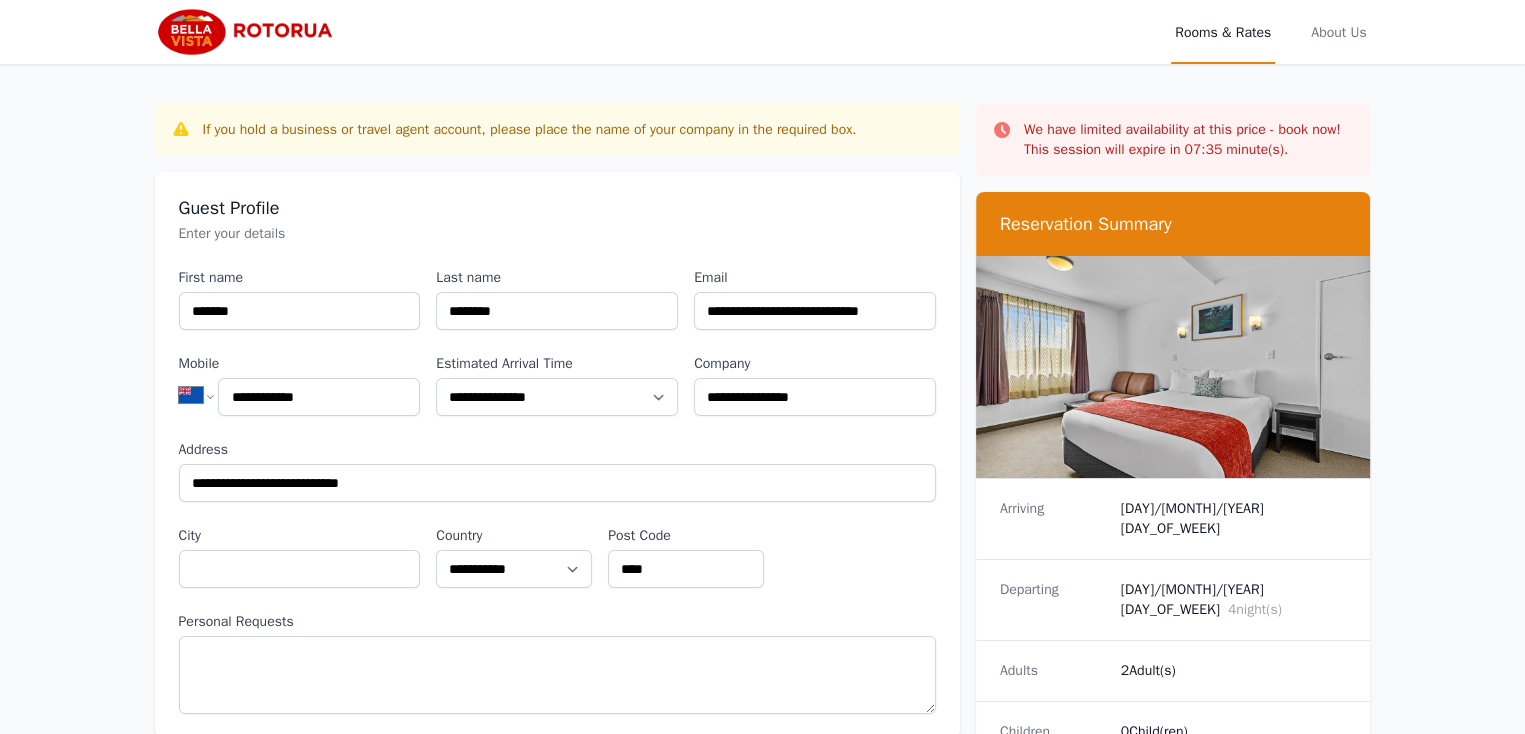click on "Adults [NUMBER]  Adult(s)" at bounding box center (1173, 670) 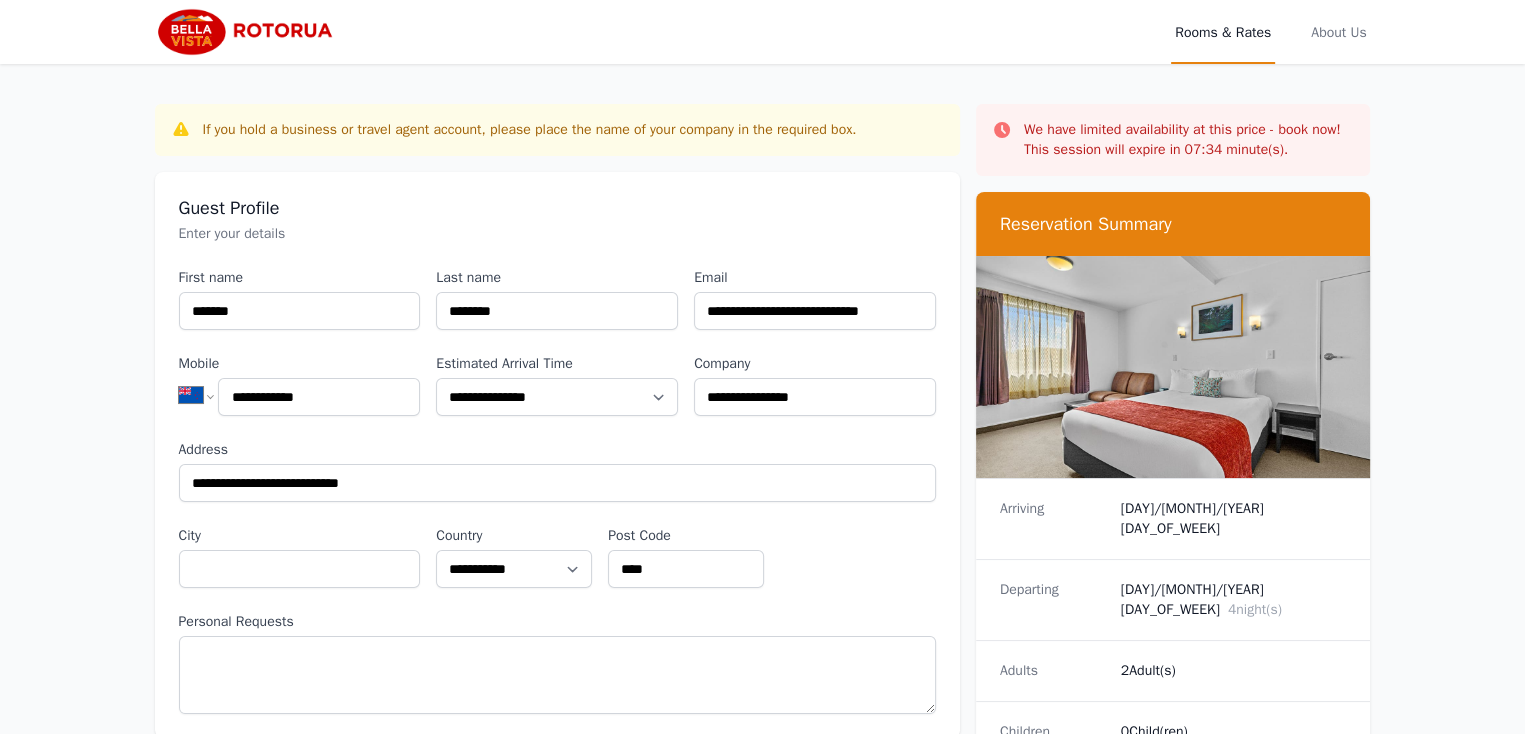 click on "2  Adult(s)" at bounding box center [1234, 671] 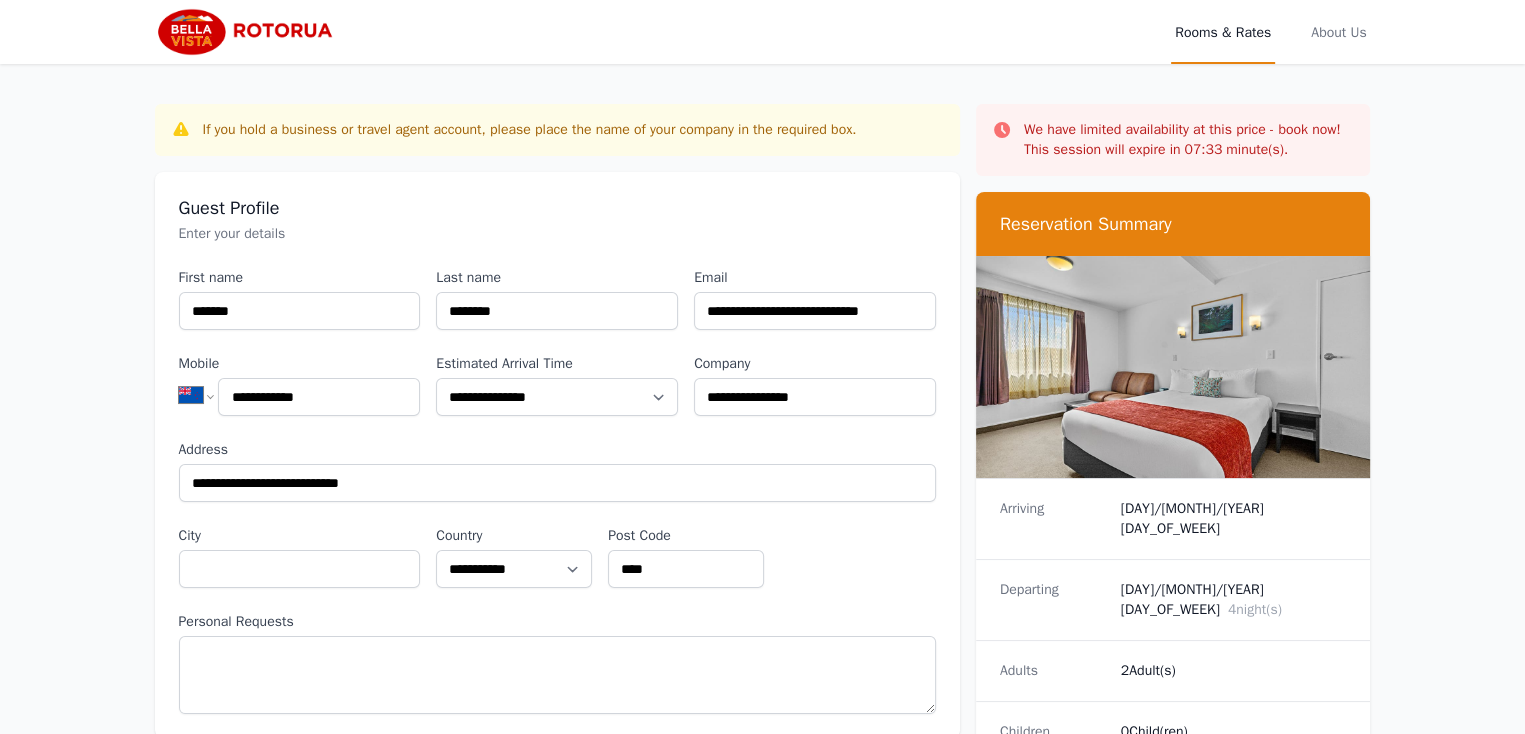 click on "2  Adult(s)" at bounding box center (1234, 671) 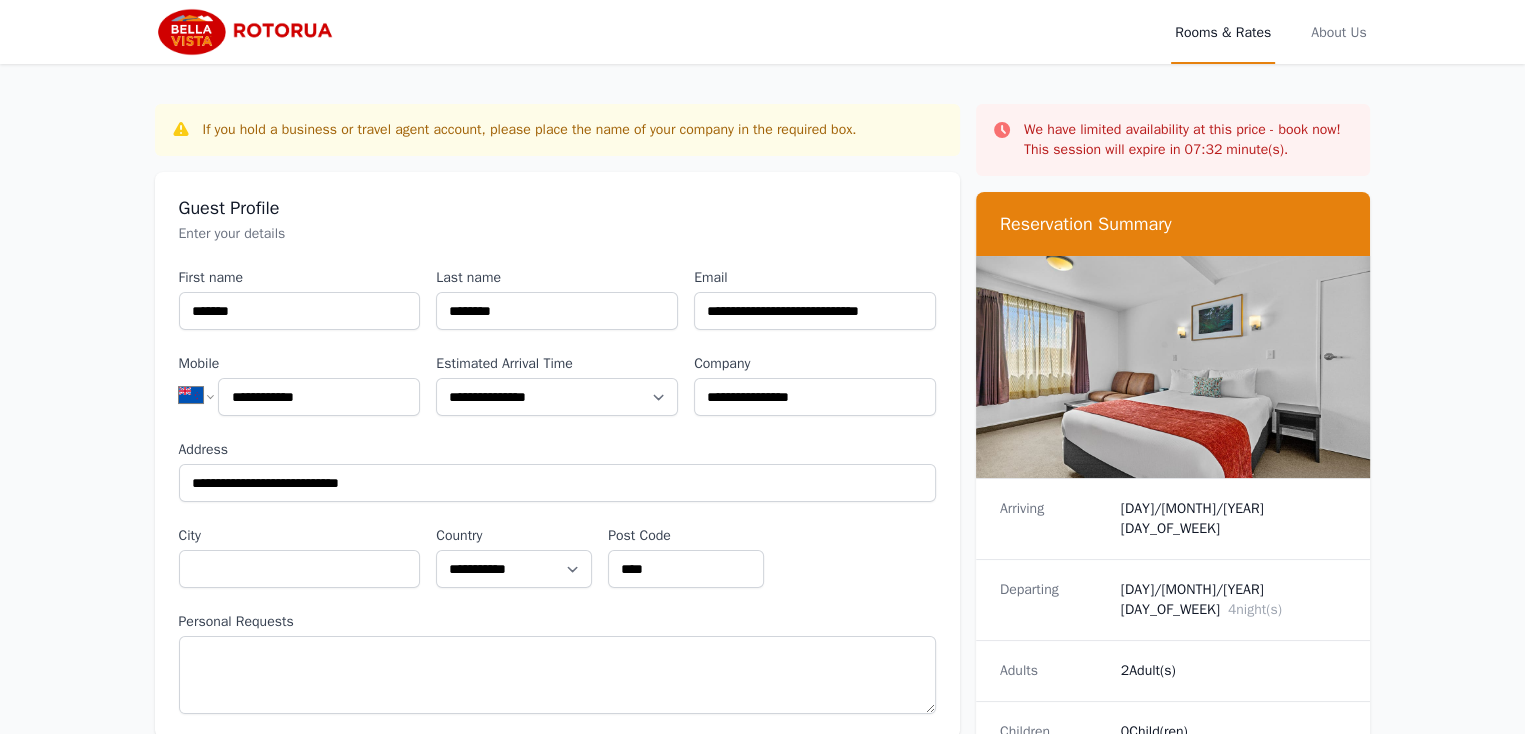 click on "2  Adult(s)" at bounding box center [1234, 671] 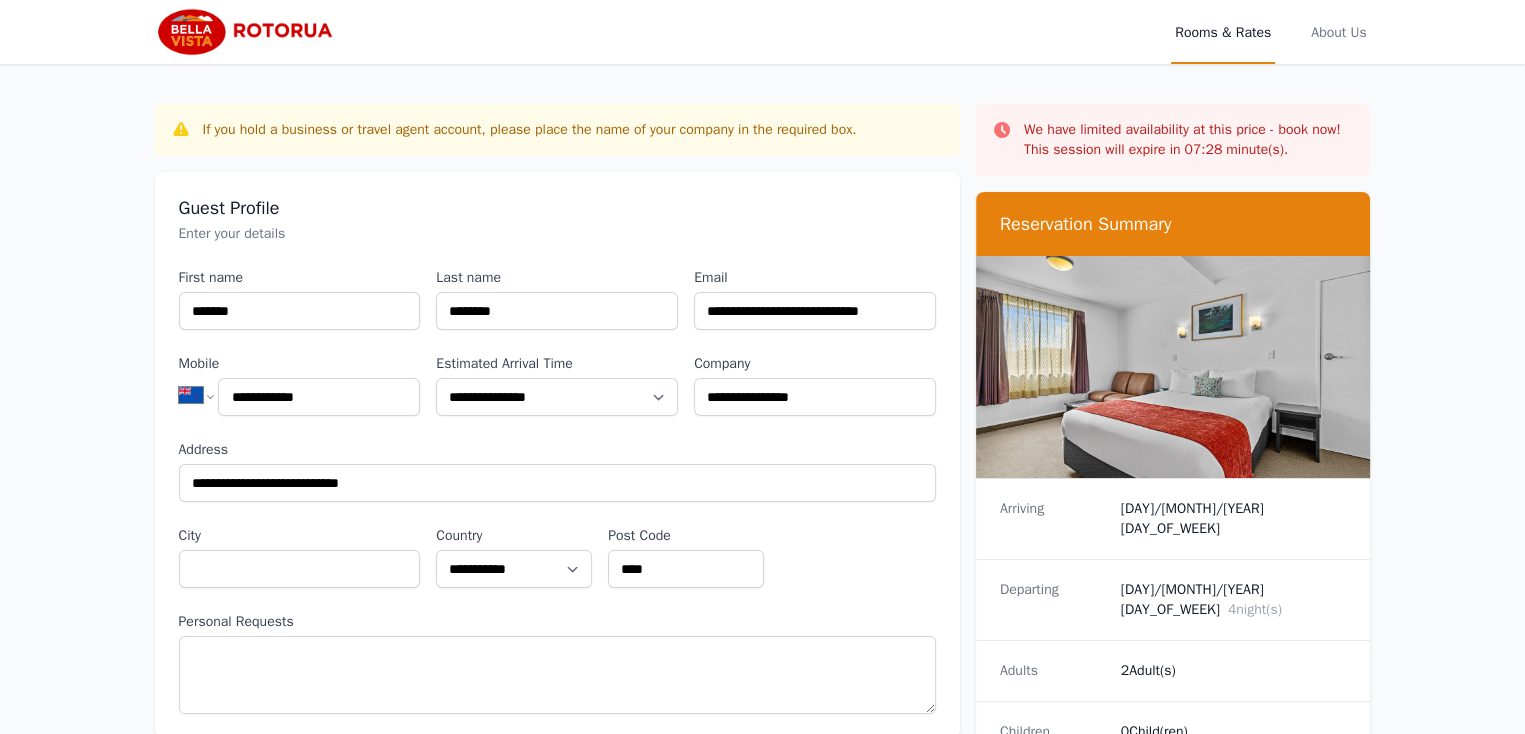 scroll, scrollTop: 96, scrollLeft: 0, axis: vertical 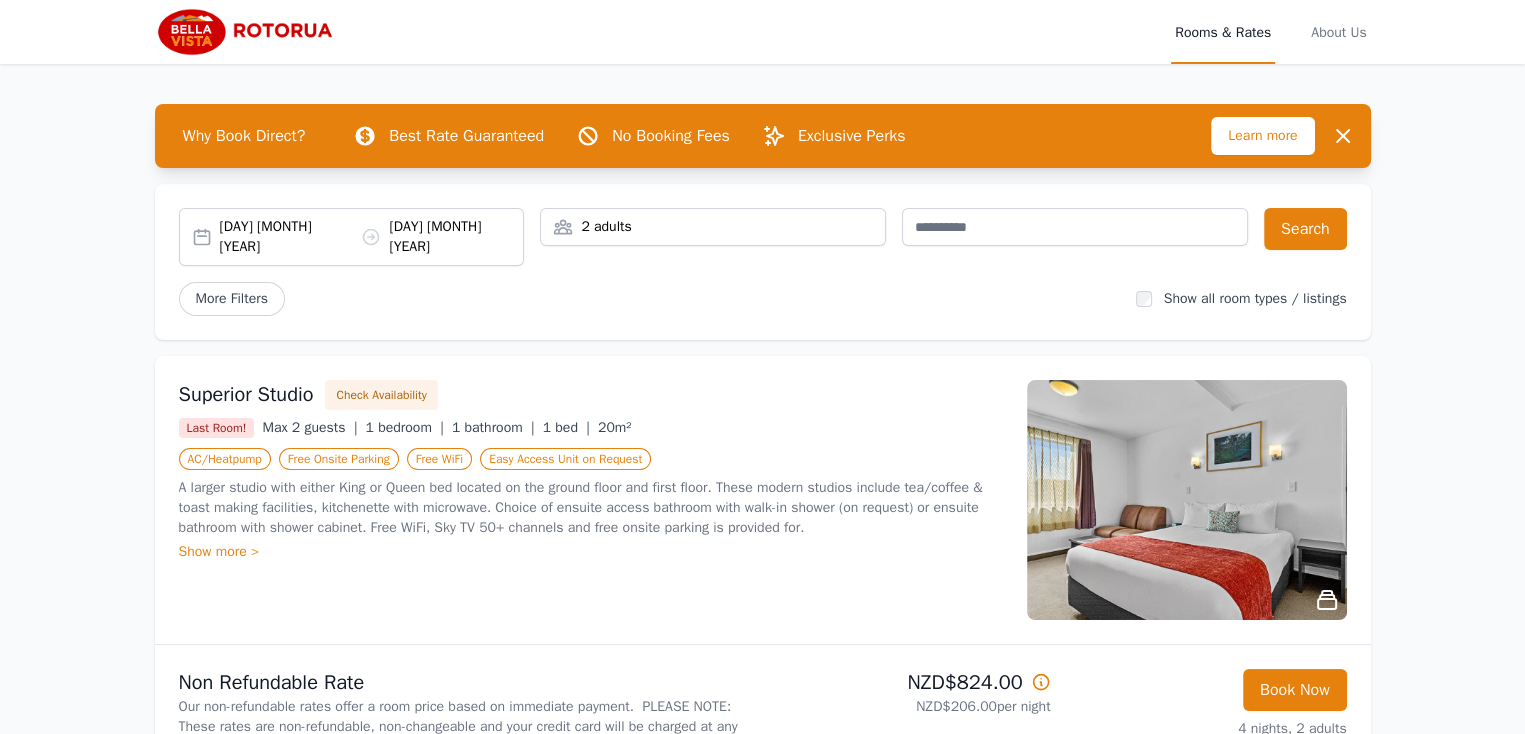 click on "2 adults" at bounding box center [713, 227] 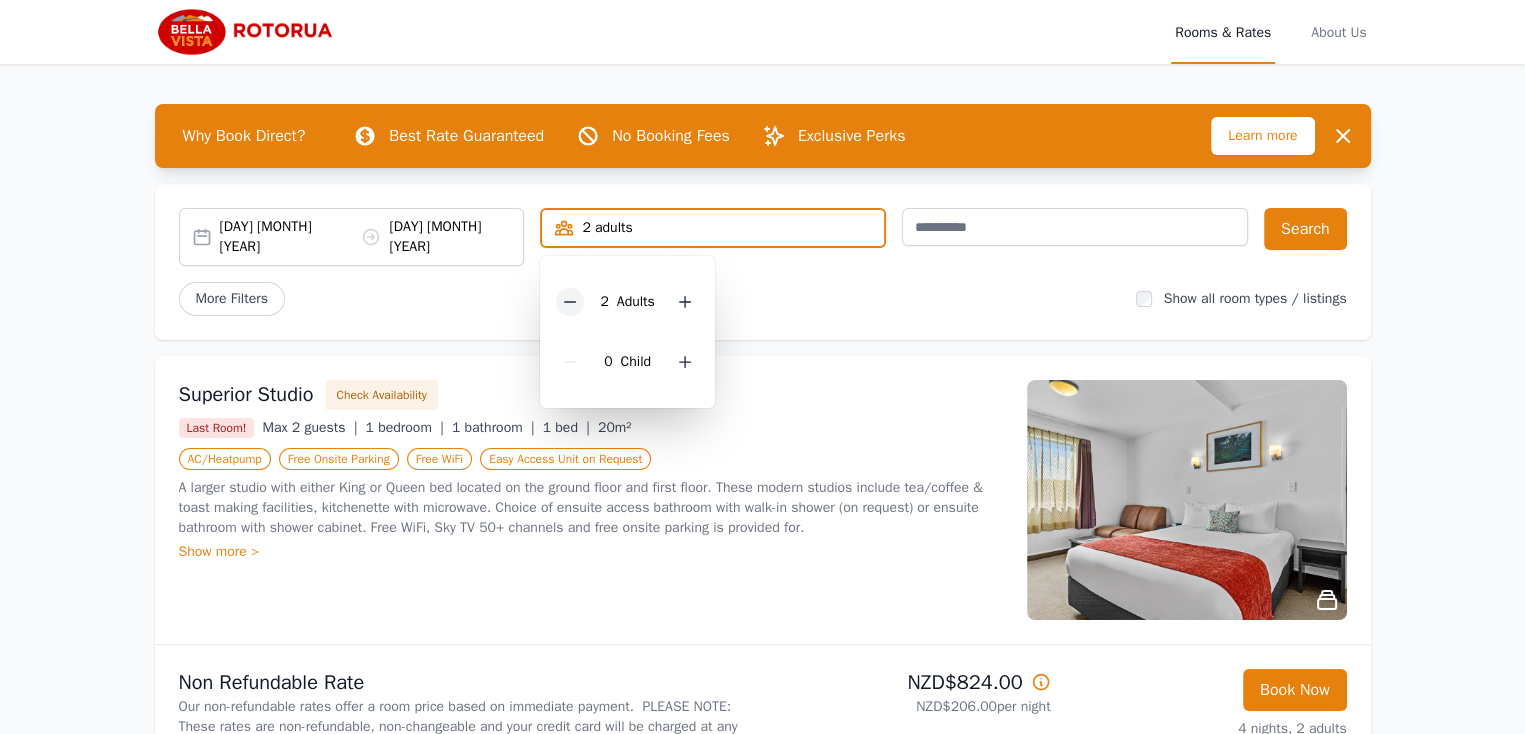 click 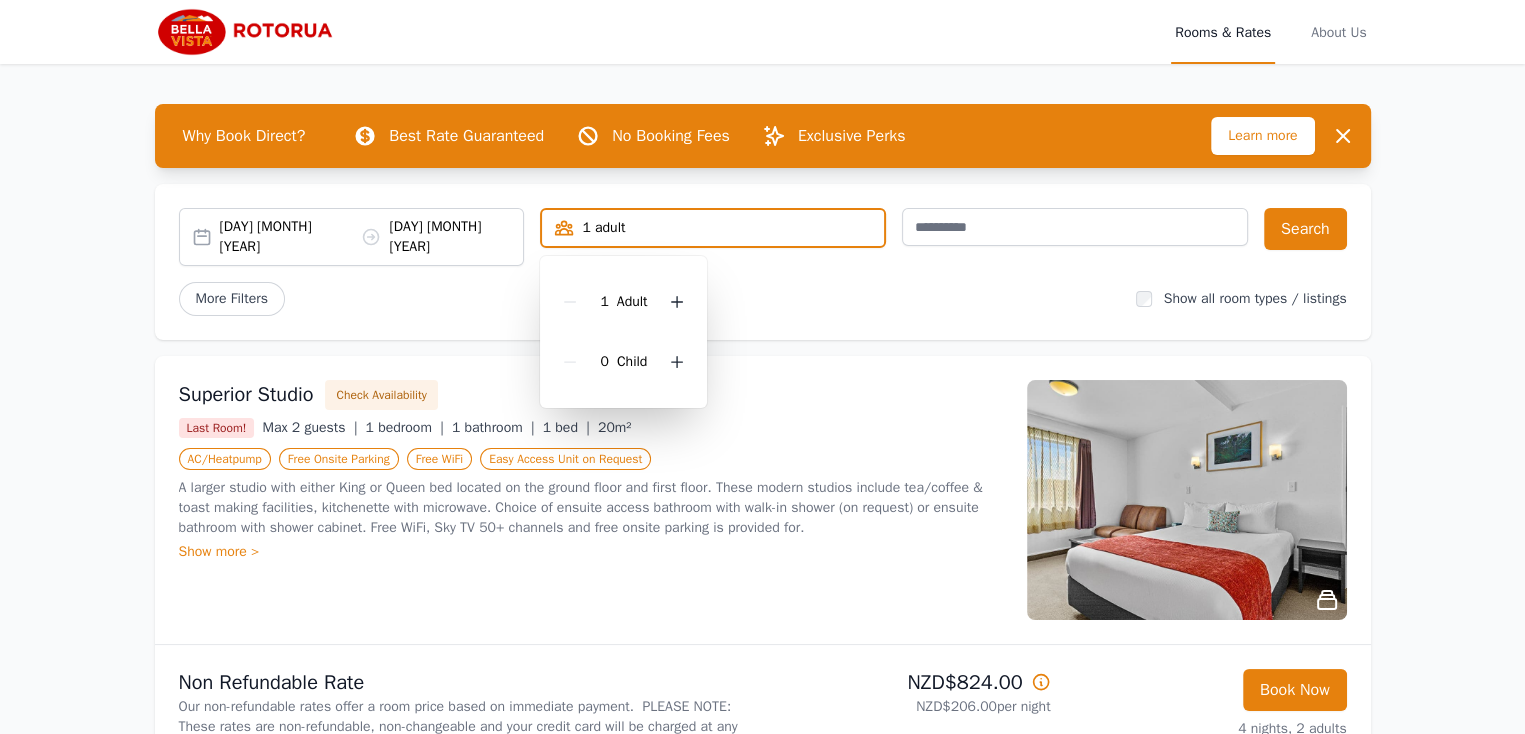 scroll, scrollTop: 642, scrollLeft: 0, axis: vertical 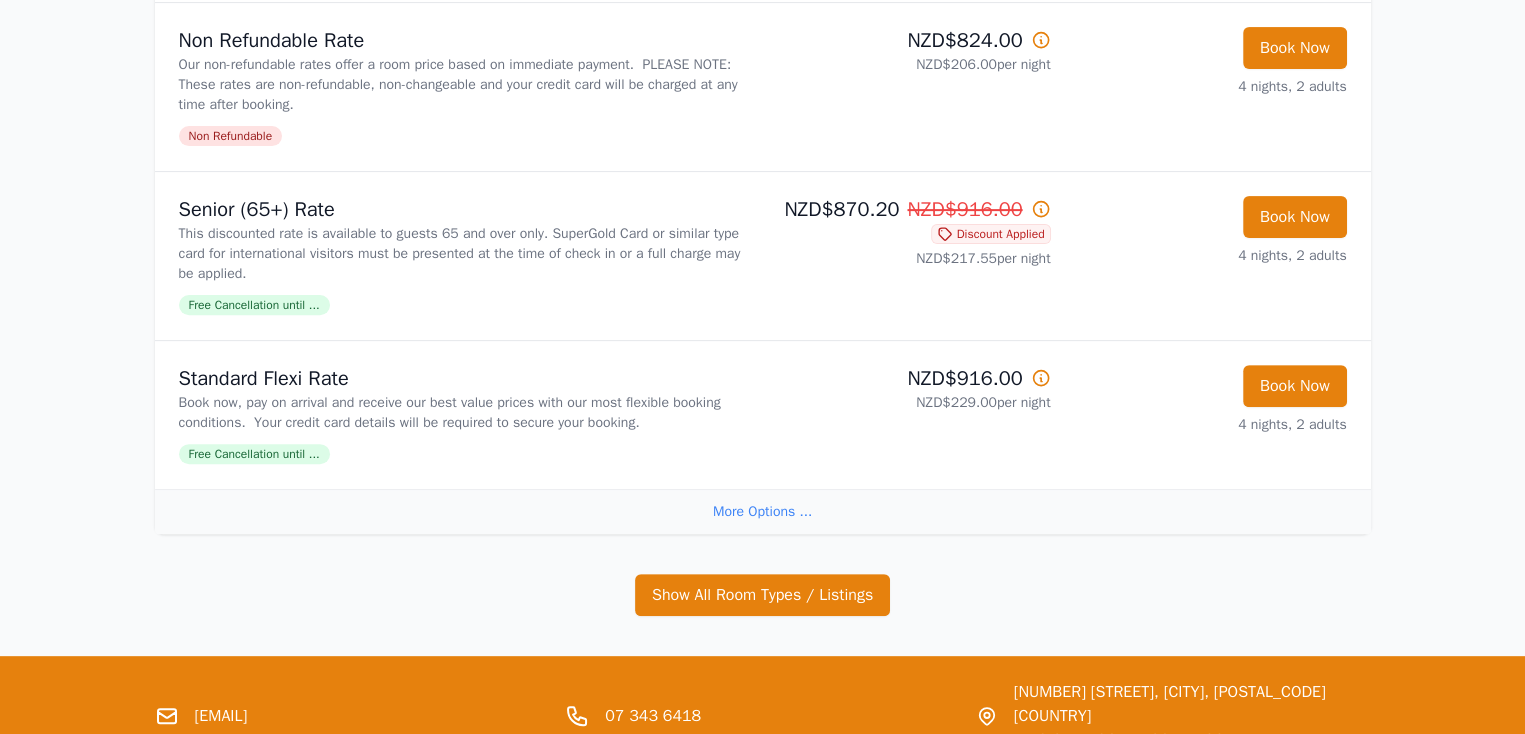 click on "Free Cancellation until ..." at bounding box center (254, 305) 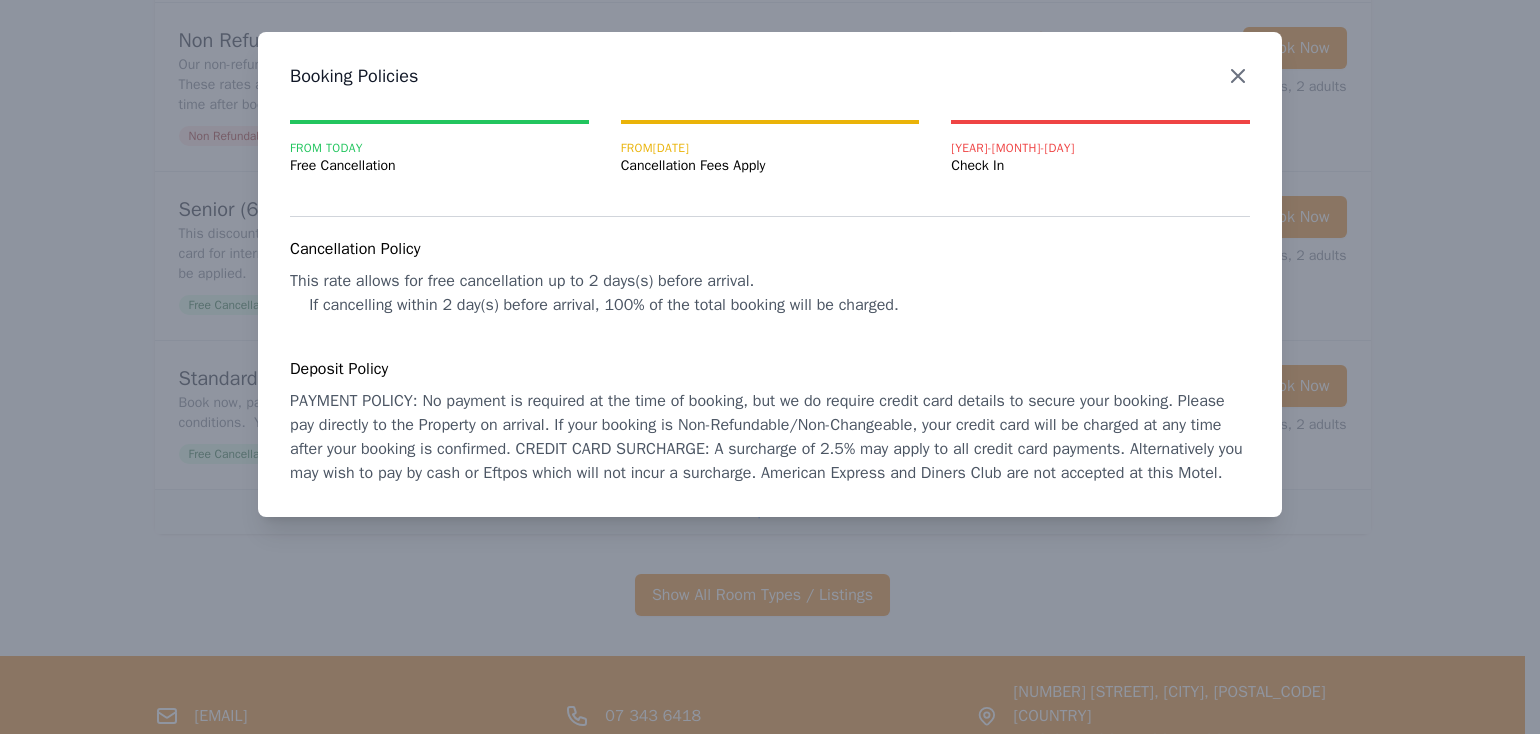 click 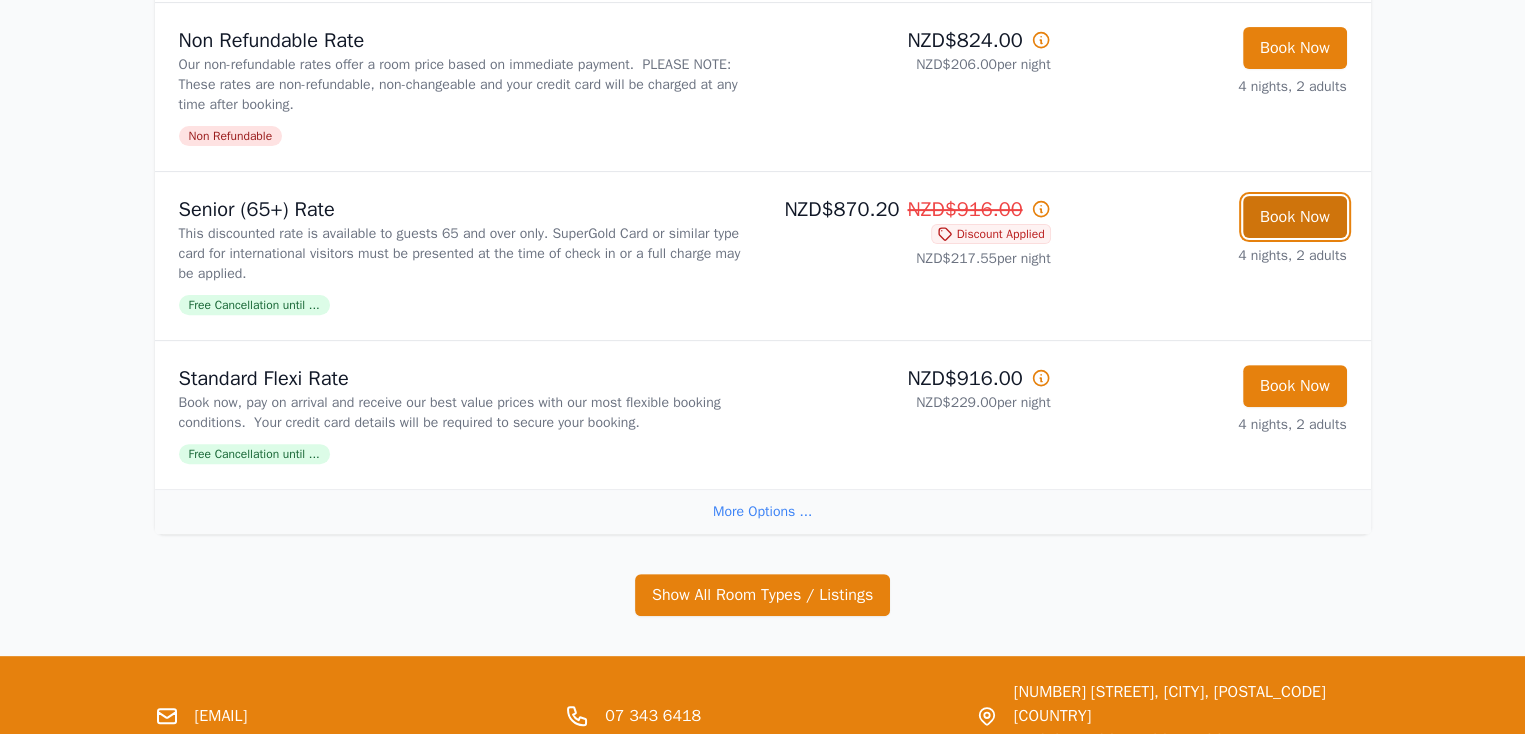click on "Book Now" at bounding box center (1295, 217) 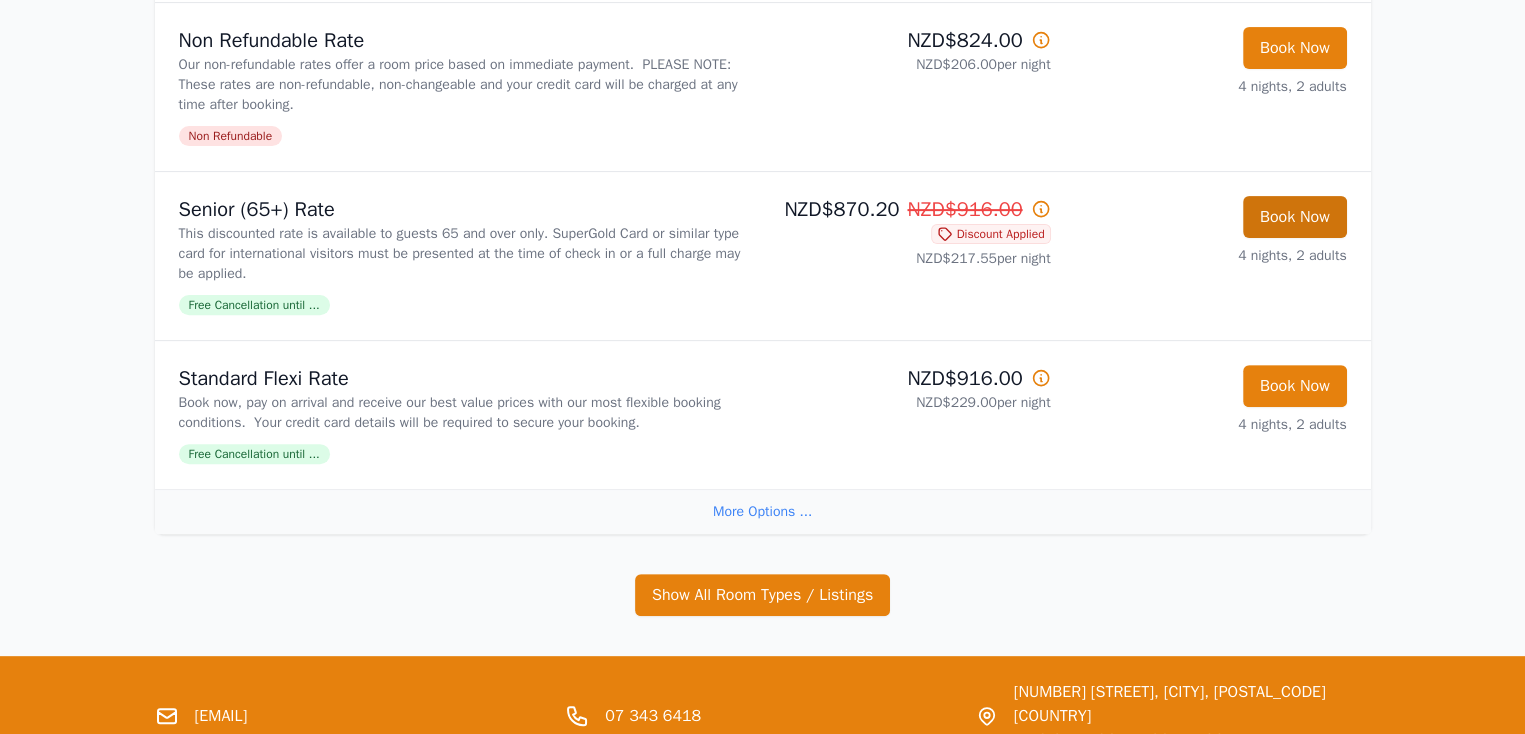 scroll, scrollTop: 96, scrollLeft: 0, axis: vertical 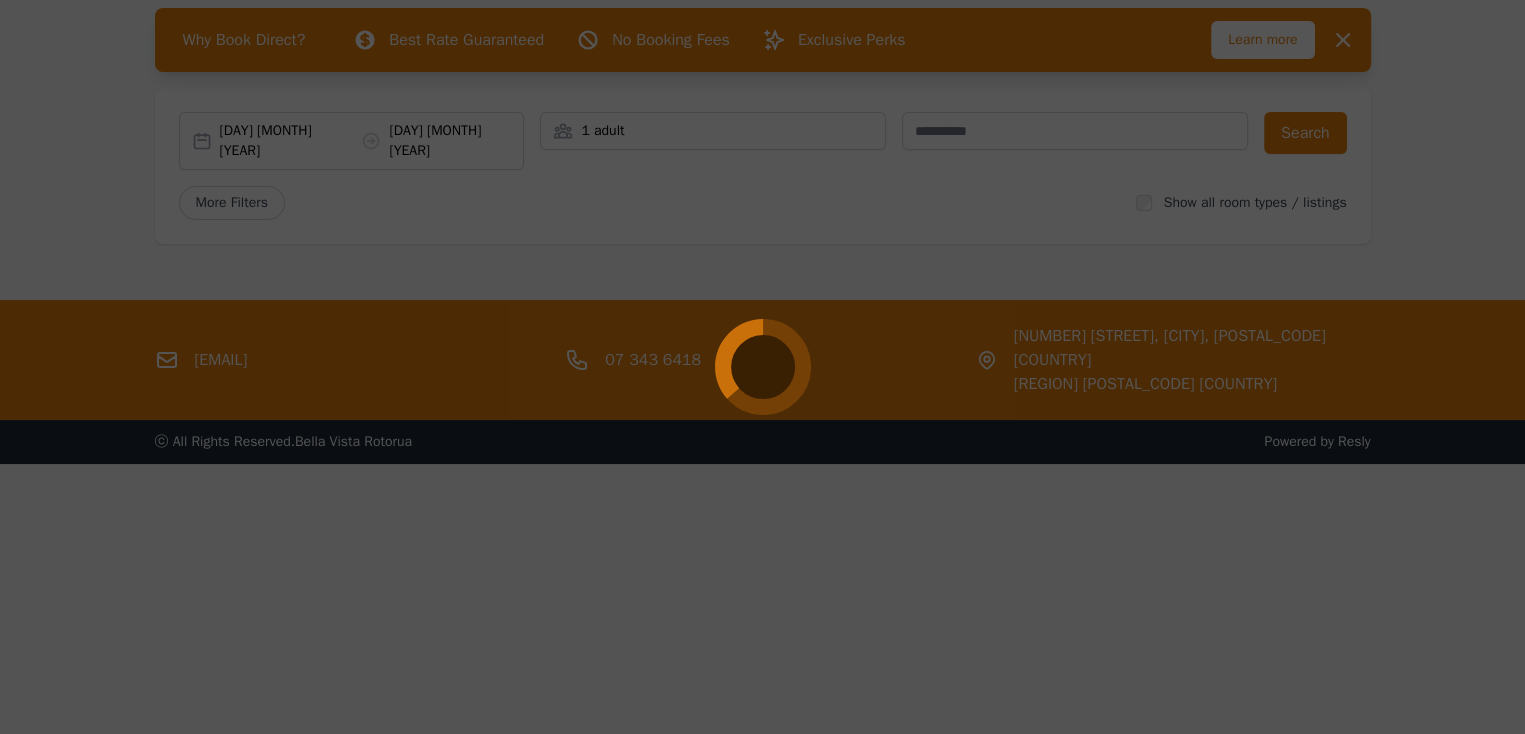 select on "**" 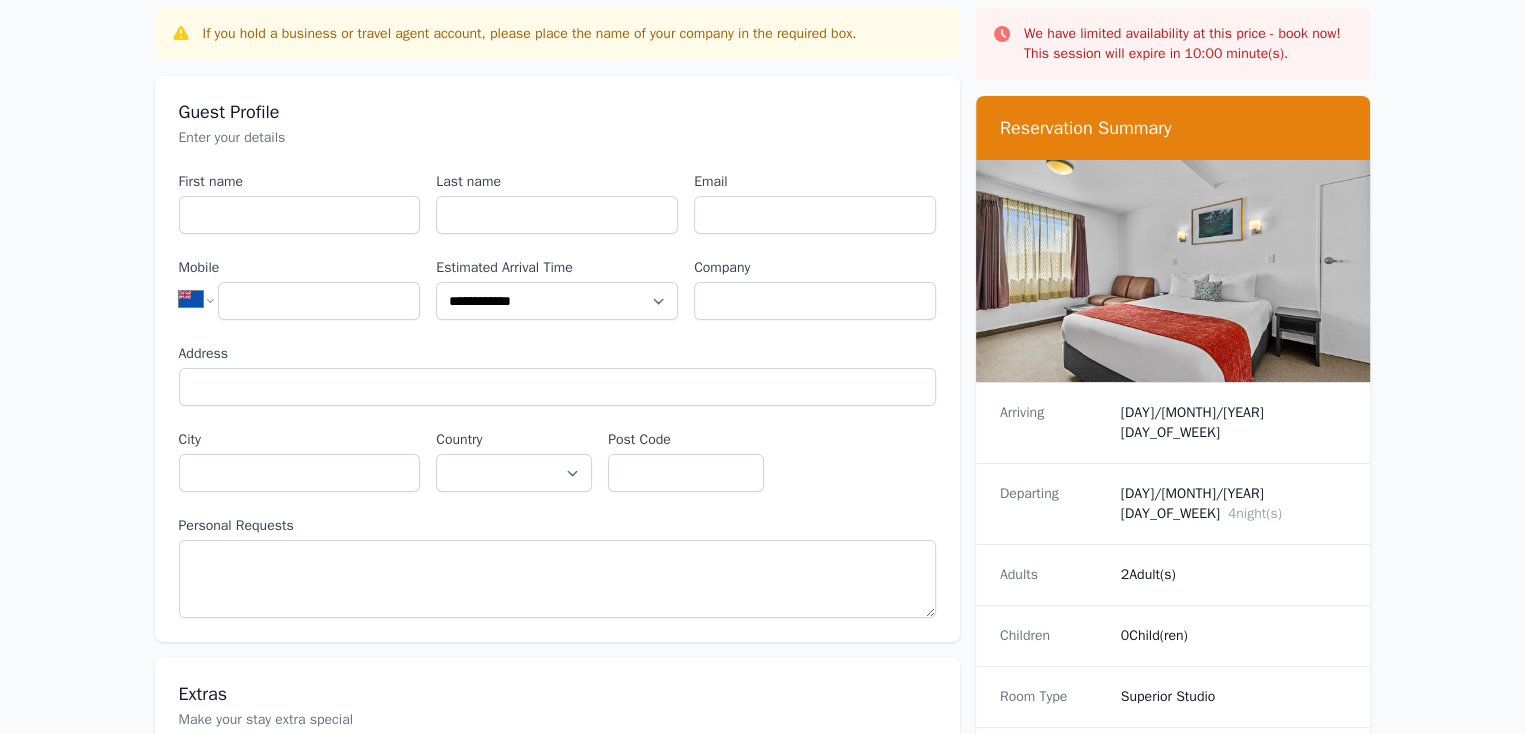 scroll, scrollTop: 0, scrollLeft: 0, axis: both 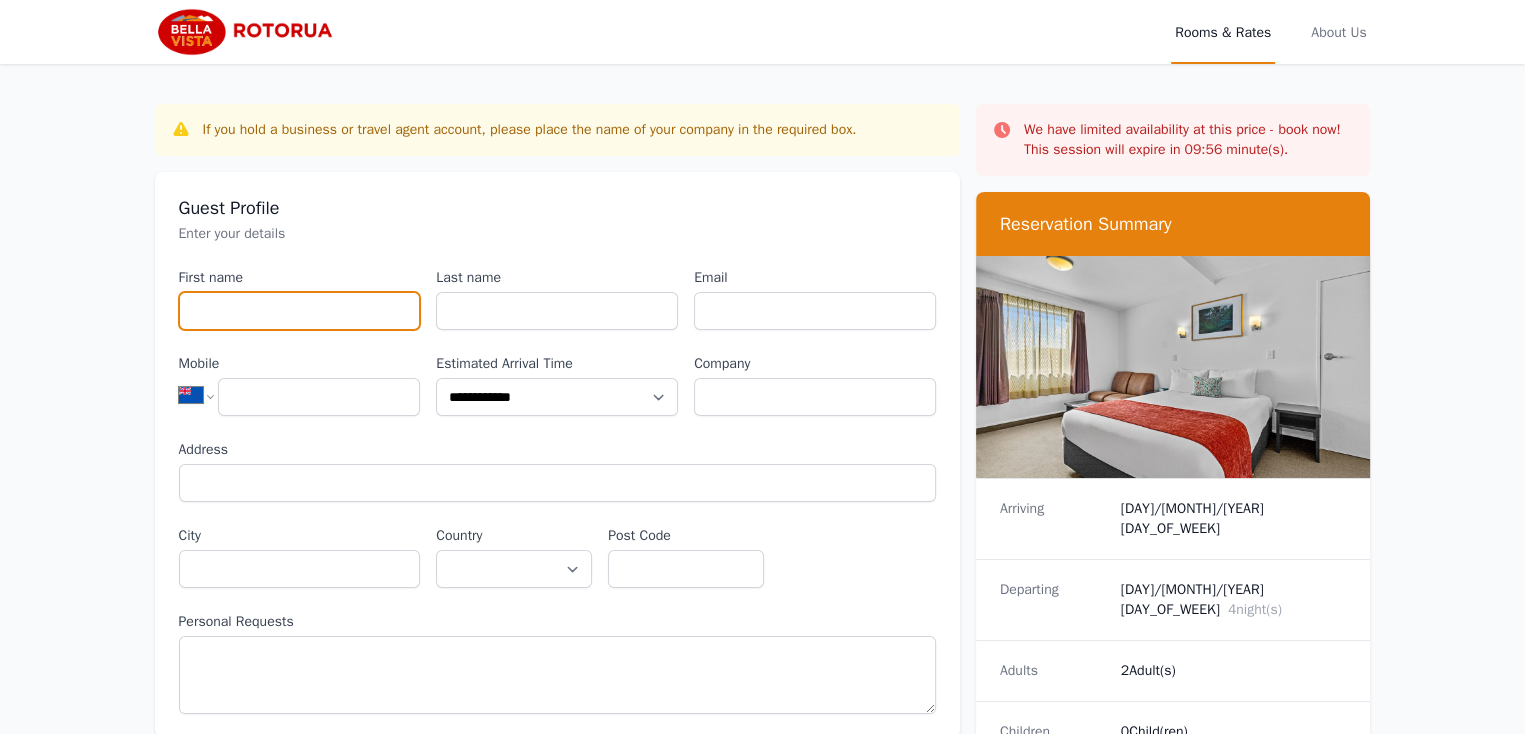click on "First name" at bounding box center [300, 311] 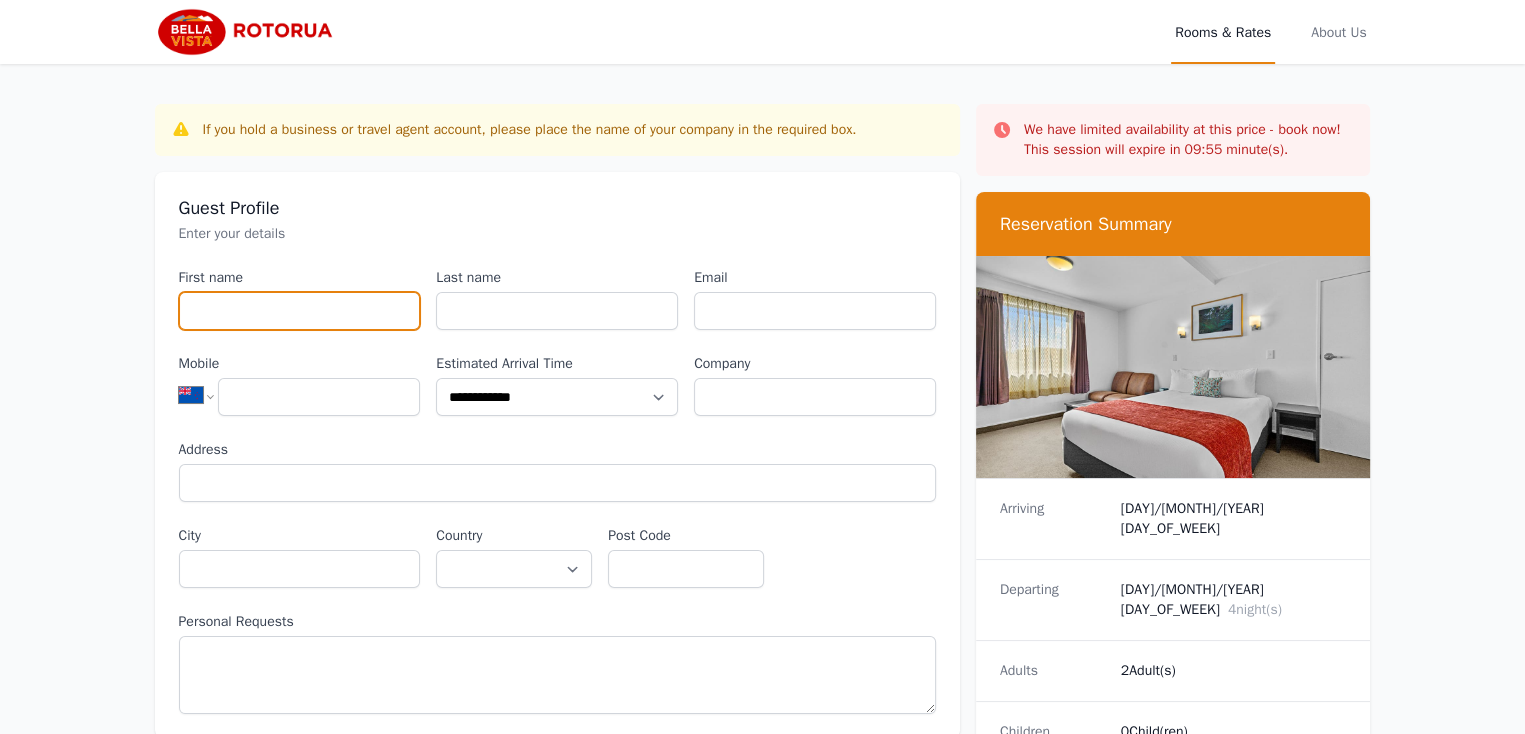 click on "First name" at bounding box center [300, 311] 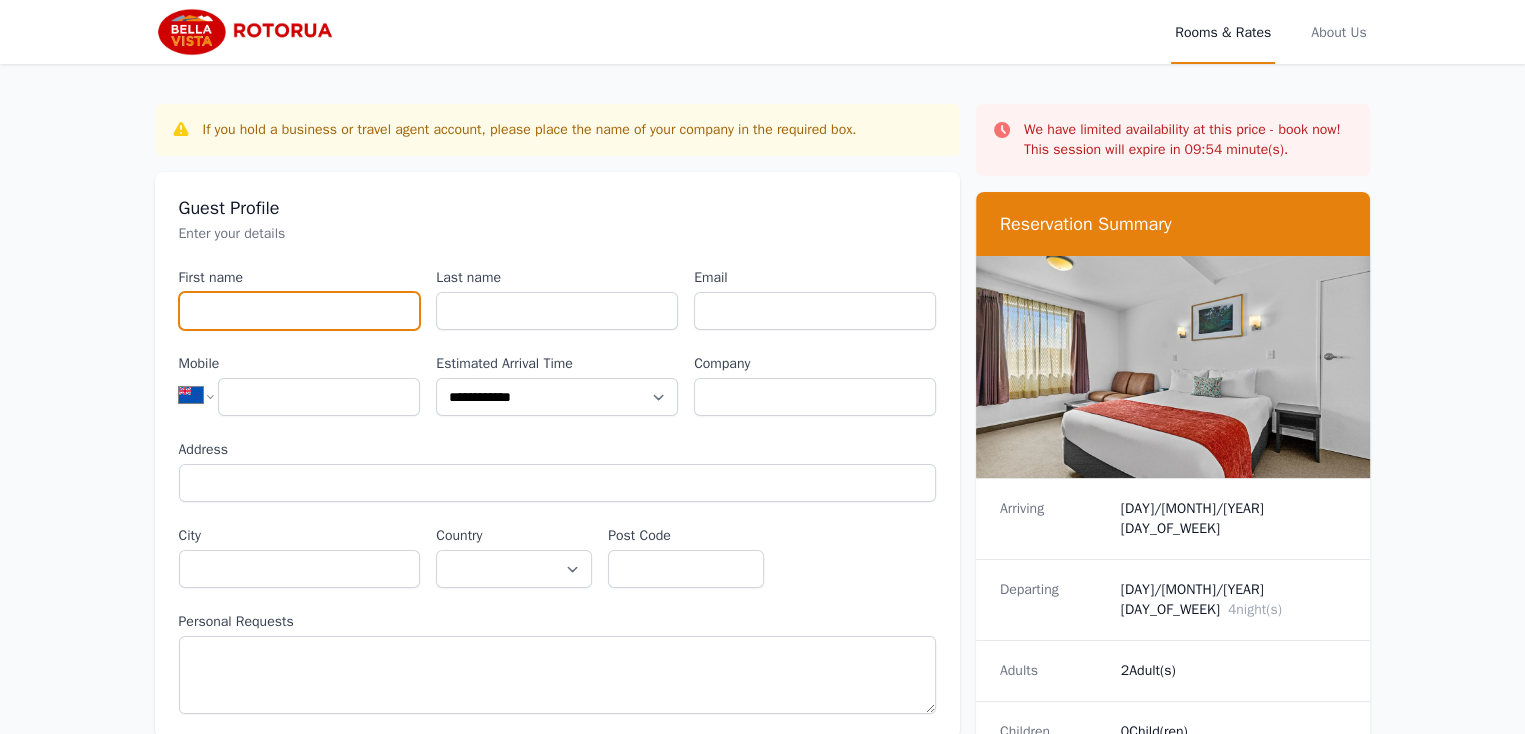 click on "First name" at bounding box center [300, 311] 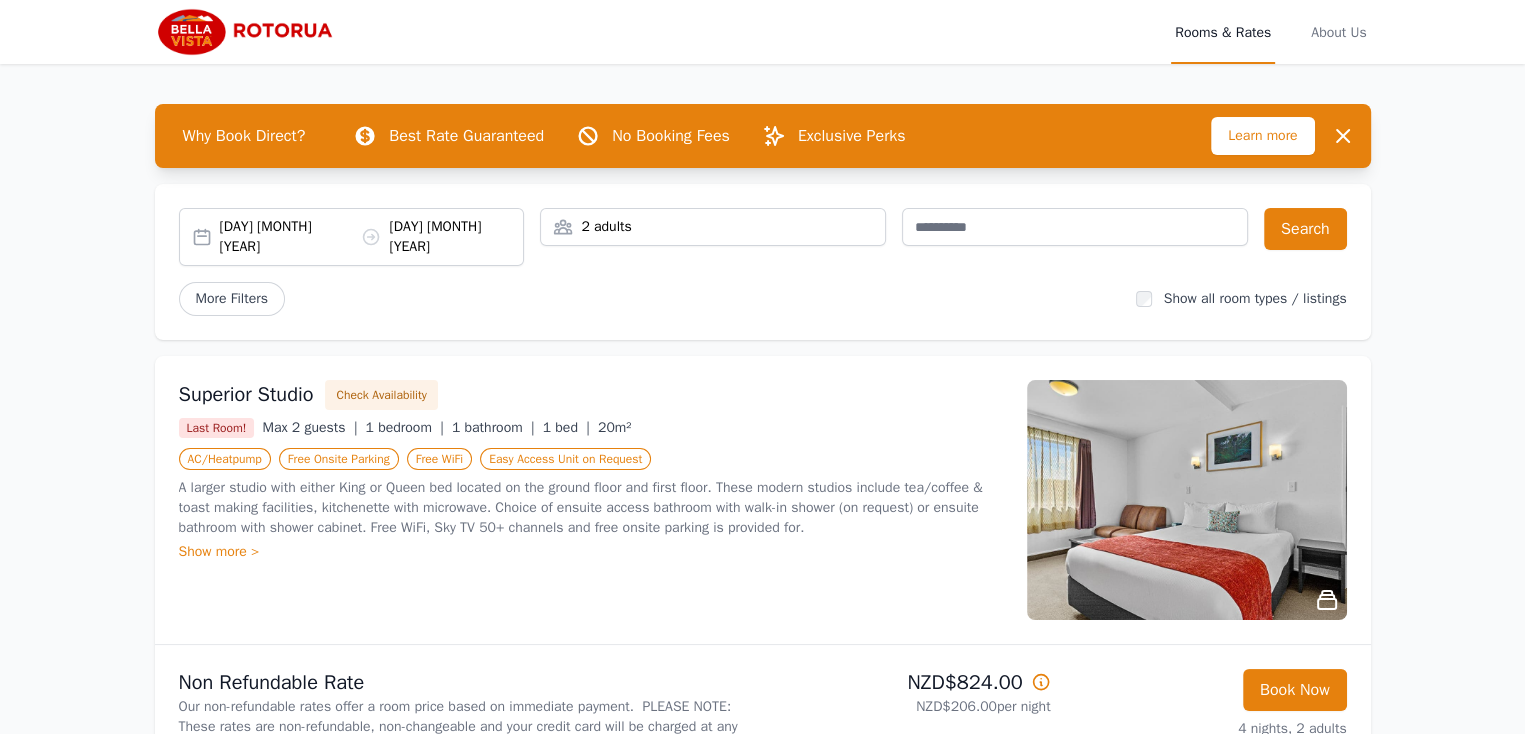 click on "2 adults" at bounding box center (713, 227) 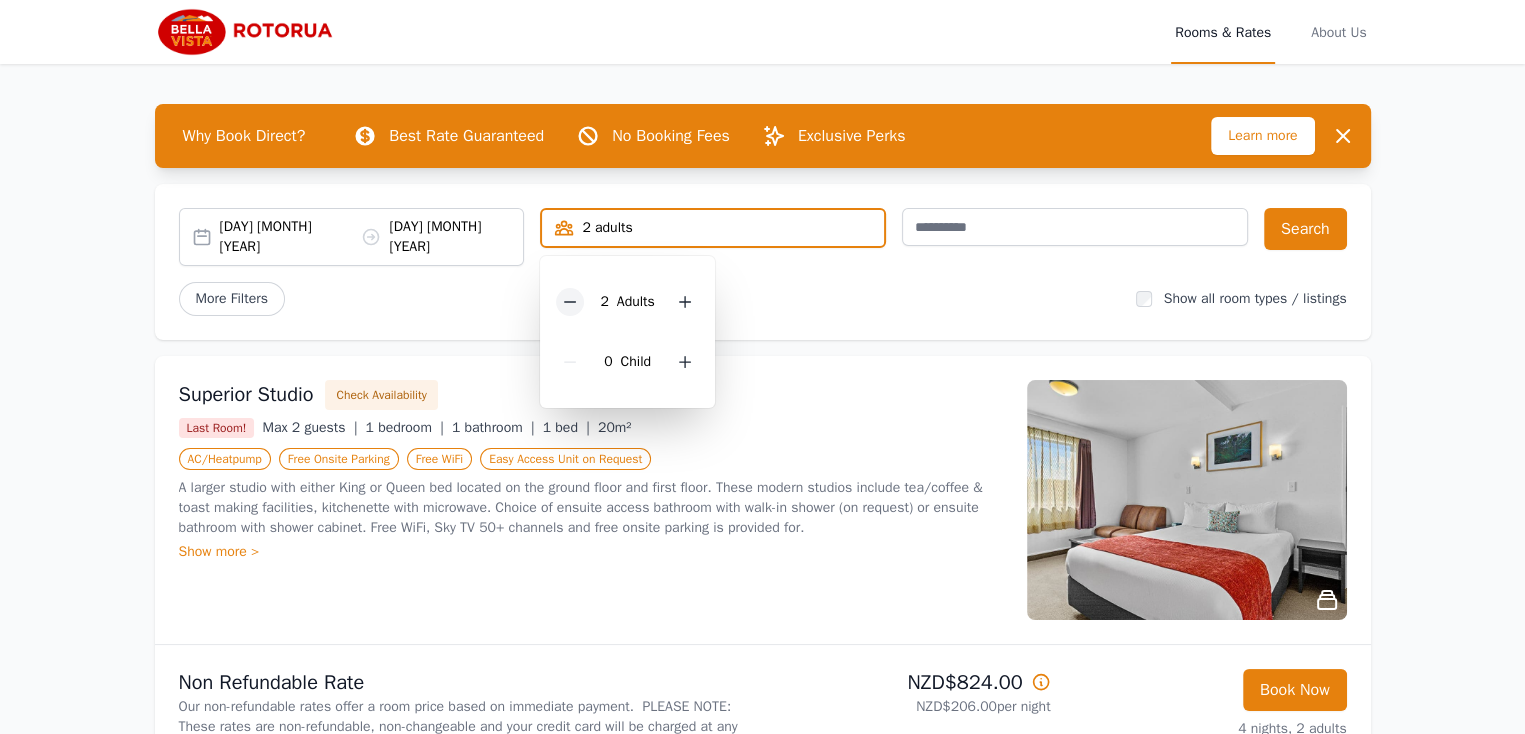 click 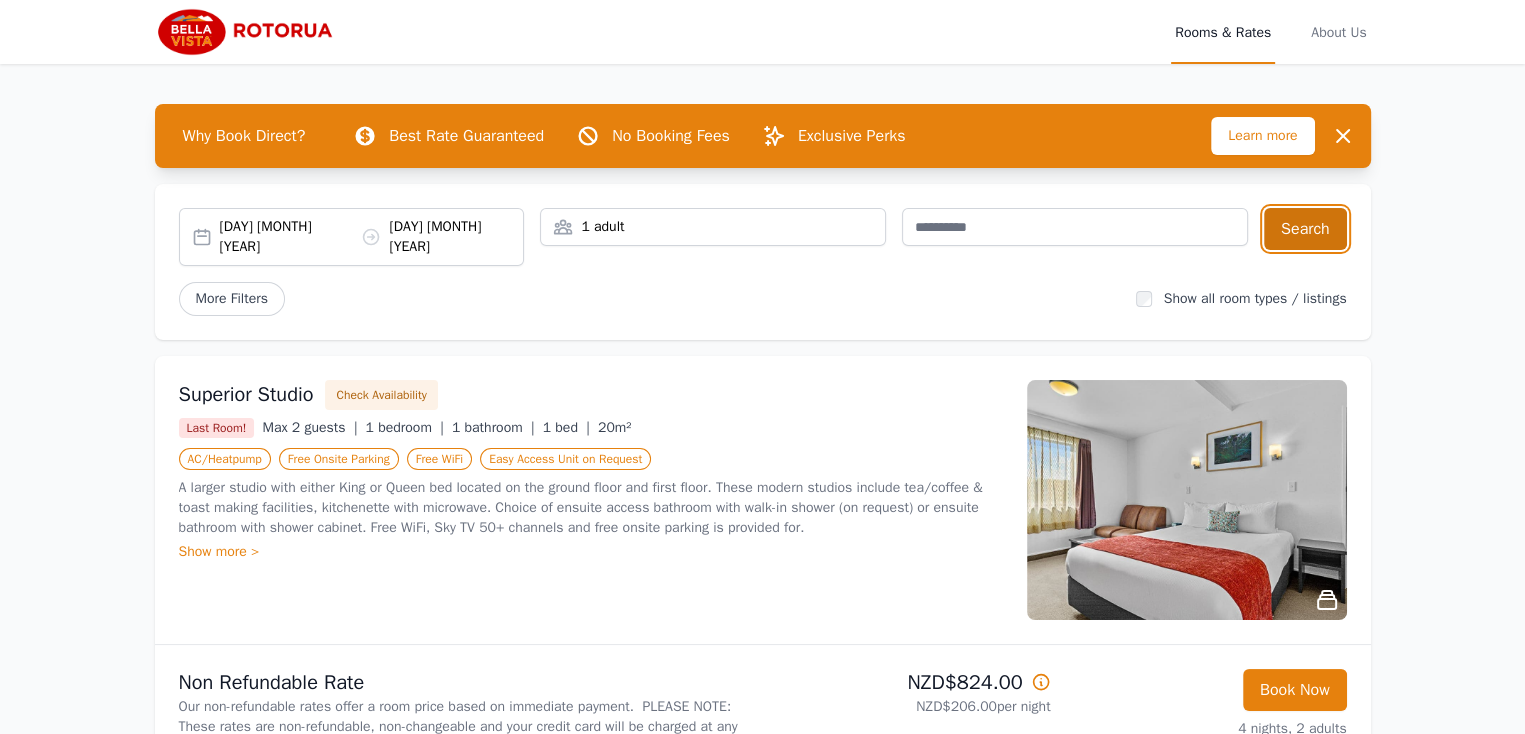 click on "Search" at bounding box center (1305, 229) 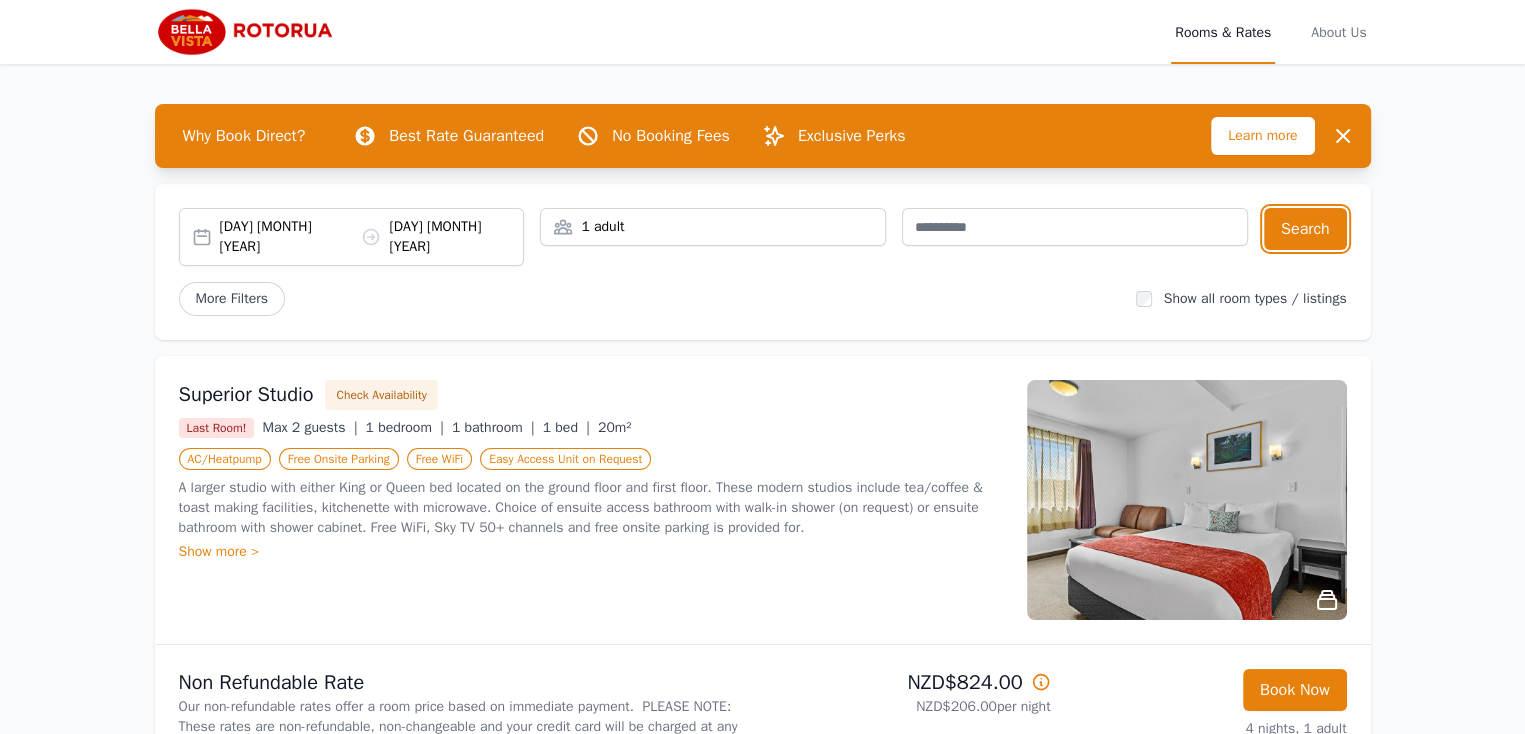 scroll, scrollTop: 642, scrollLeft: 0, axis: vertical 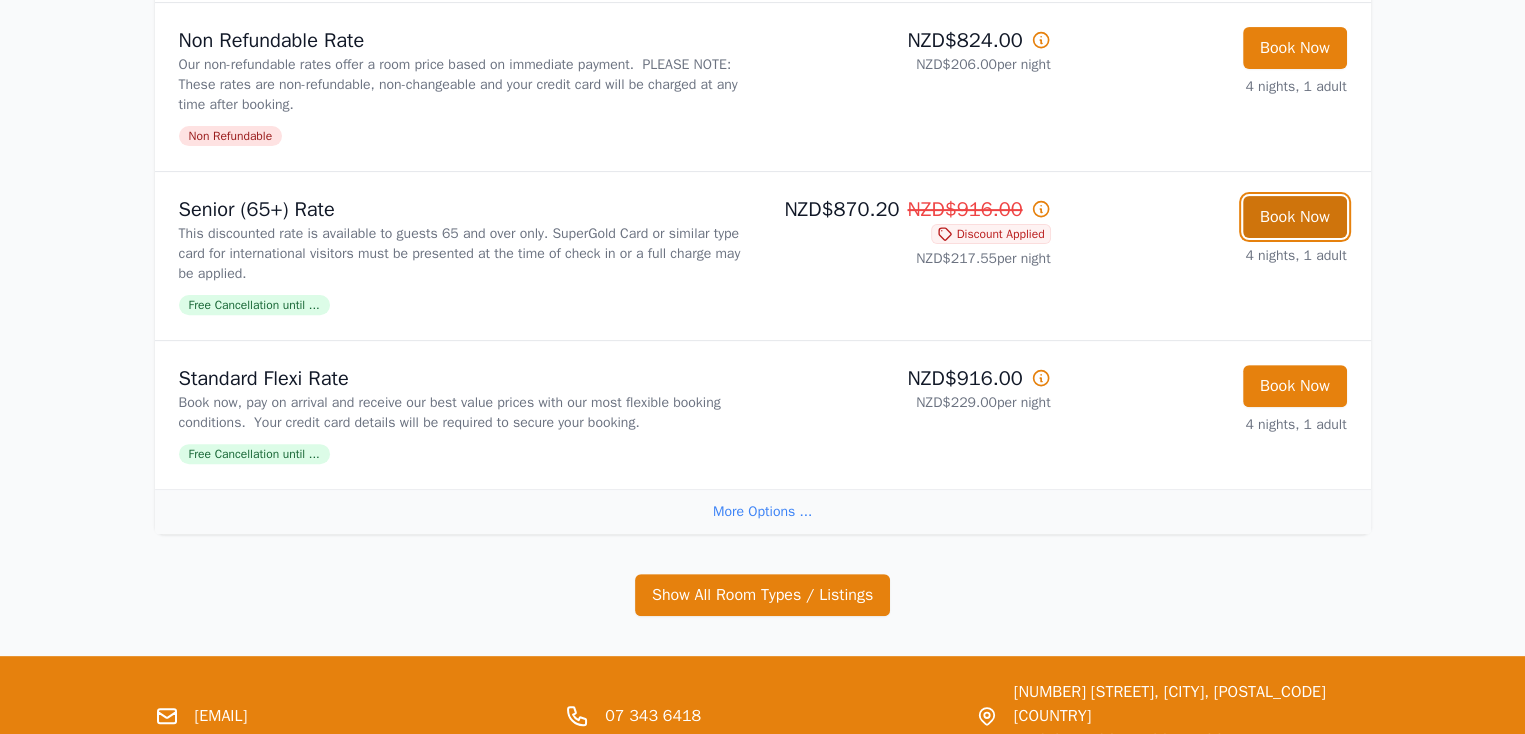 click on "Book Now" at bounding box center (1295, 217) 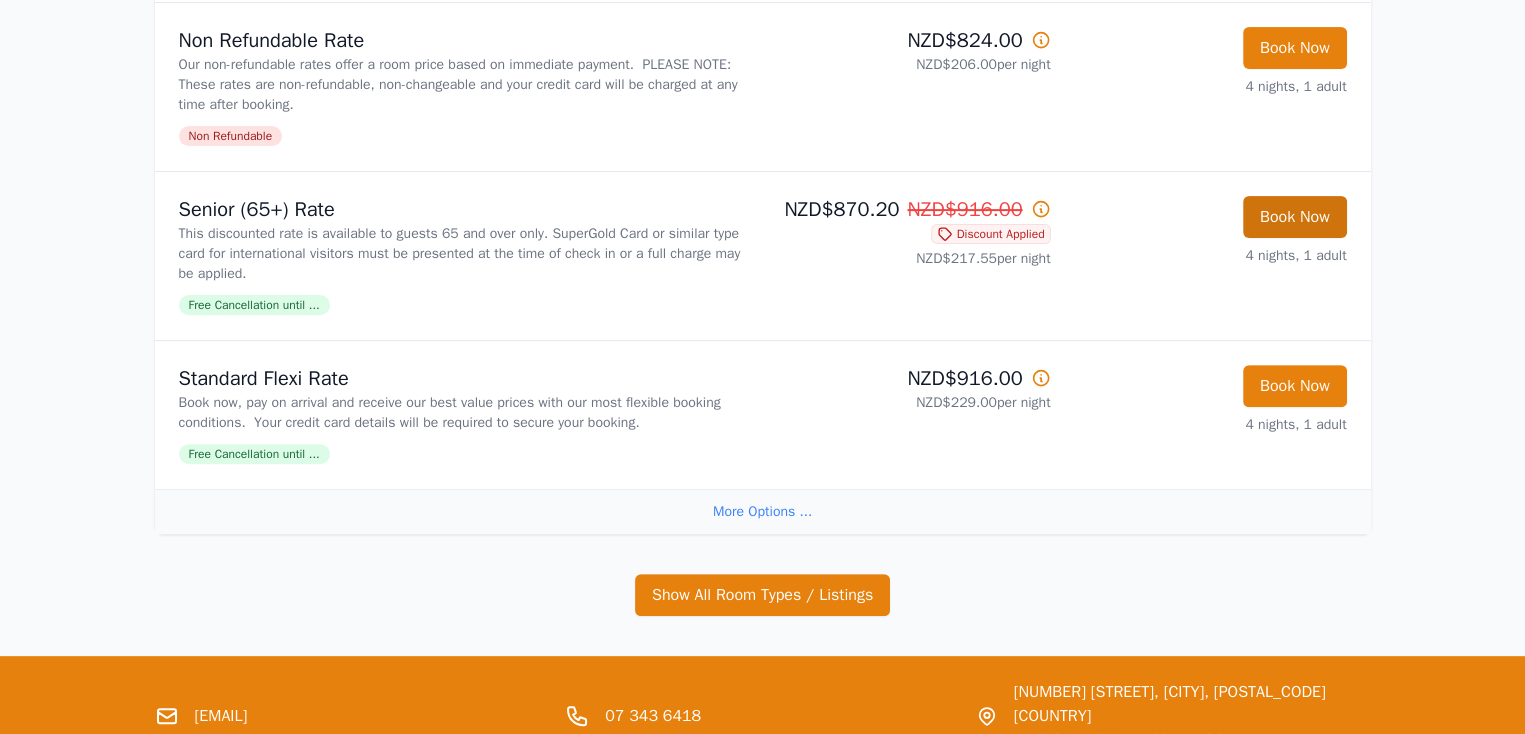 scroll, scrollTop: 0, scrollLeft: 0, axis: both 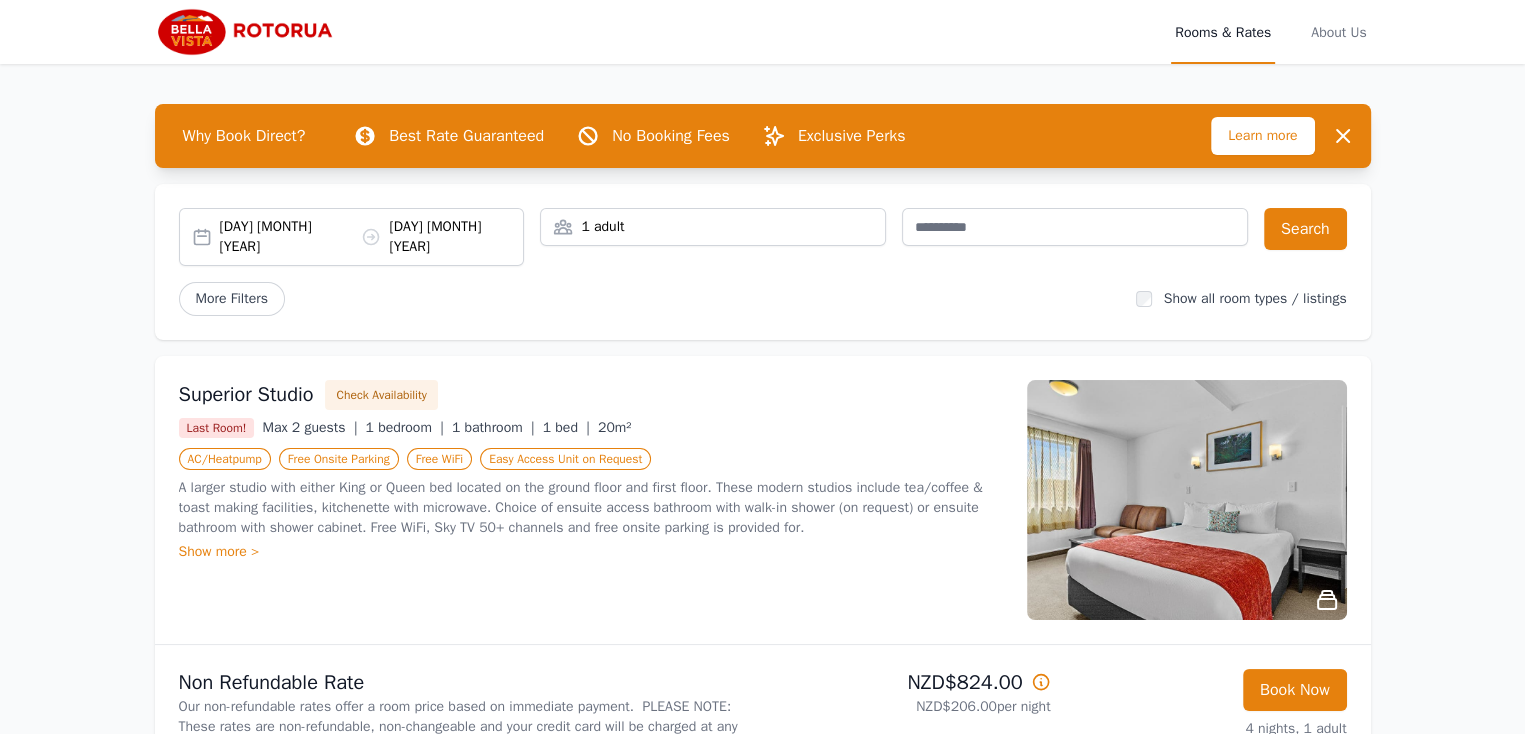 select on "**" 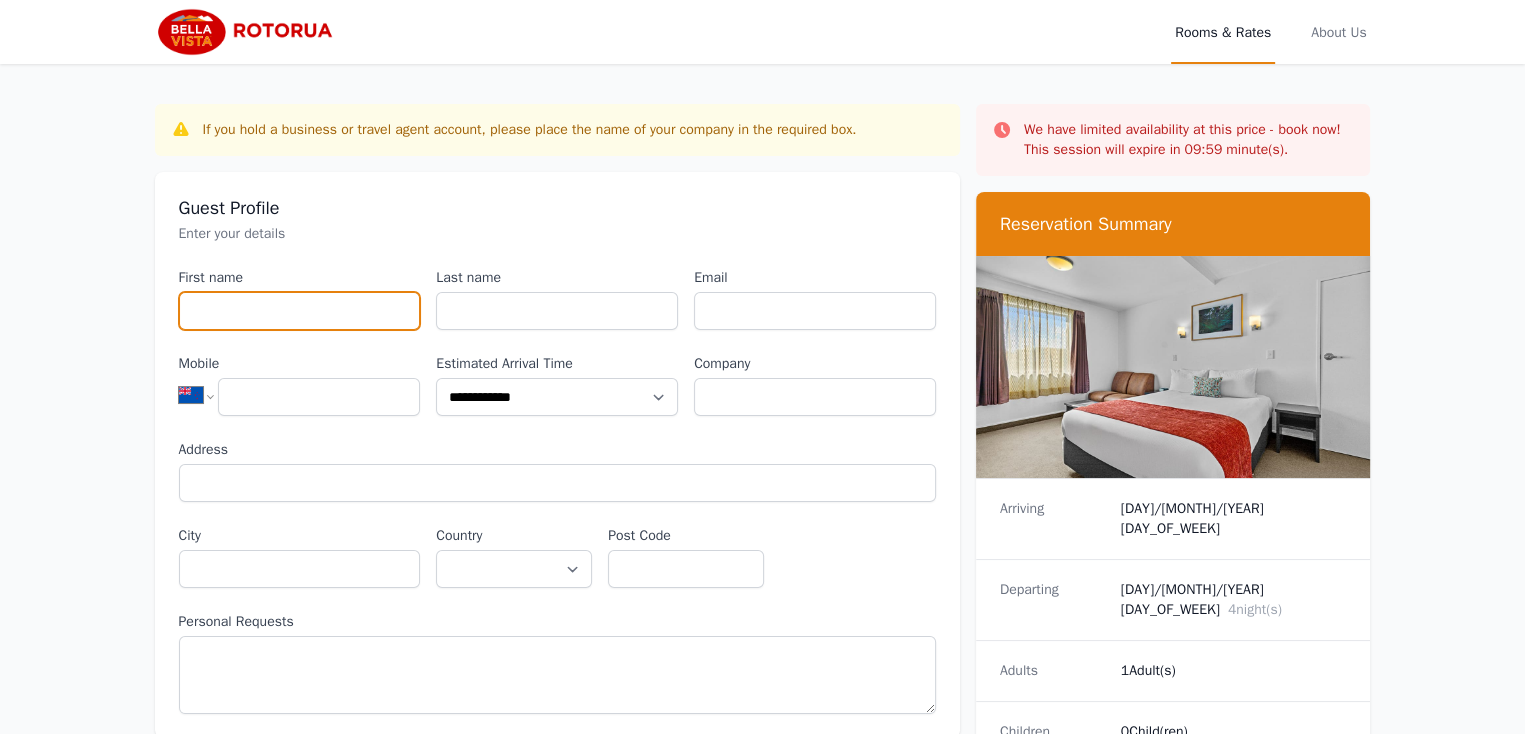 click on "First name" at bounding box center [300, 311] 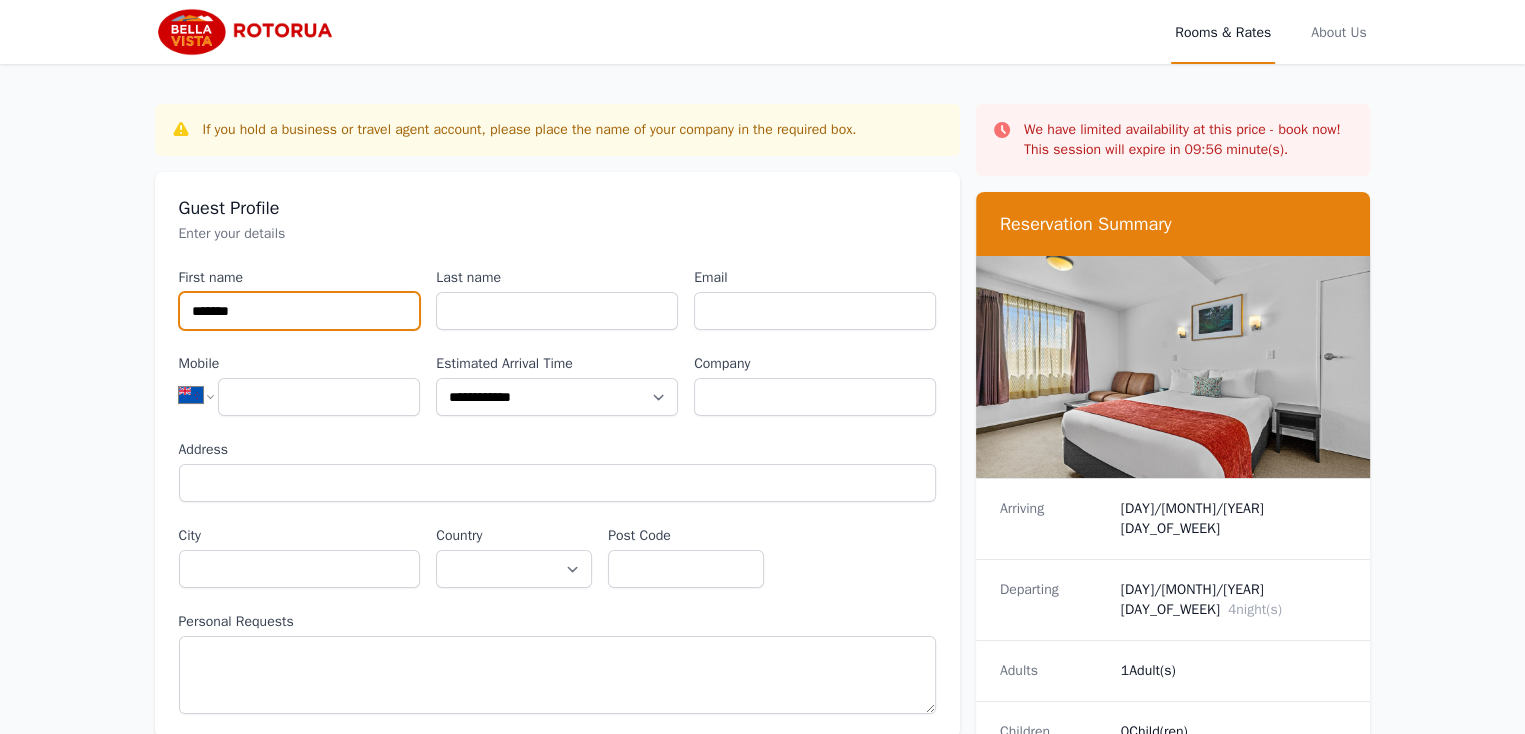 type on "*******" 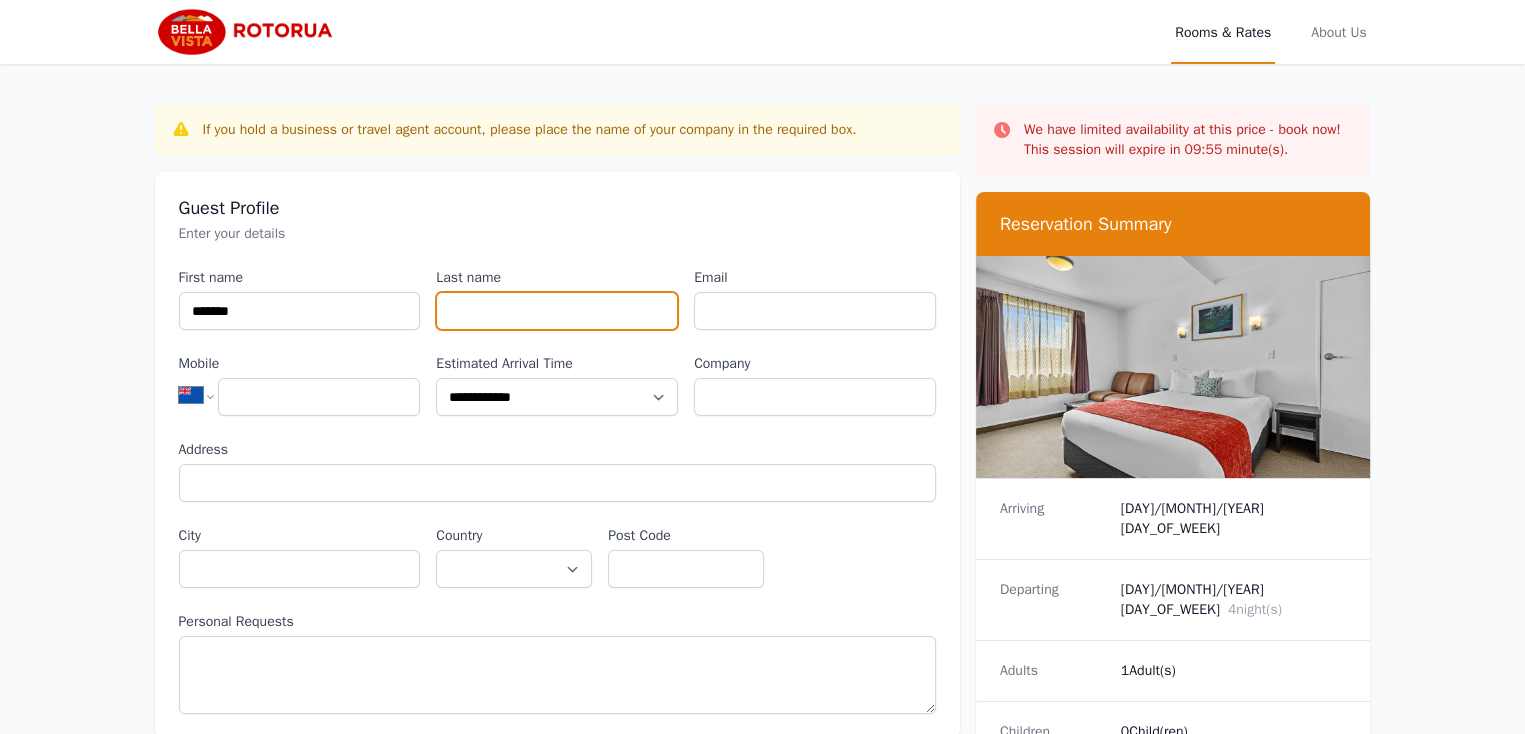 click on "Last name" at bounding box center [557, 311] 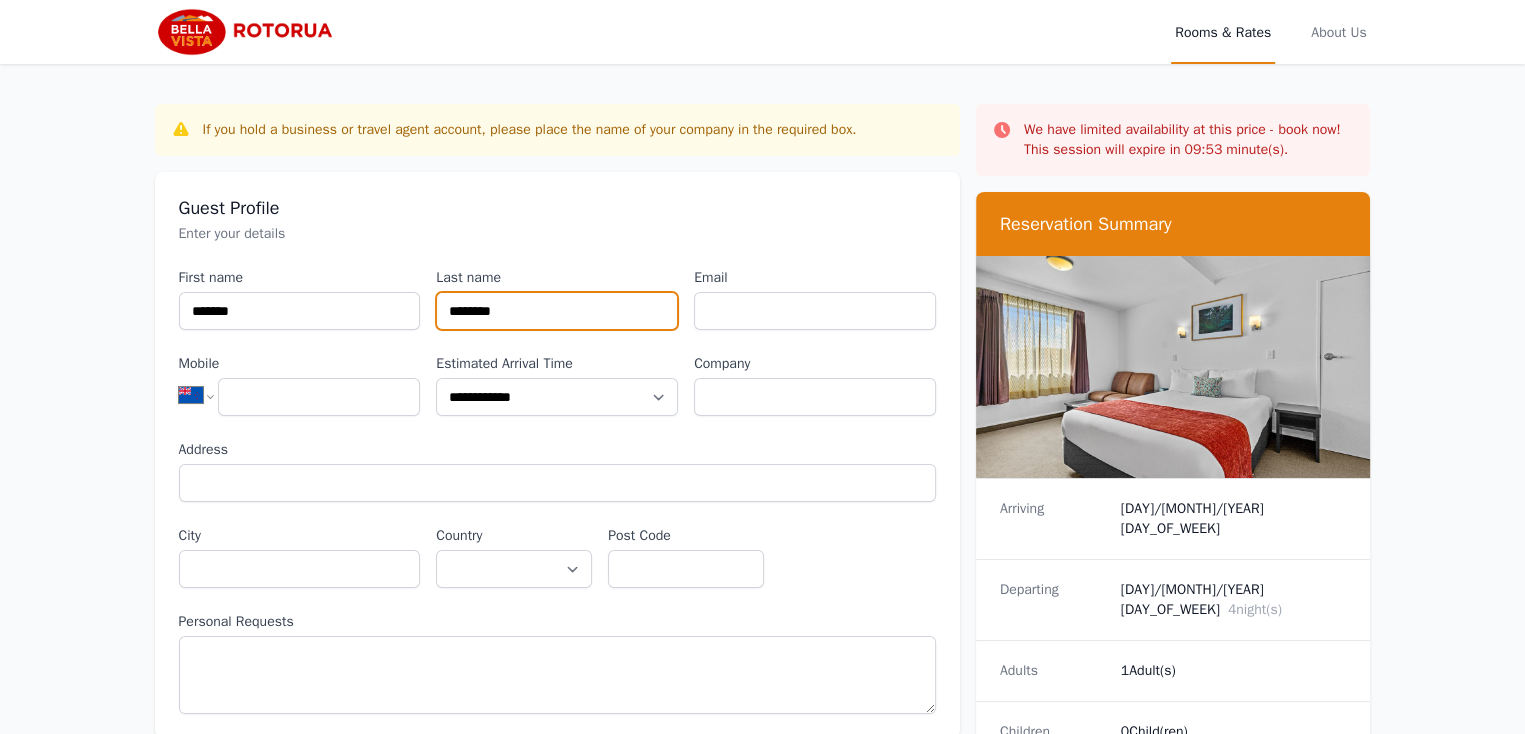 type on "********" 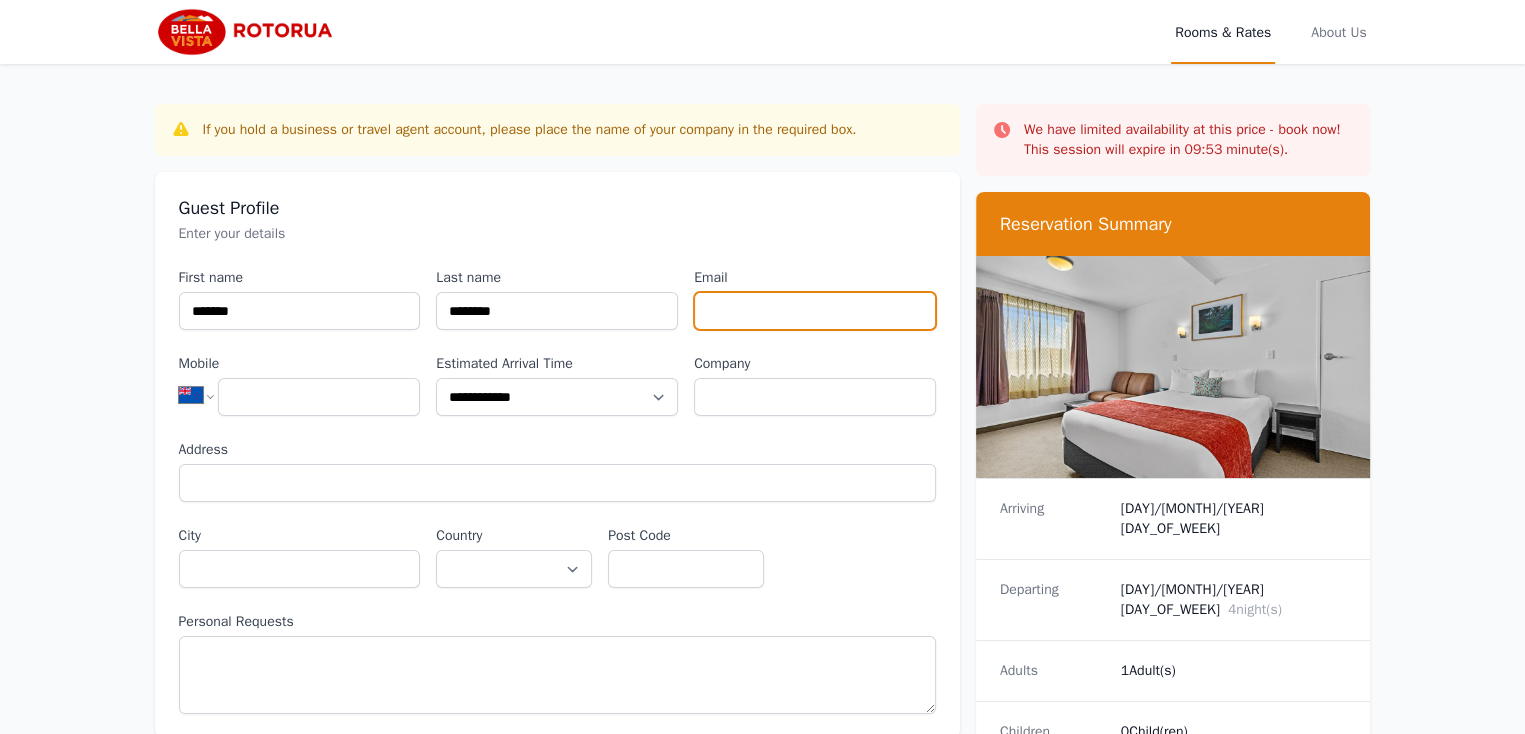 click on "Email" at bounding box center [815, 311] 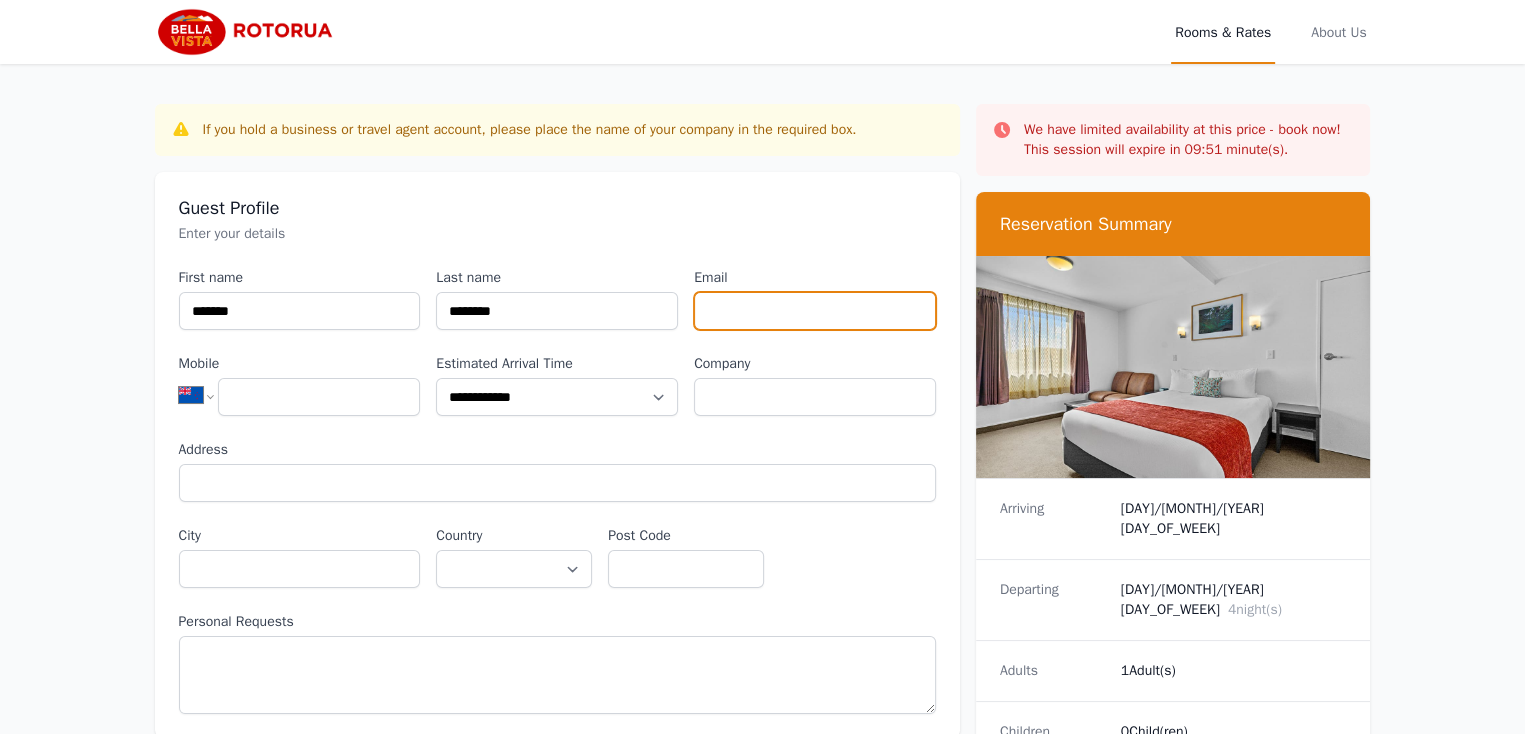 type on "**********" 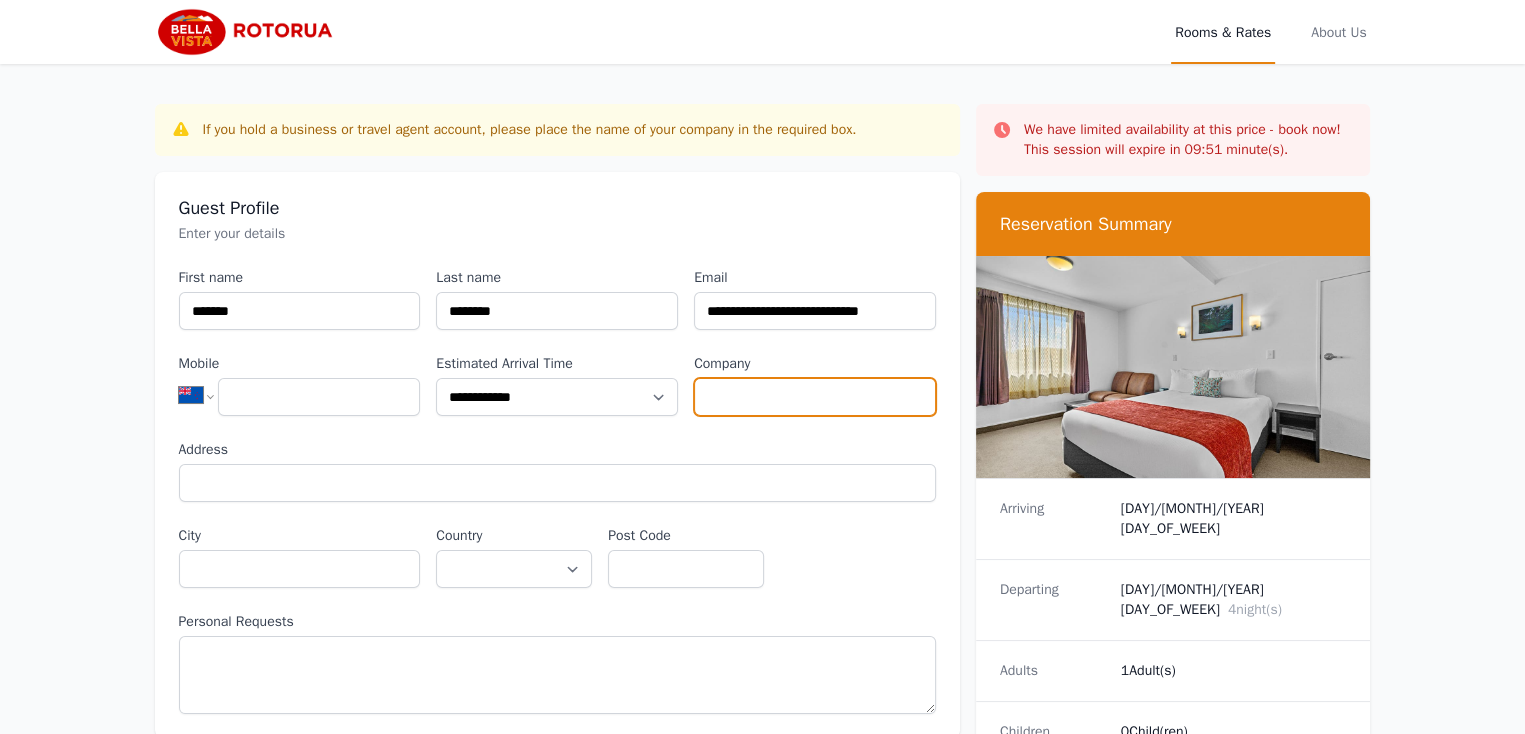 type on "**********" 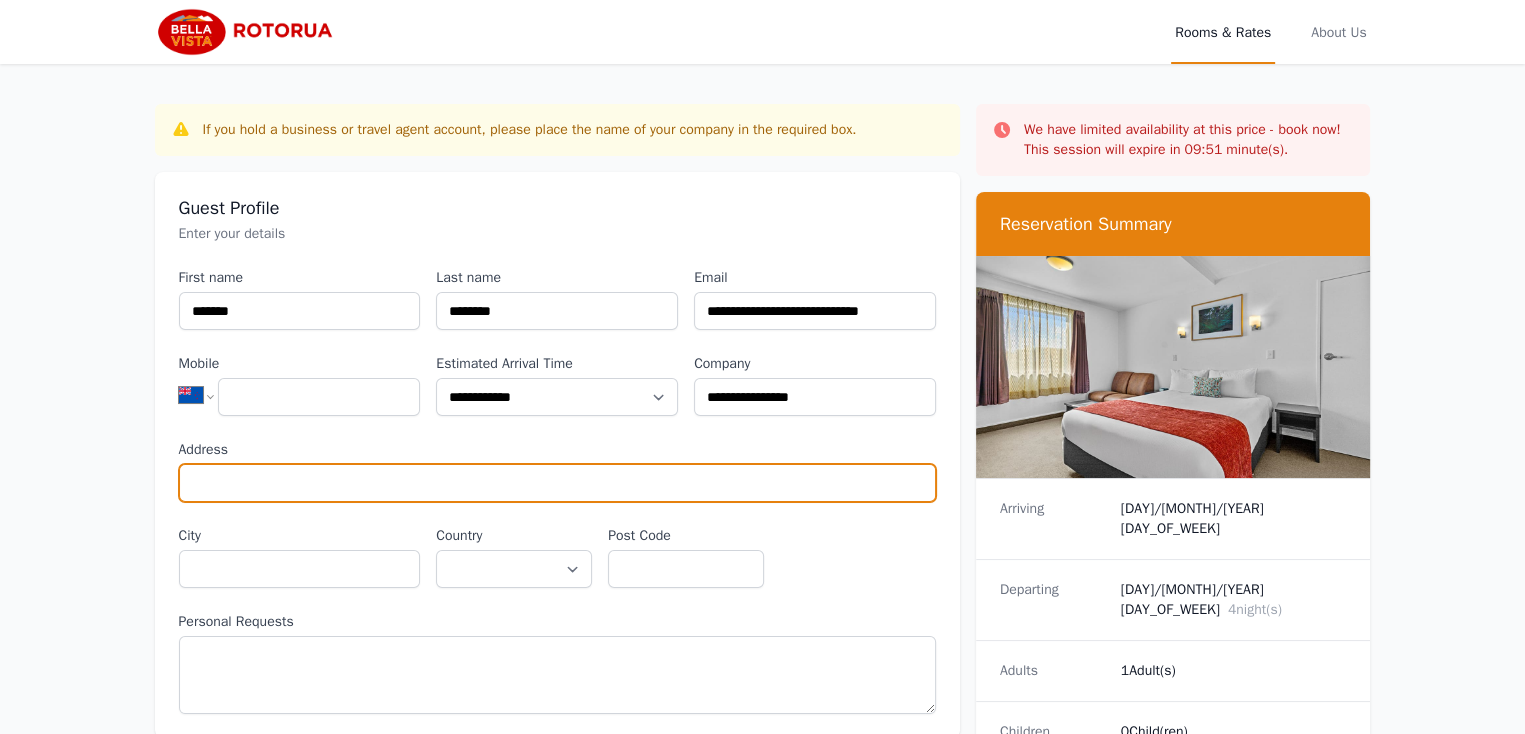 type on "**********" 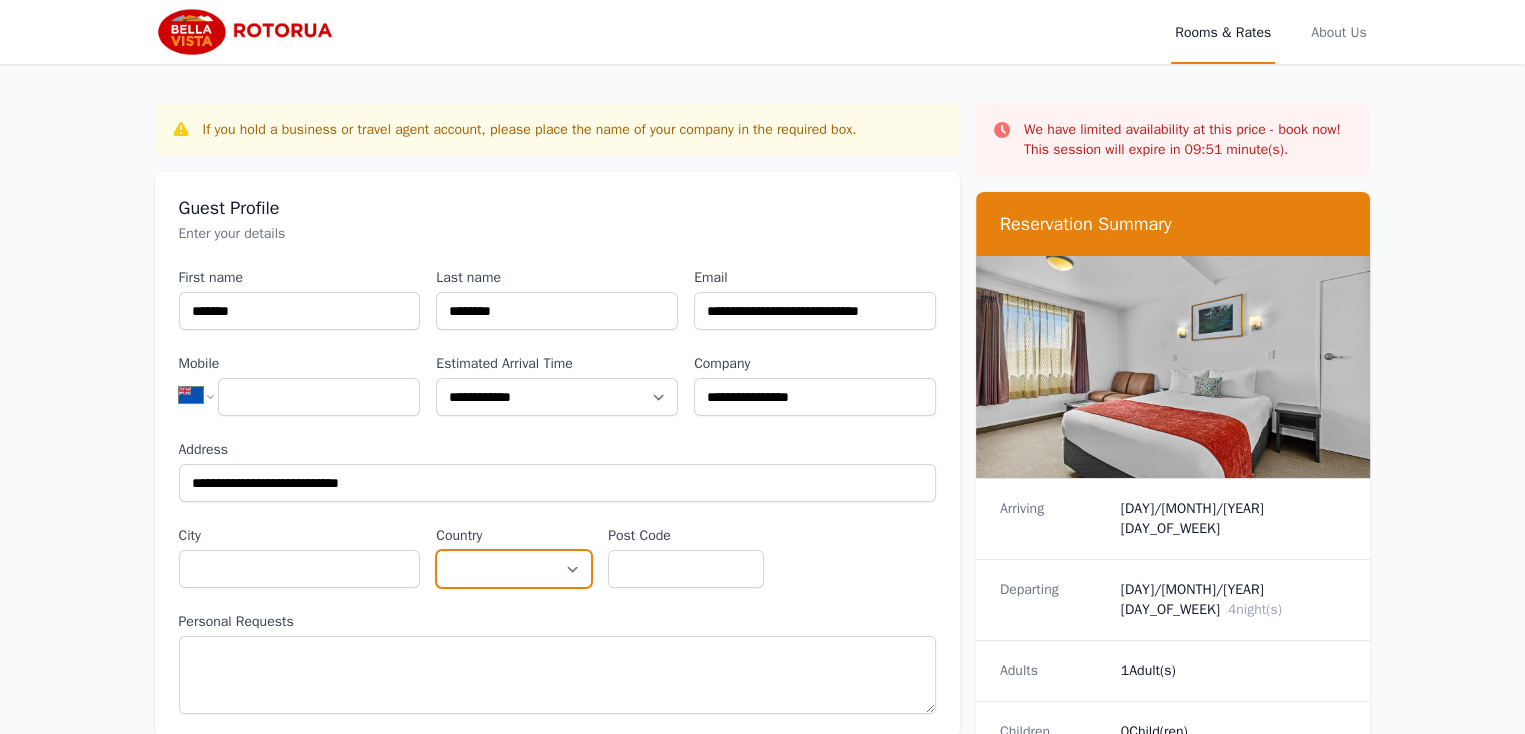 select on "**********" 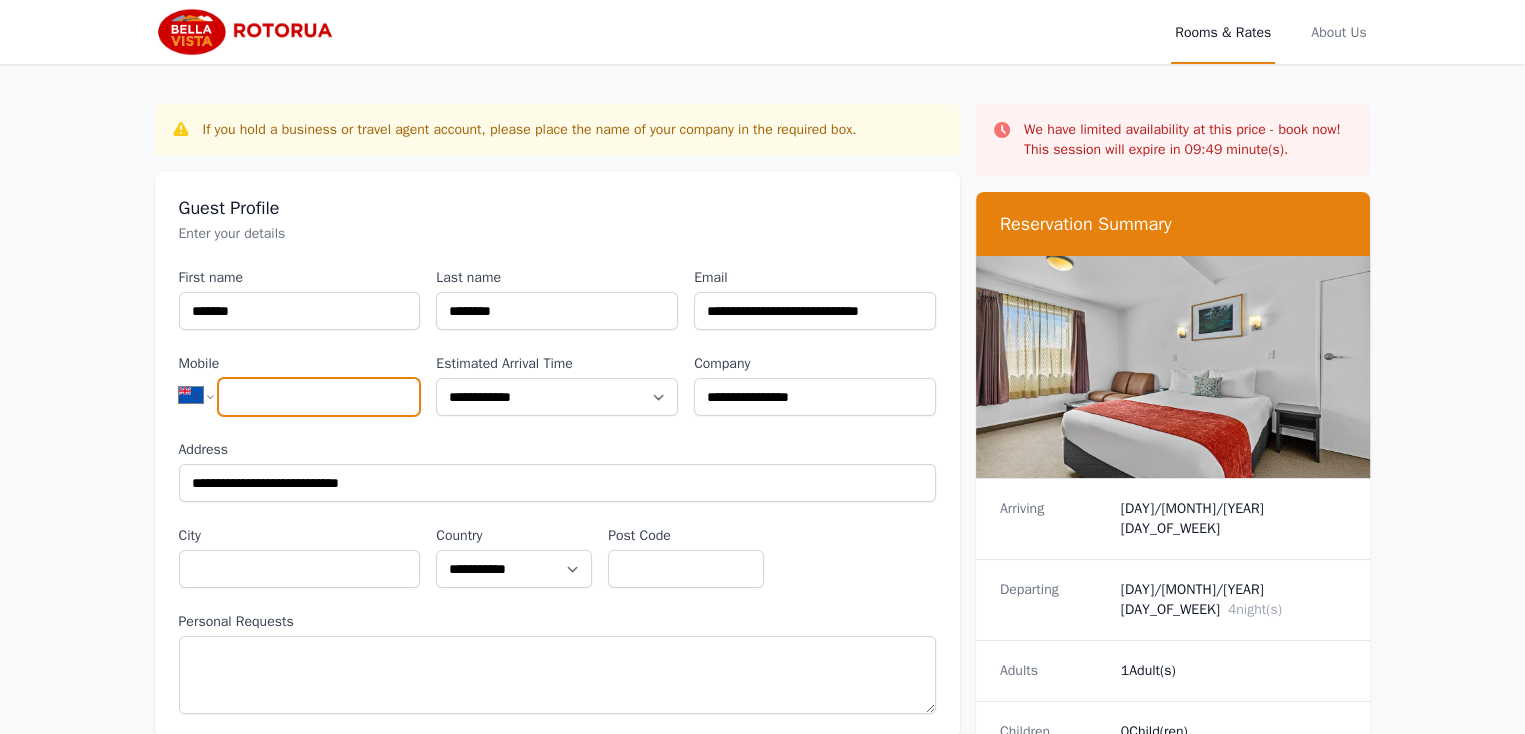 click on "Mobile" at bounding box center (319, 397) 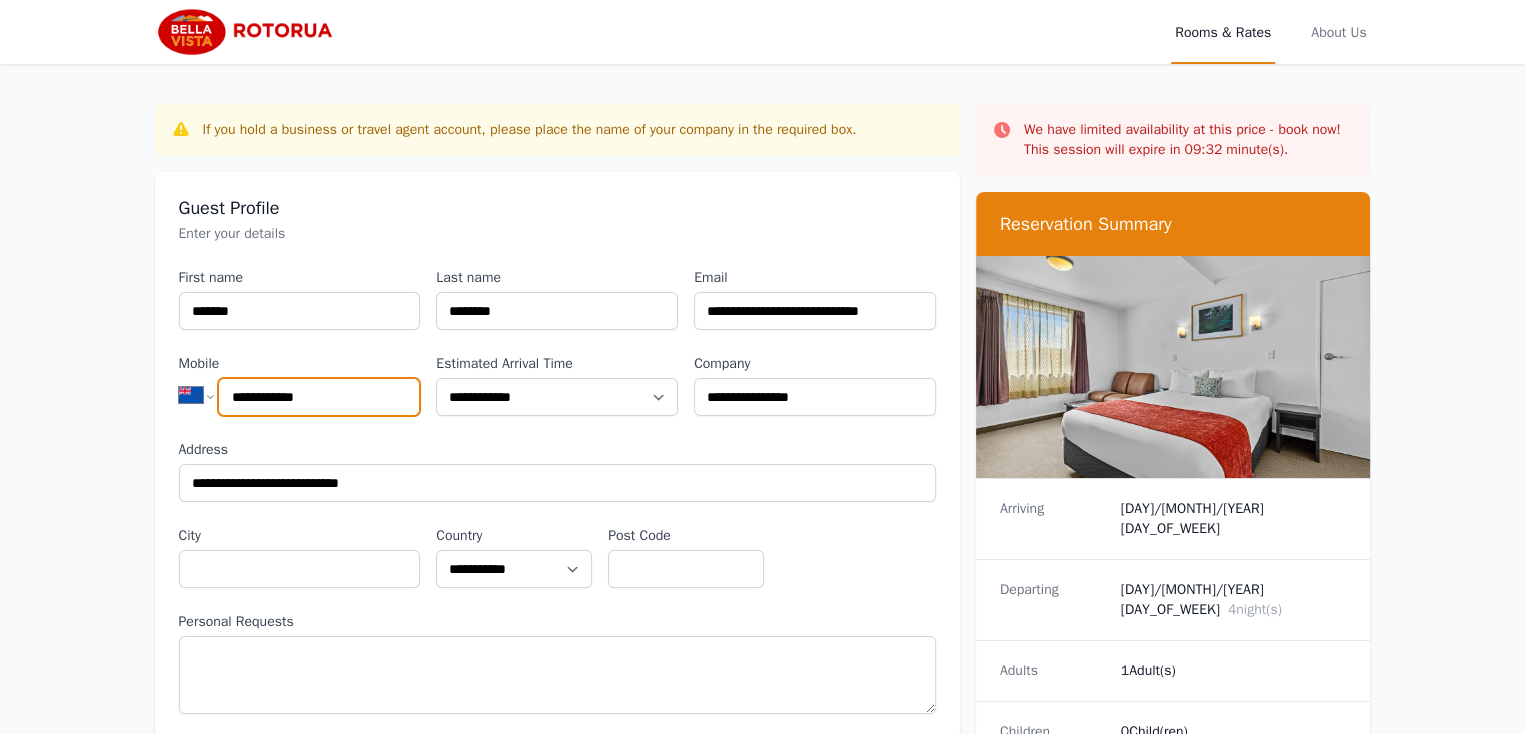 type on "**********" 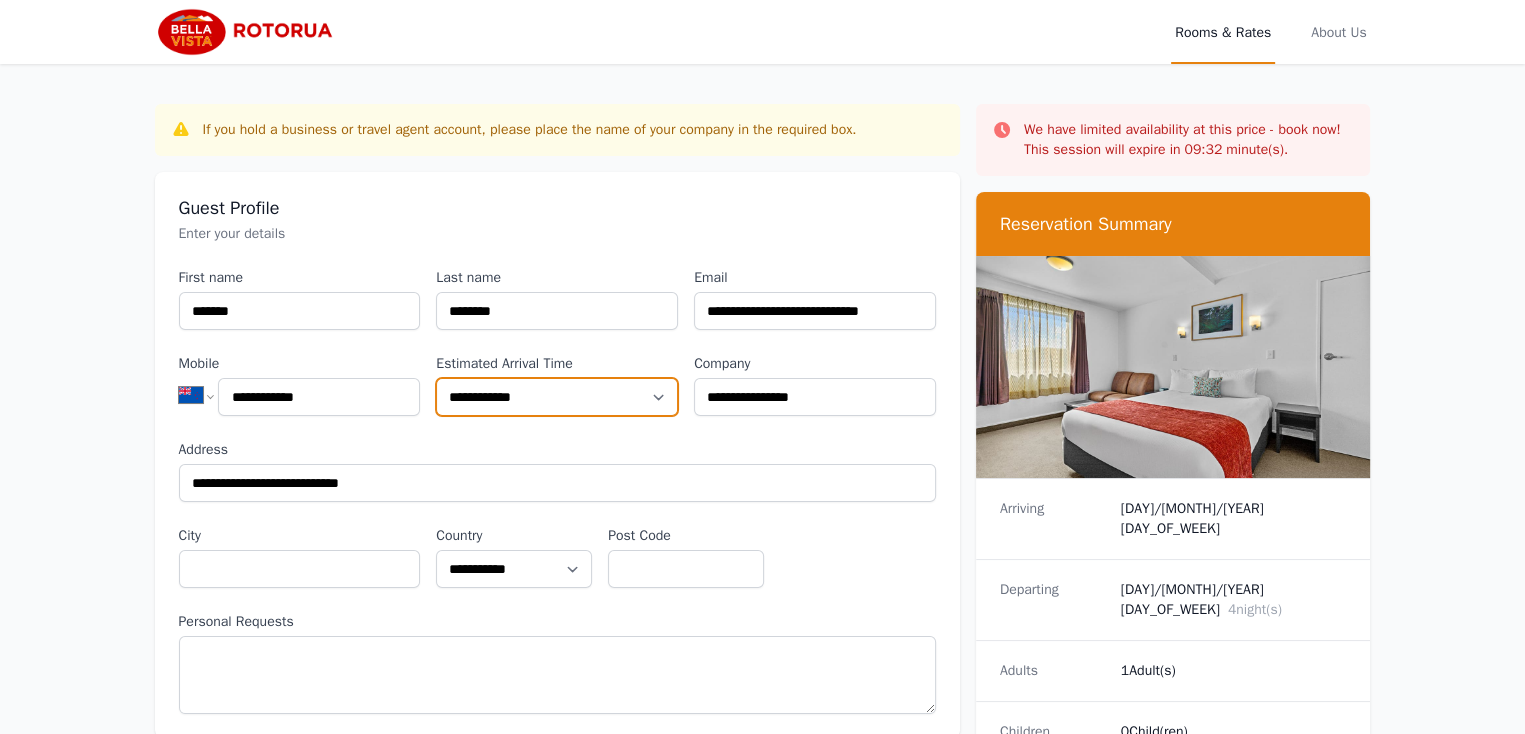 click on "**********" at bounding box center (557, 397) 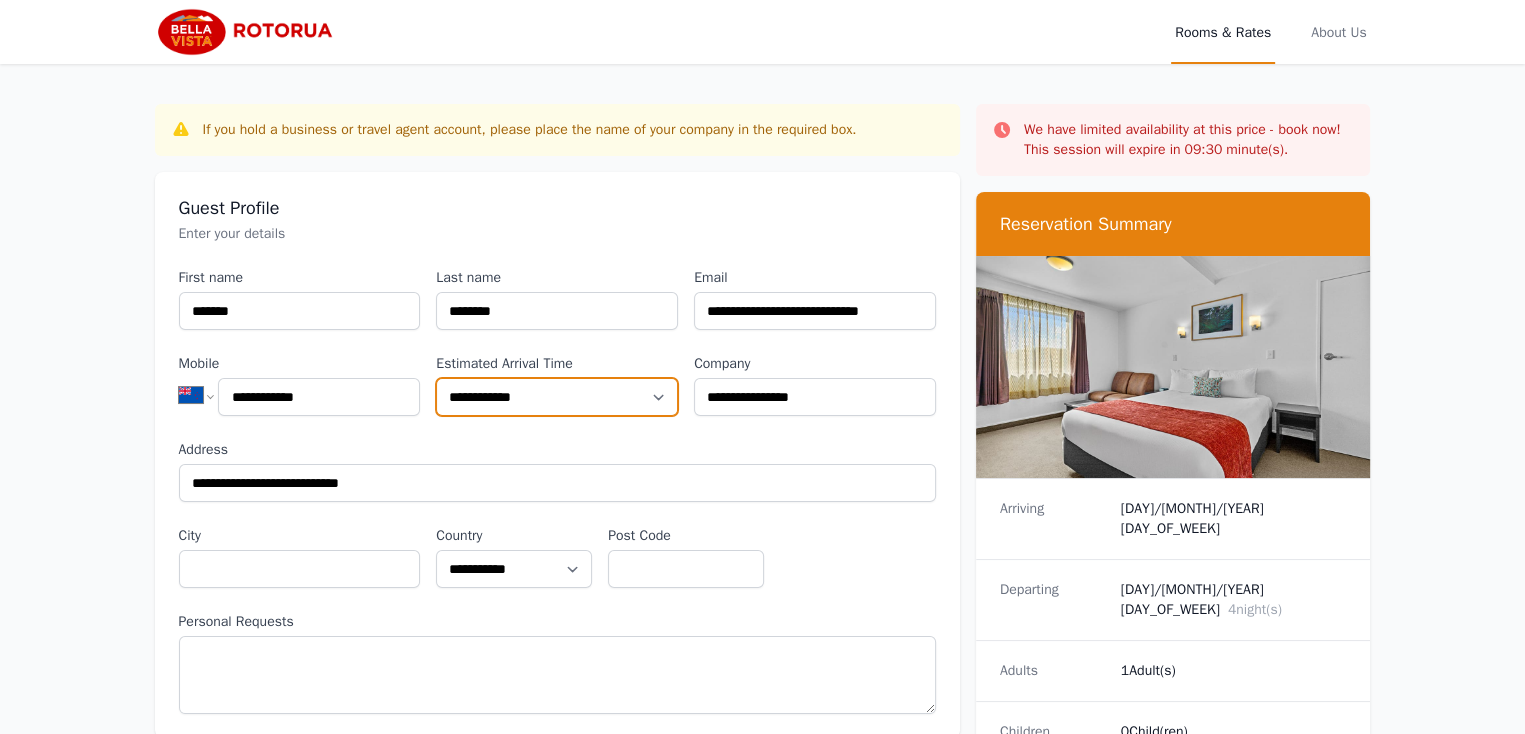 select on "**********" 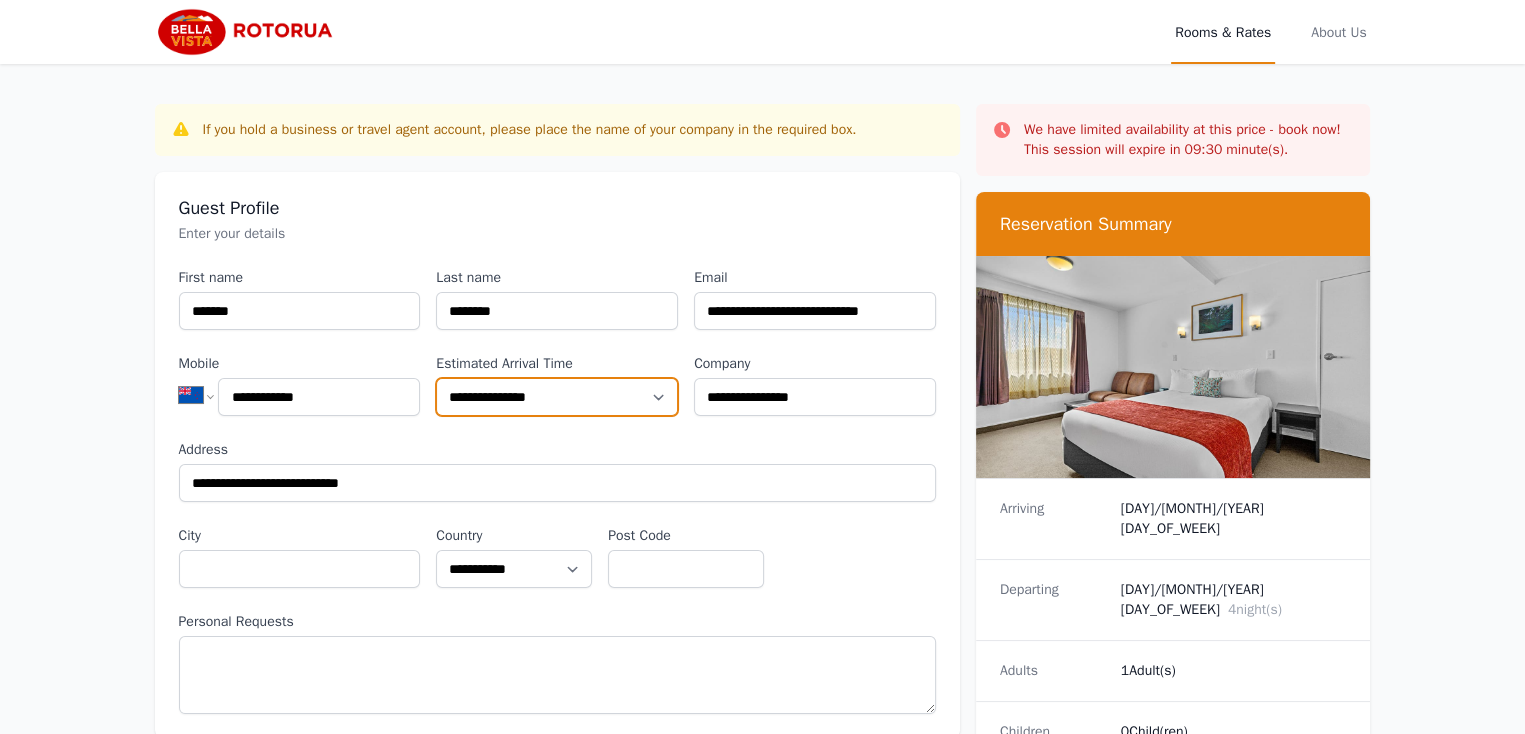 click on "**********" at bounding box center [557, 397] 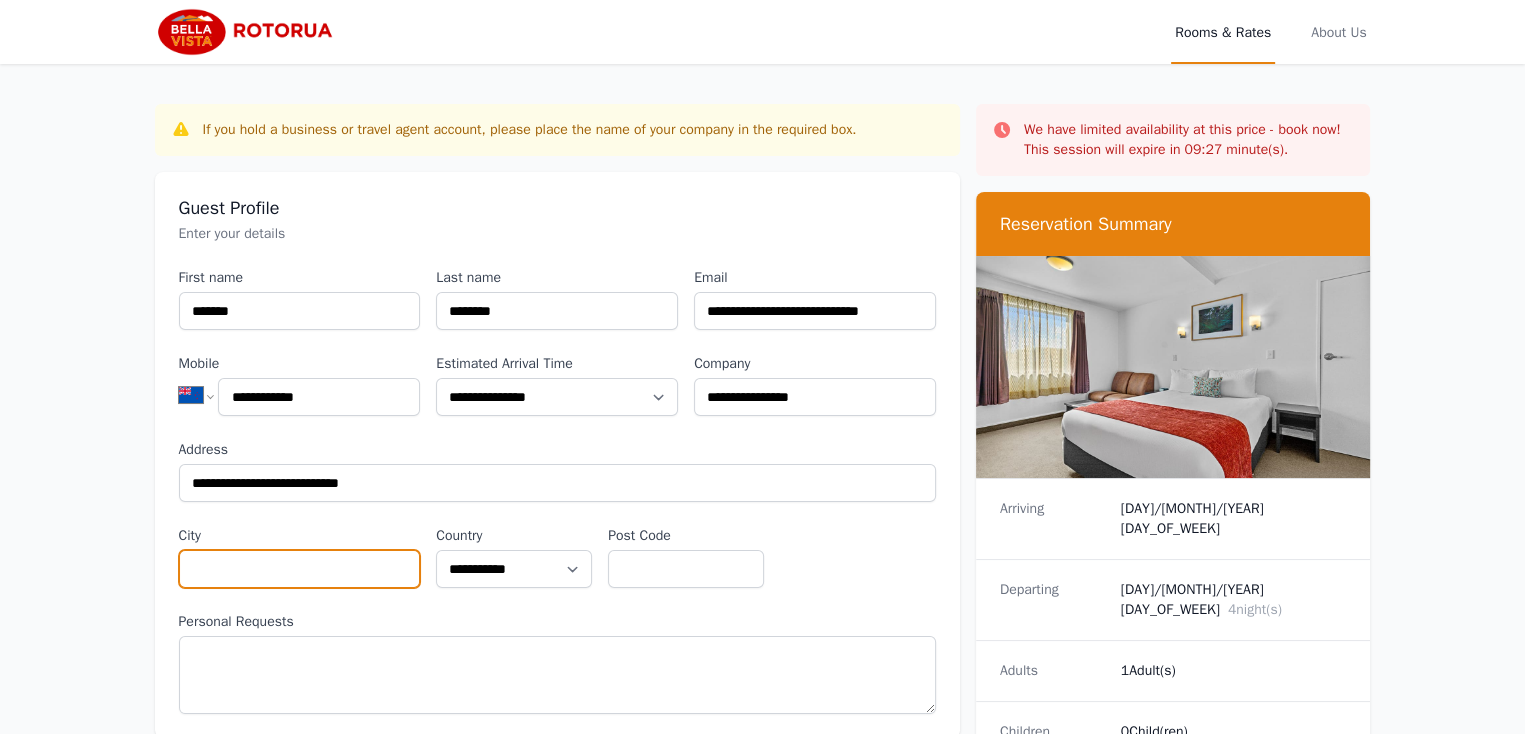 click on "City" at bounding box center (300, 569) 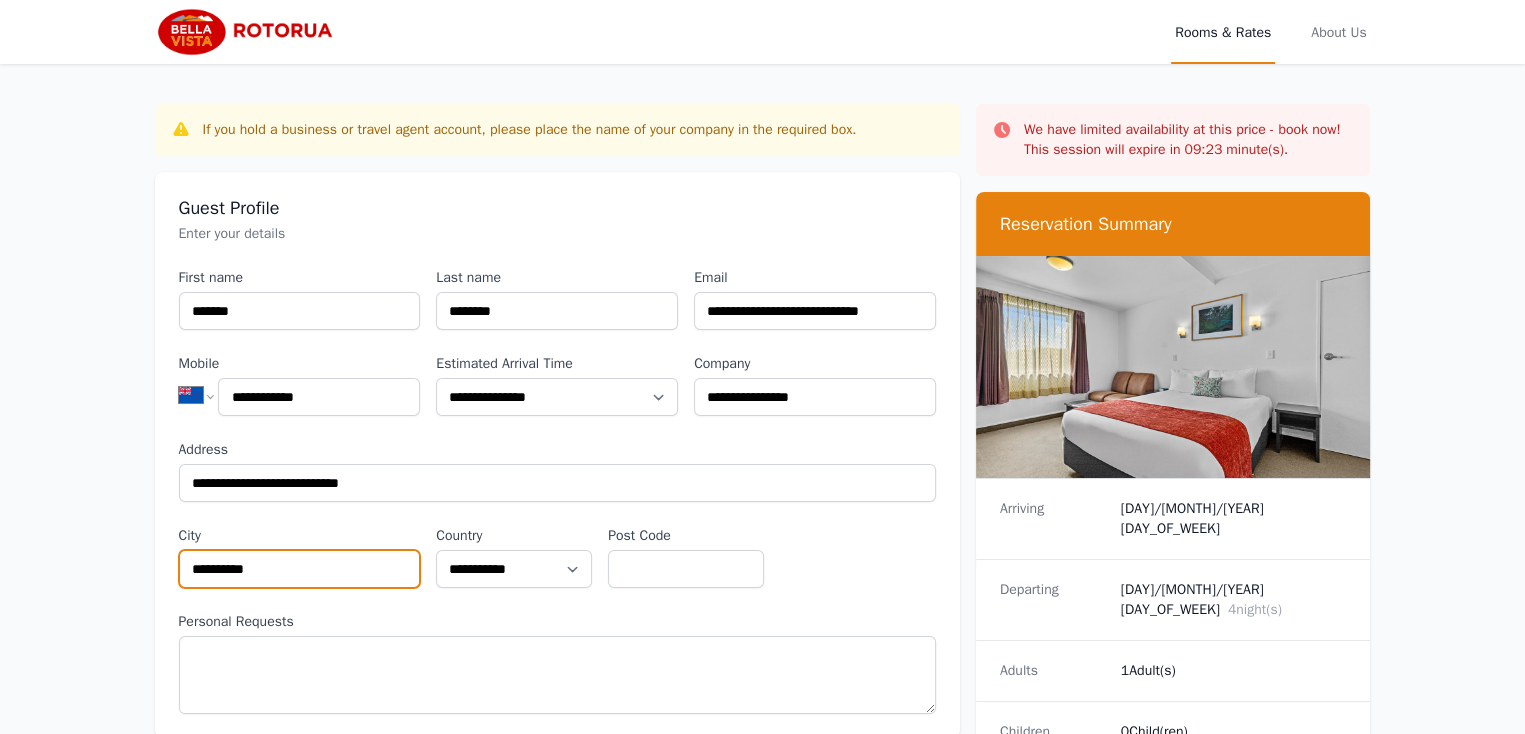 type on "**********" 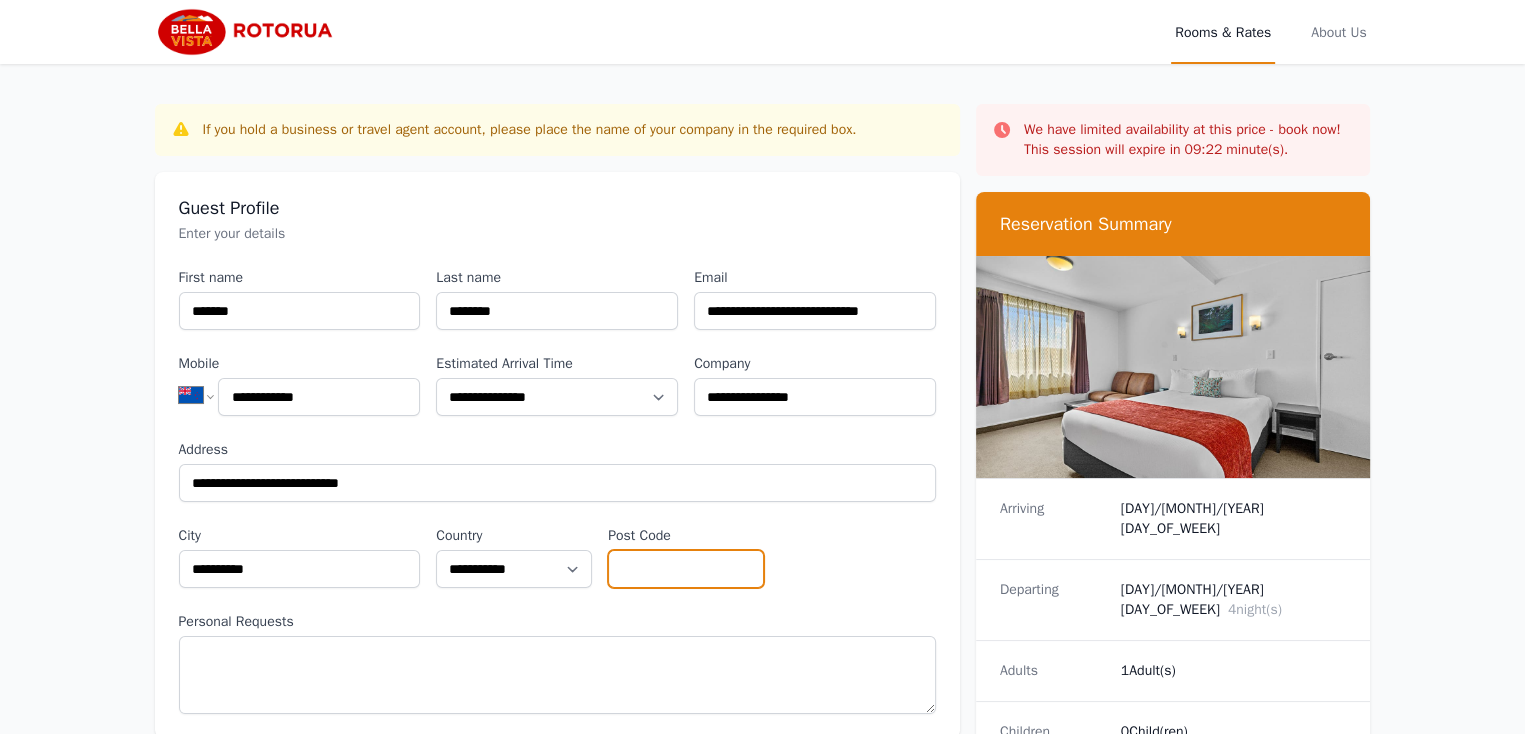 click on "Post Code" at bounding box center (686, 569) 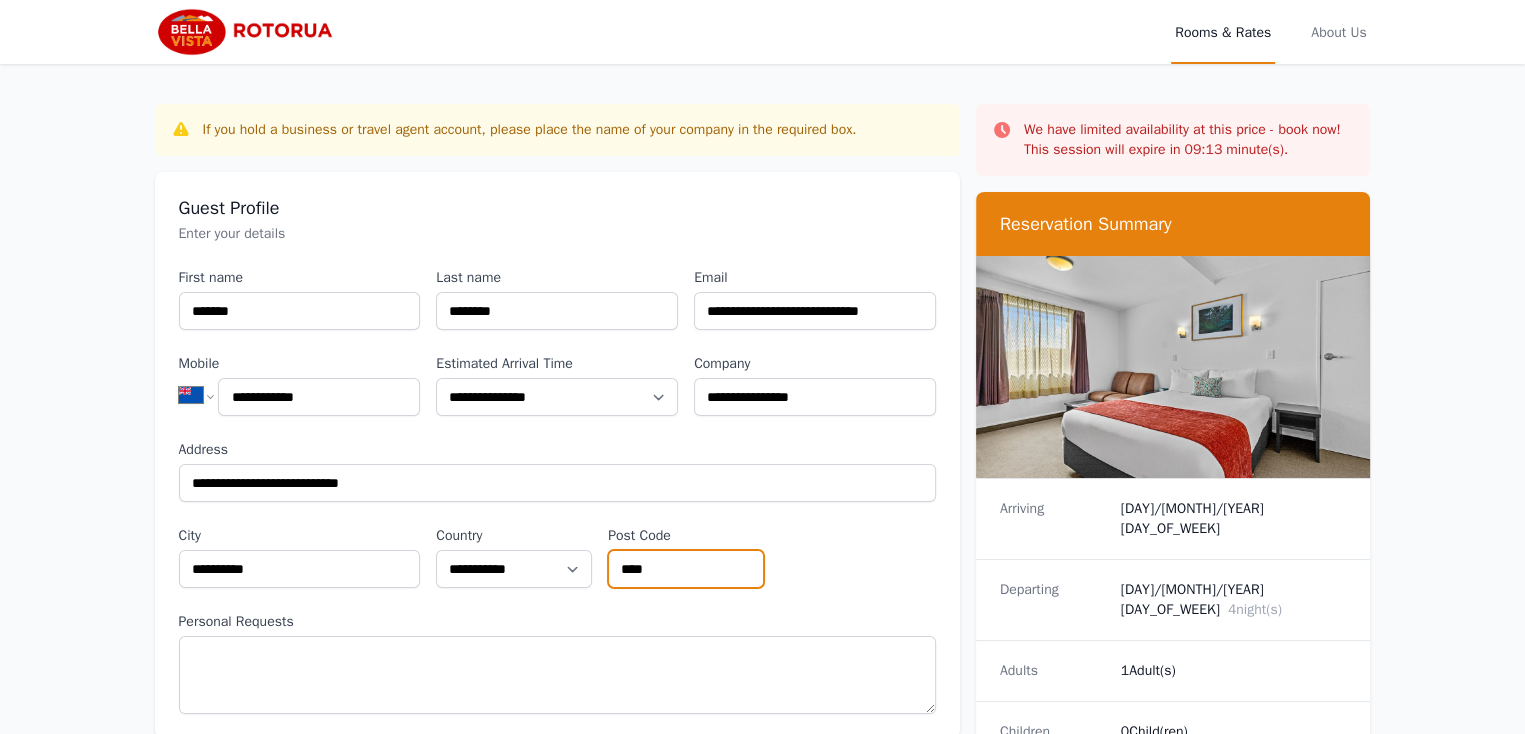 scroll, scrollTop: 642, scrollLeft: 0, axis: vertical 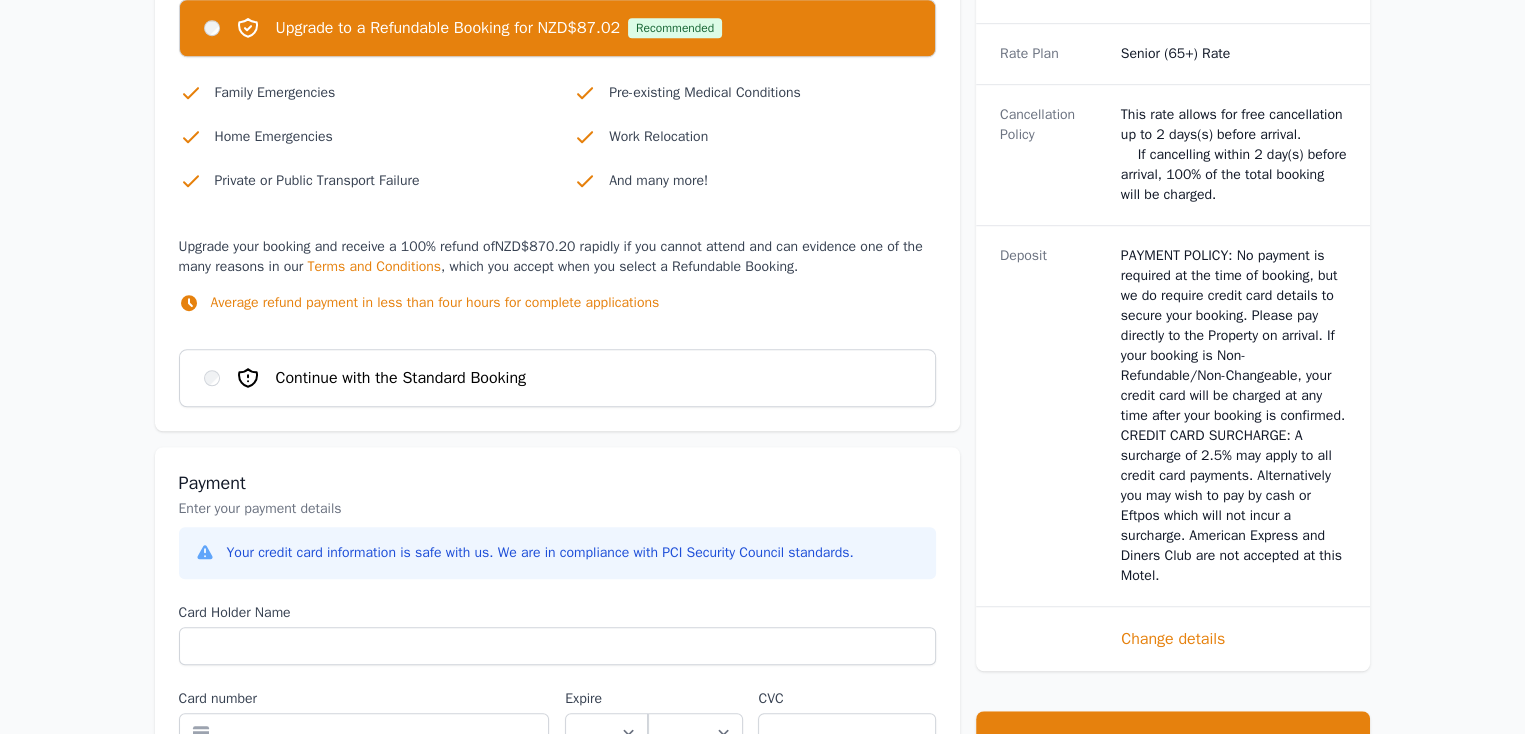 type on "****" 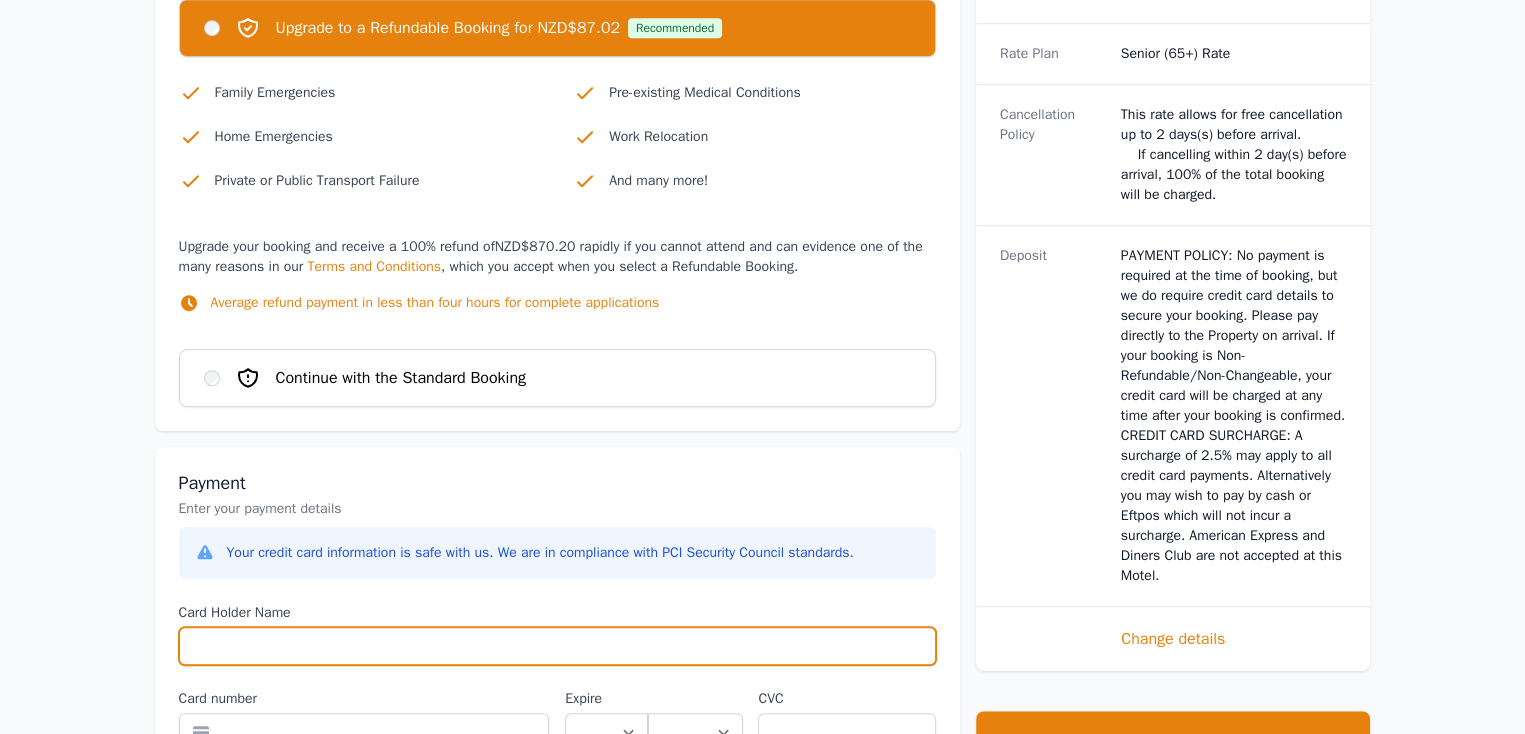 click on "Card Holder Name" at bounding box center [557, 646] 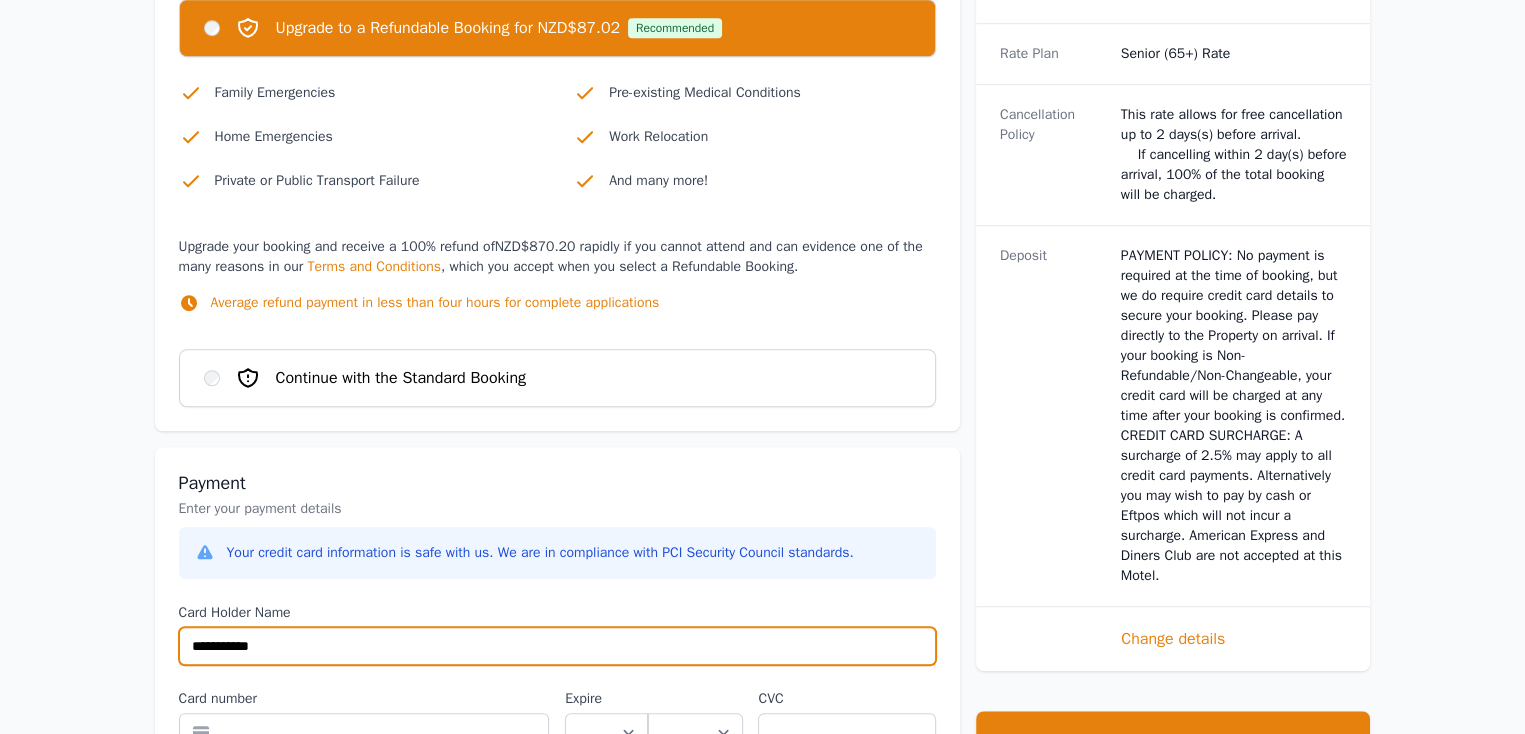 scroll, scrollTop: 642, scrollLeft: 0, axis: vertical 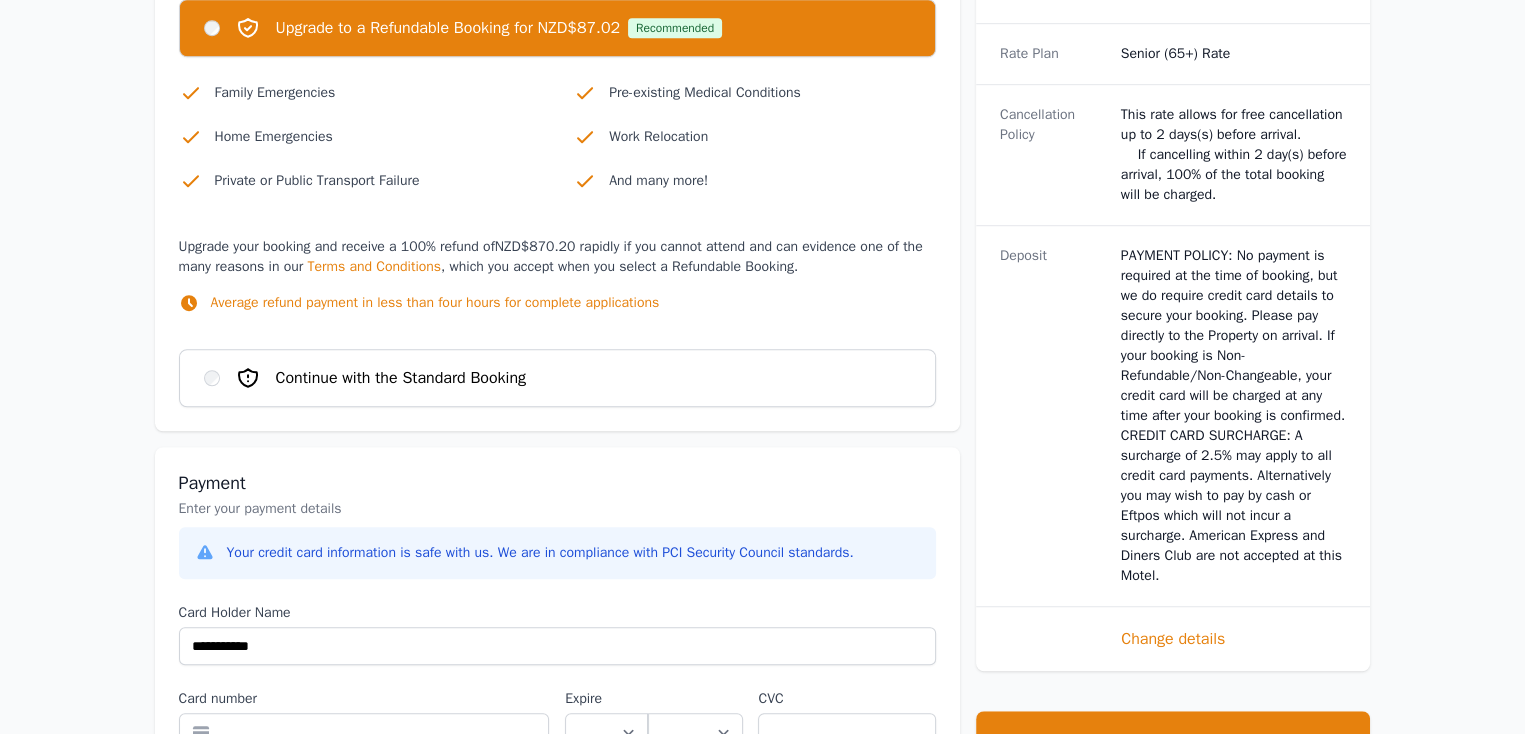 click on "Card number" at bounding box center [364, 699] 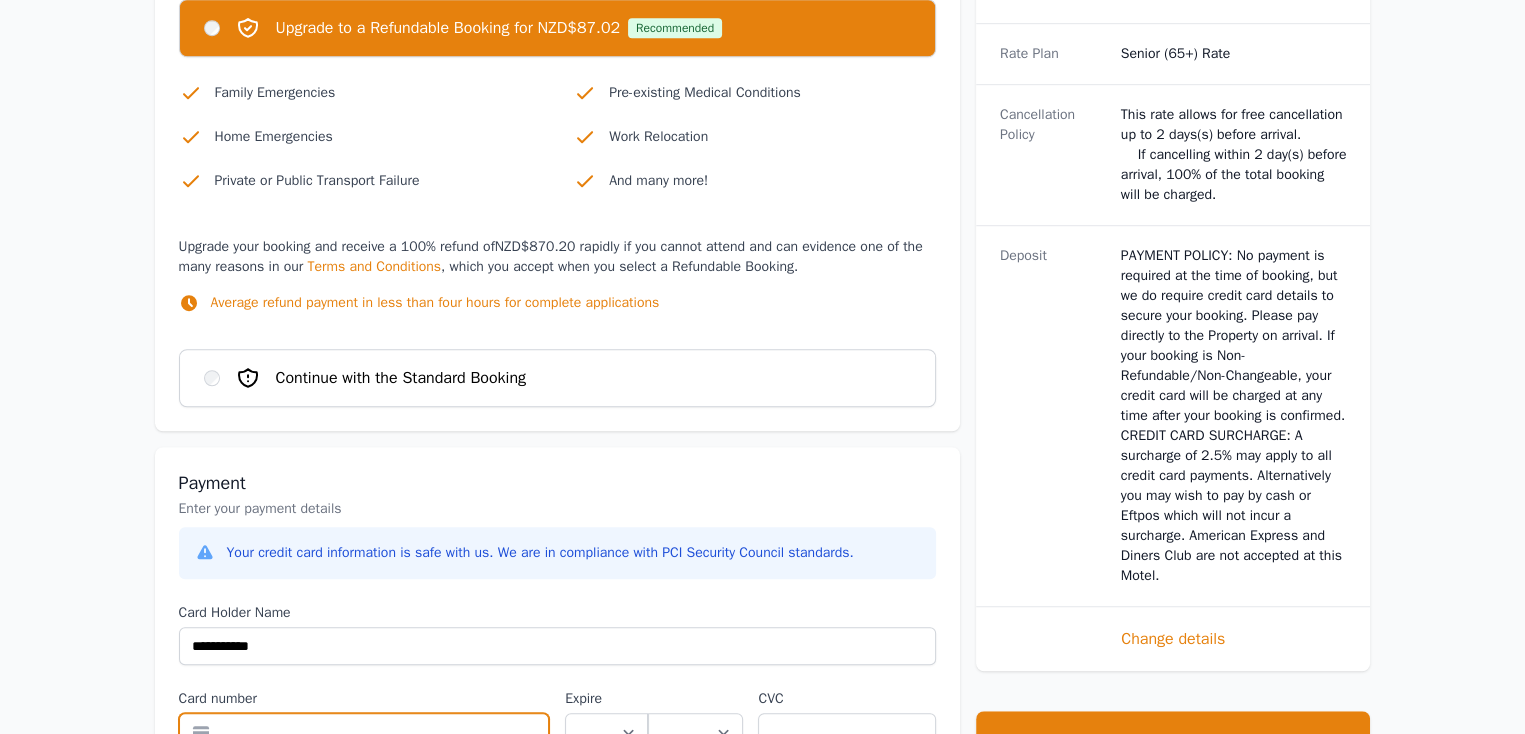 click at bounding box center [364, 732] 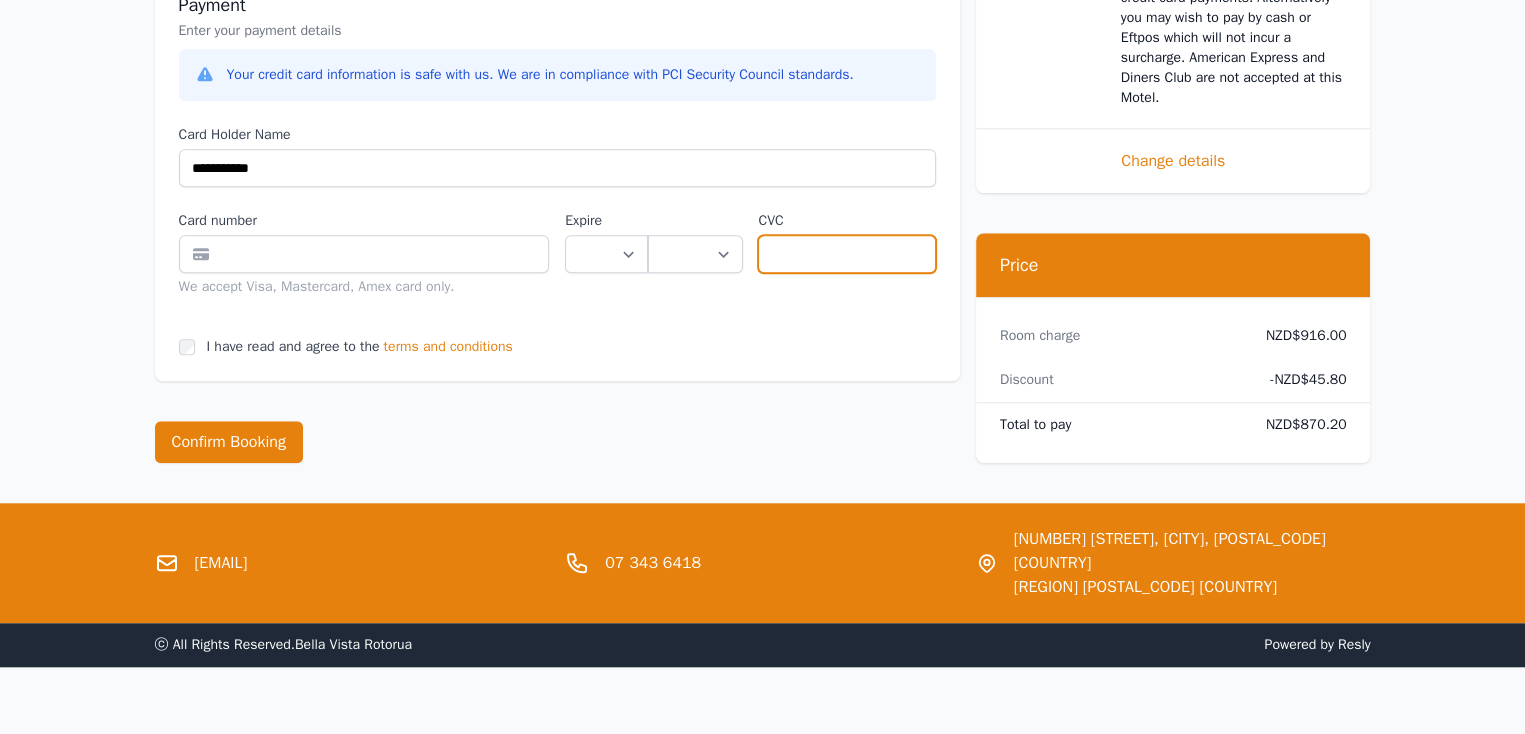 click at bounding box center [846, 254] 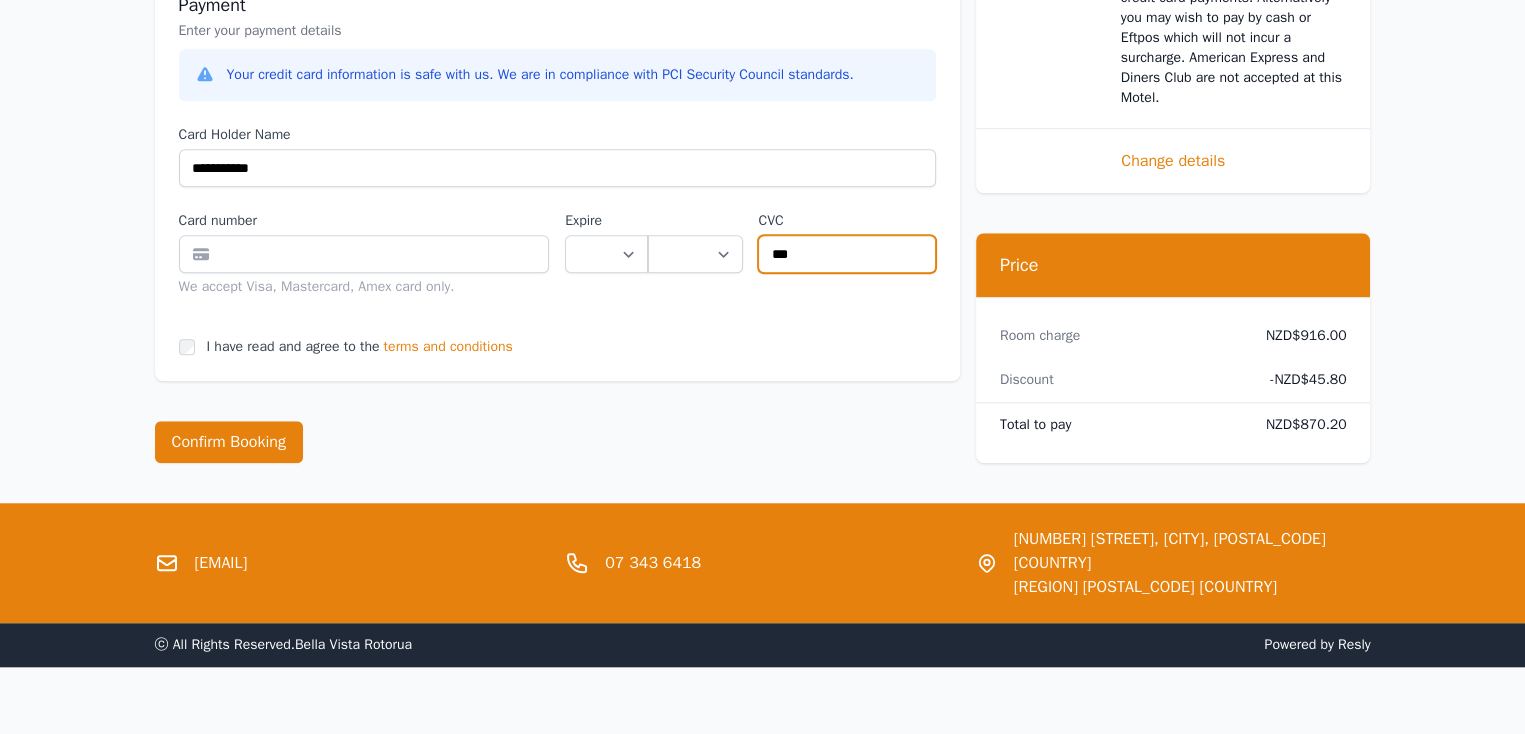 type on "***" 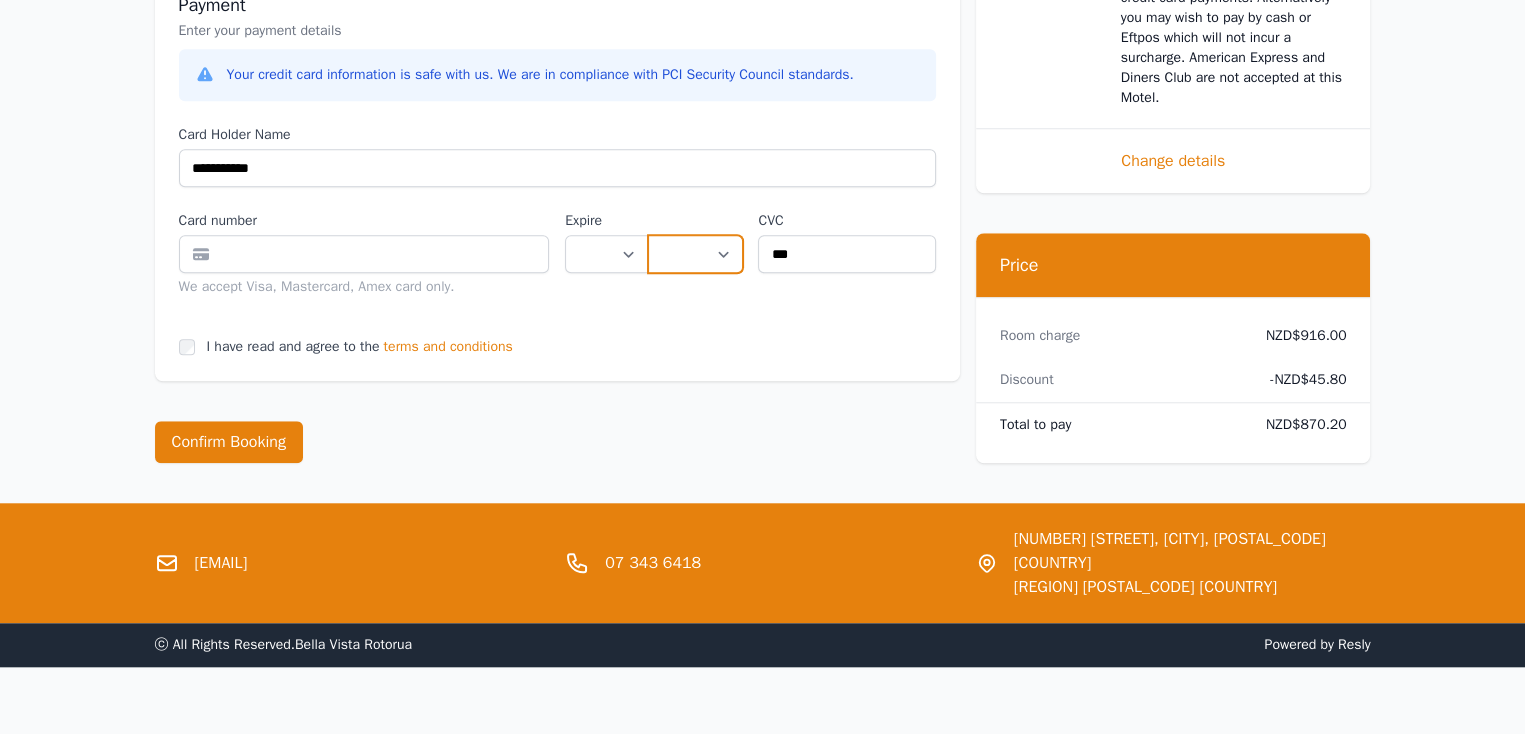 click on "**** **** **** **** **** **** **** **** ****" at bounding box center (695, 254) 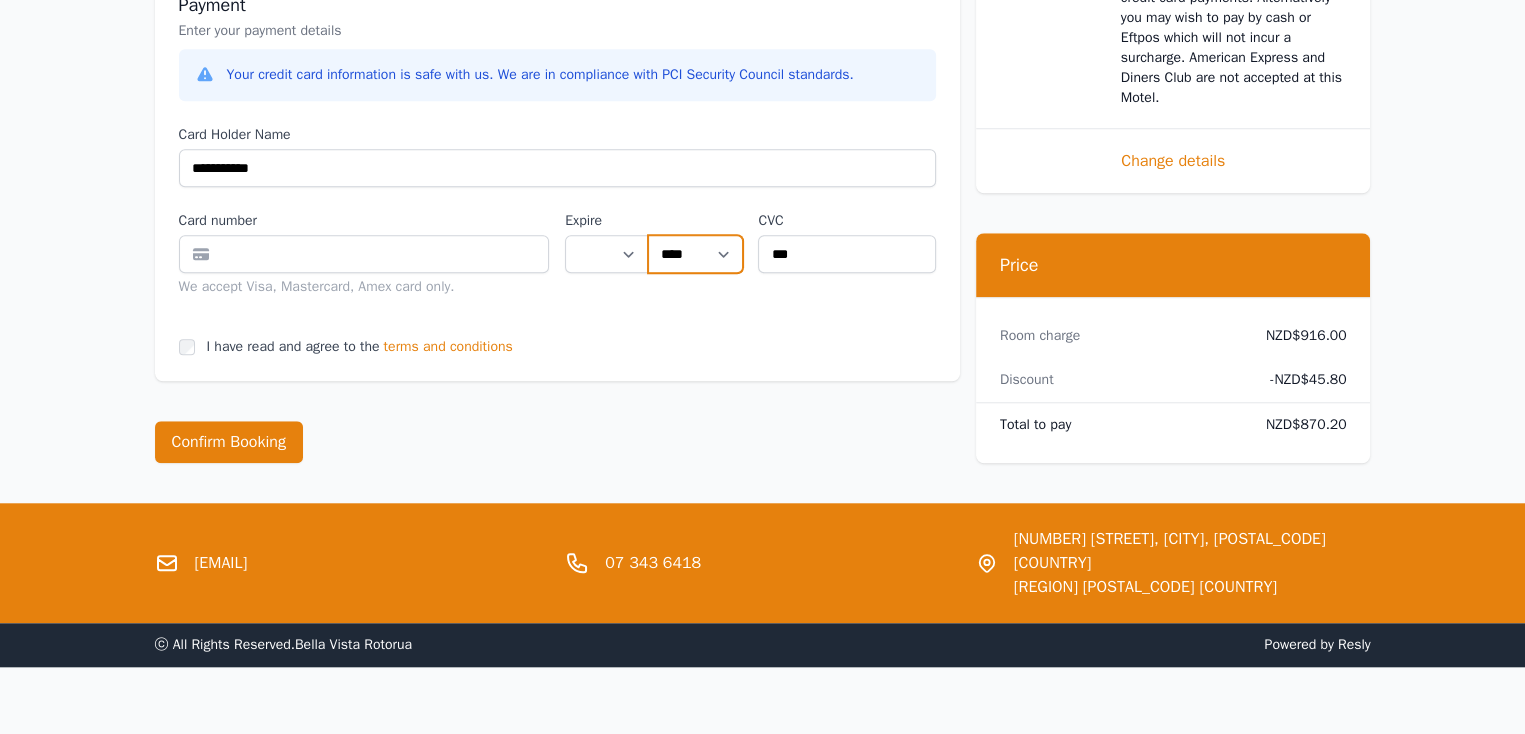 click on "**** **** **** **** **** **** **** **** ****" at bounding box center (695, 254) 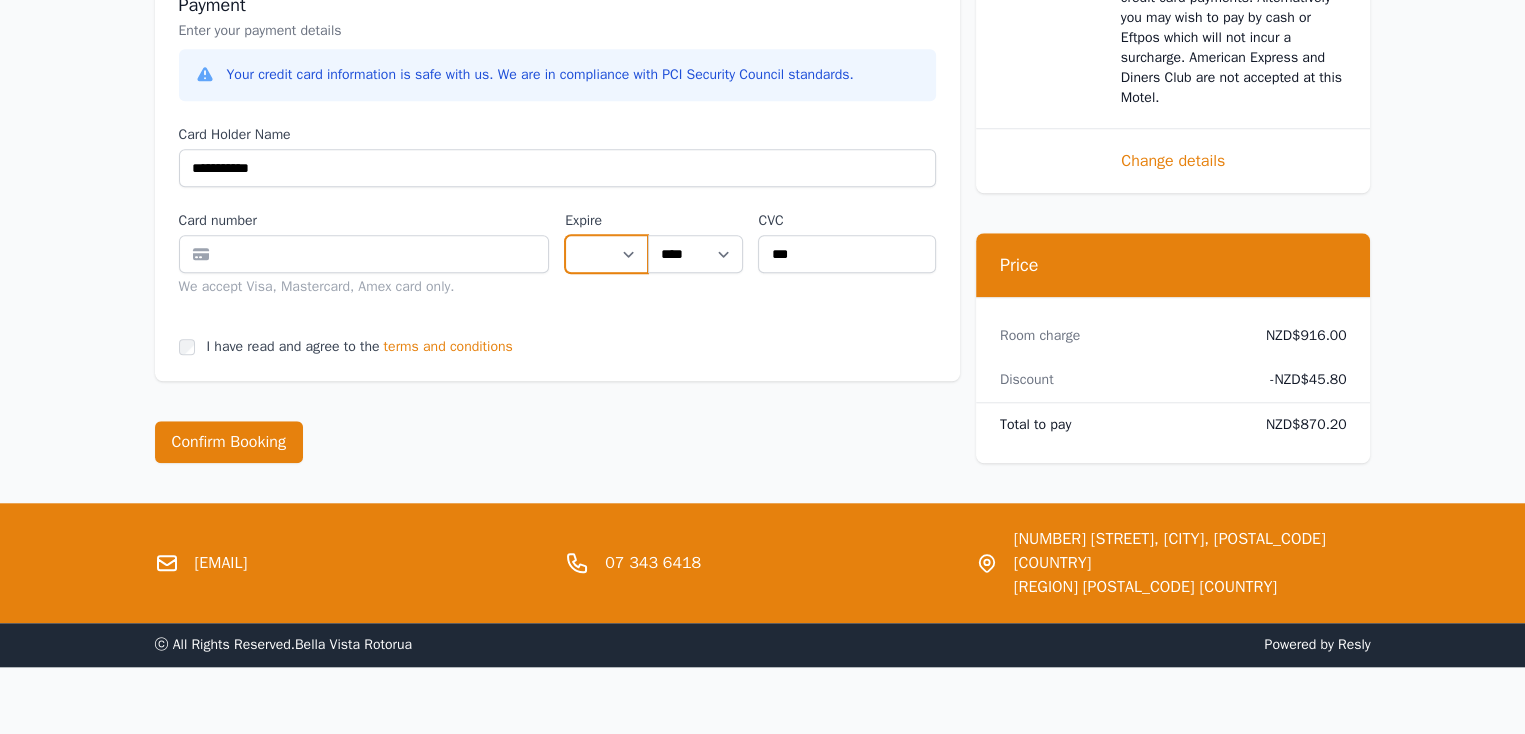 click on "** ** ** ** ** ** ** ** ** ** ** **" at bounding box center [606, 254] 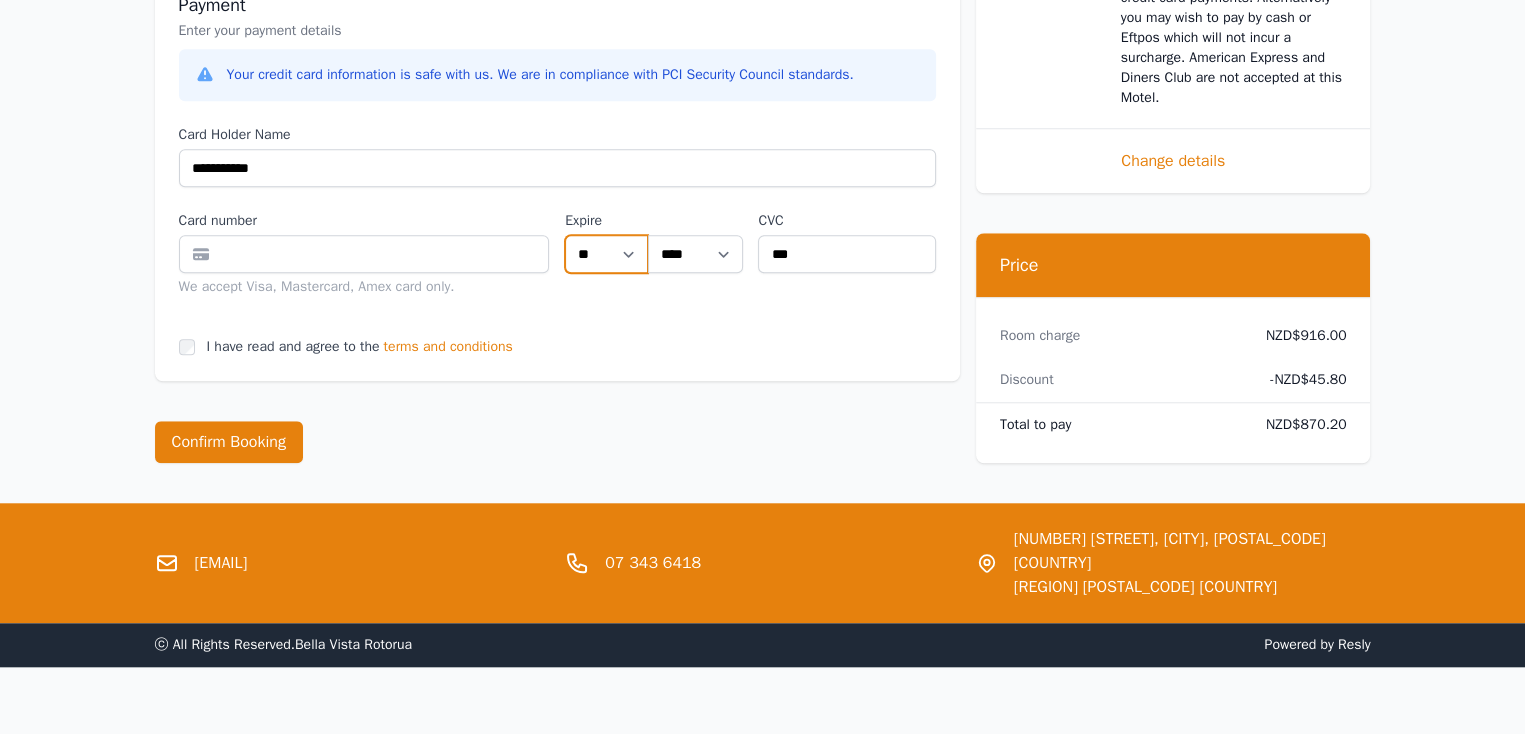 click on "** ** ** ** ** ** ** ** ** ** ** **" at bounding box center (606, 254) 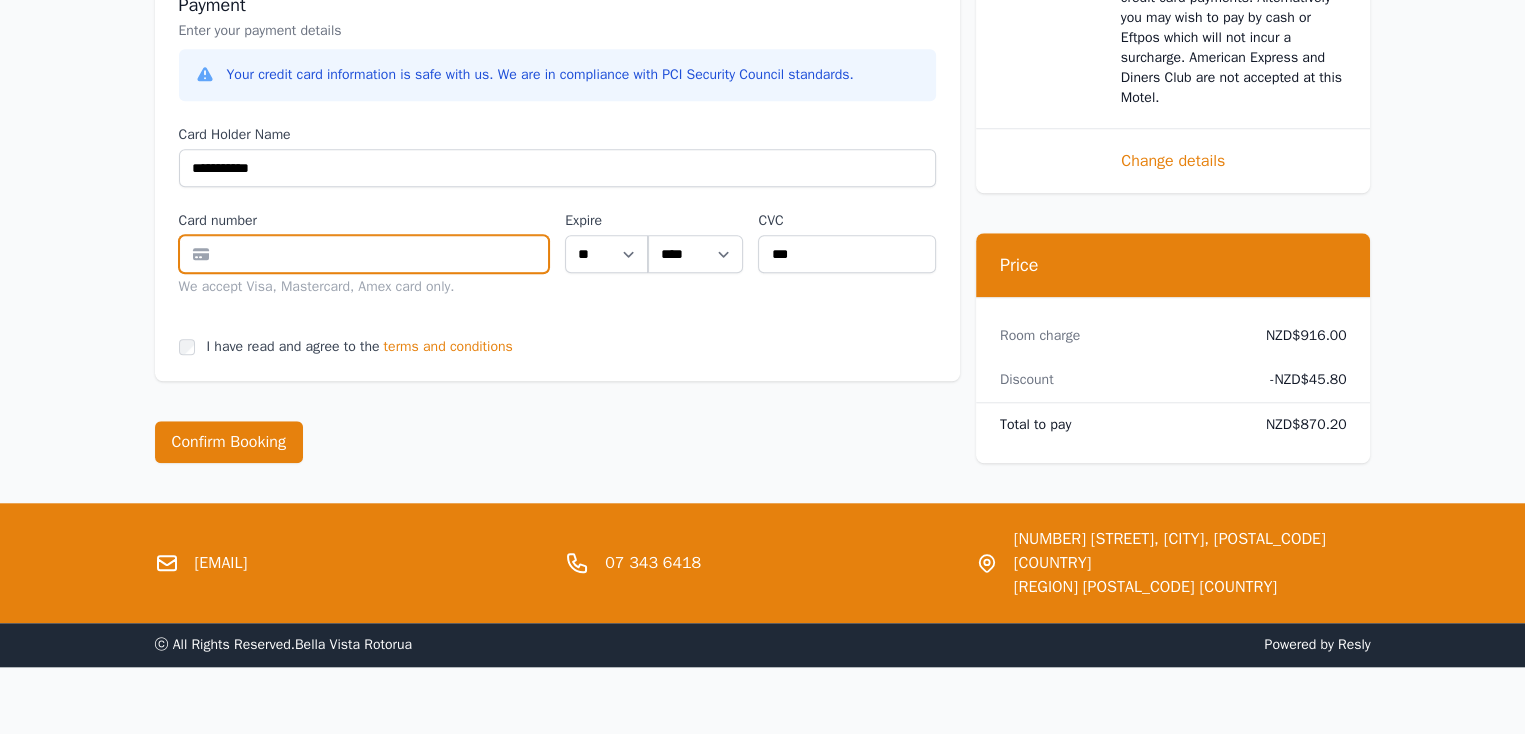 click at bounding box center (364, 254) 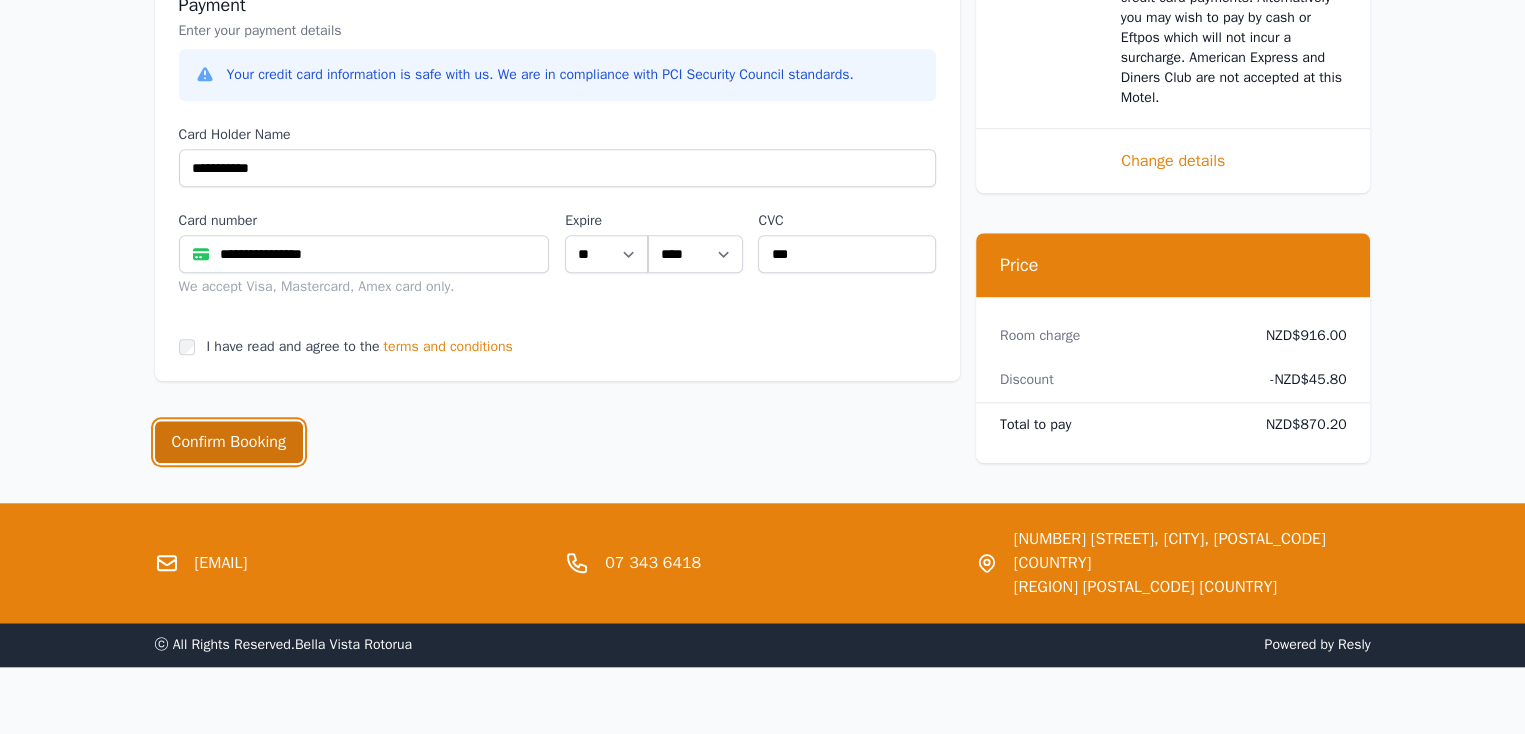 click on "Confirm Booking" at bounding box center (229, 442) 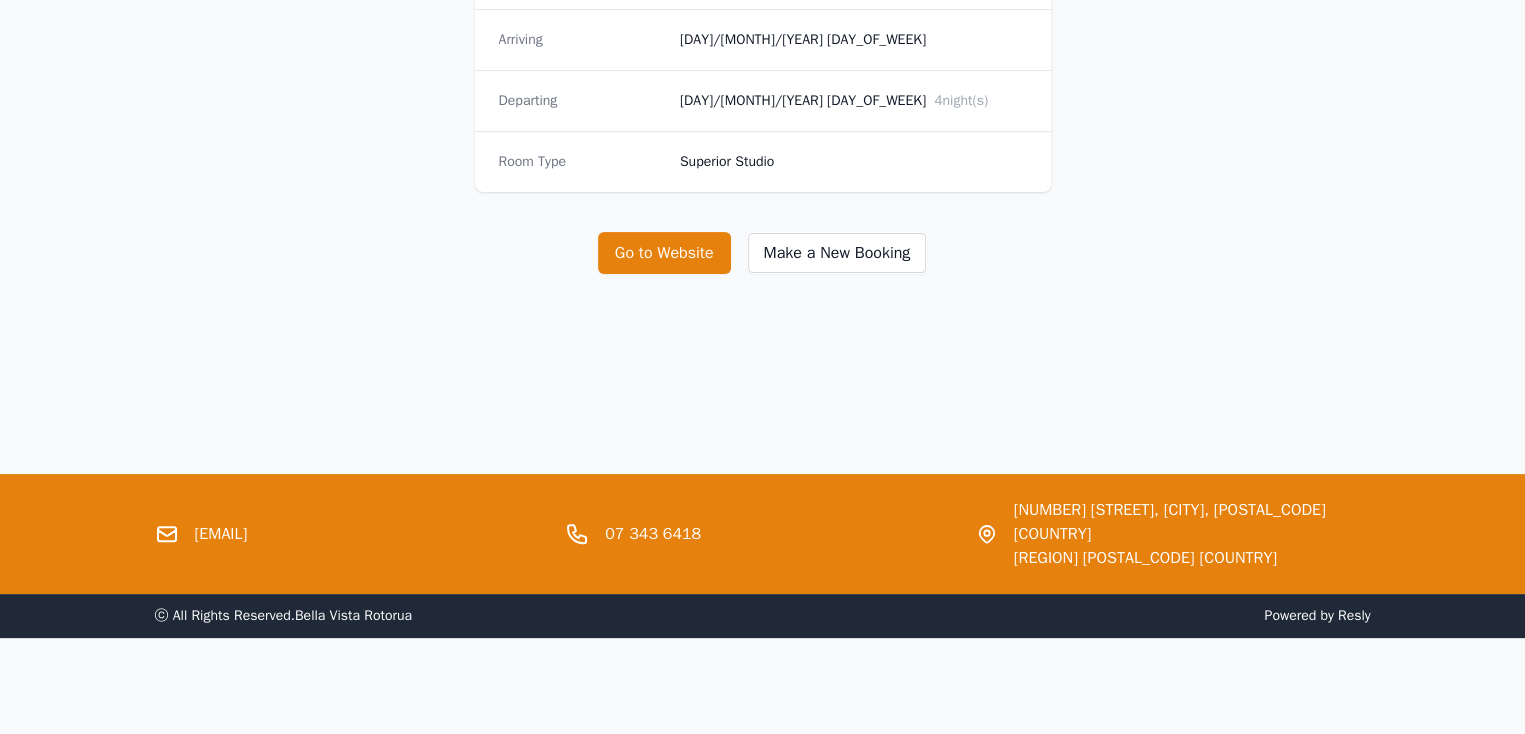 scroll, scrollTop: 0, scrollLeft: 0, axis: both 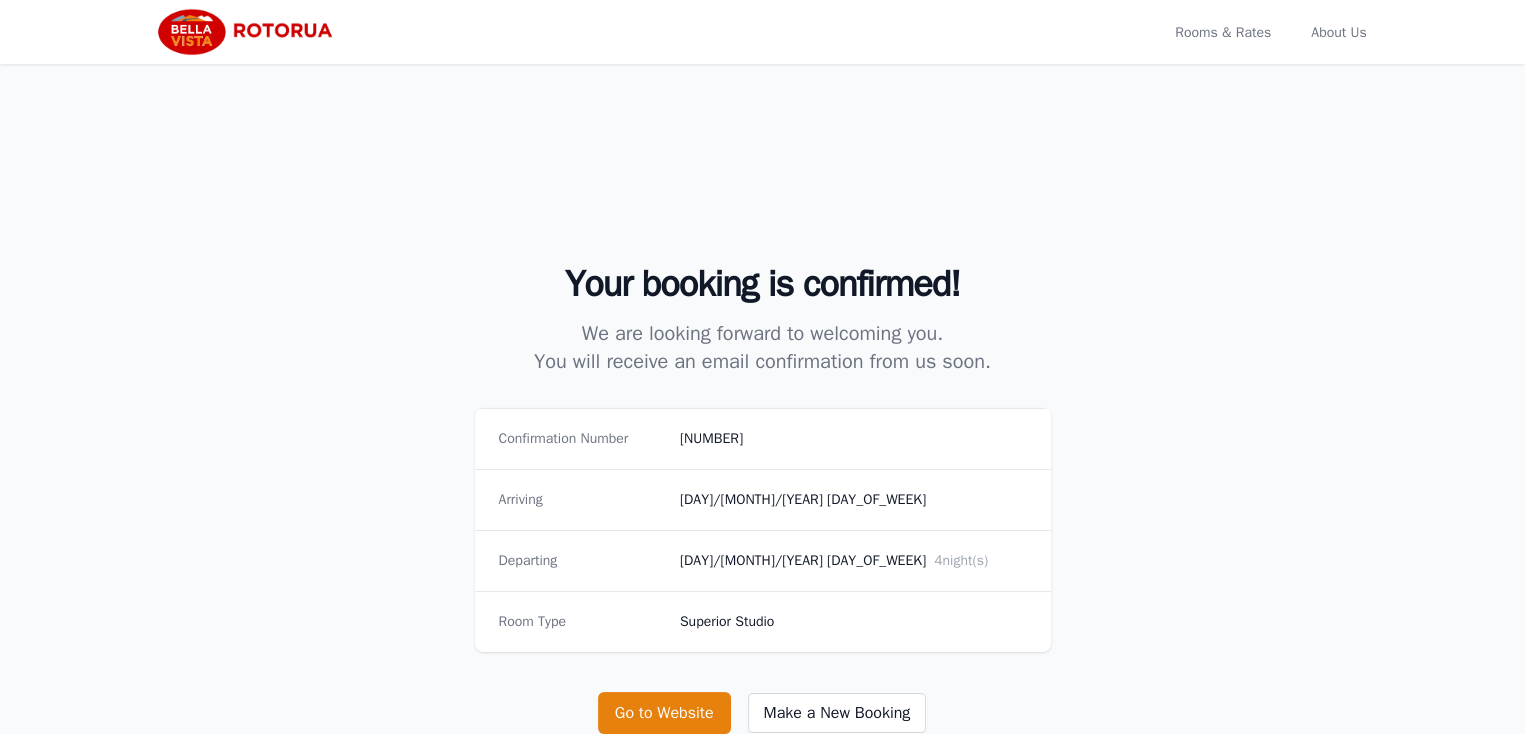 select on "**" 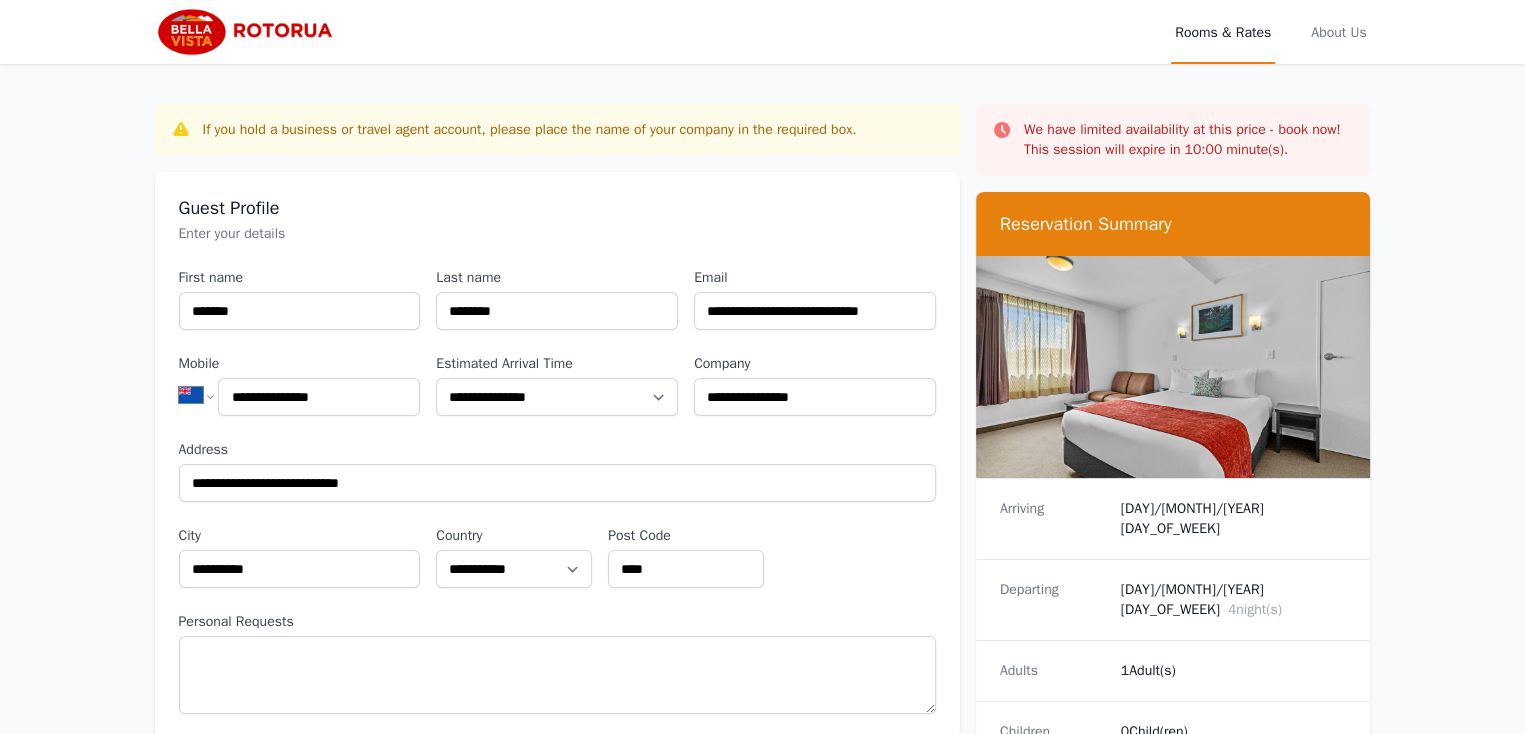 scroll, scrollTop: 642, scrollLeft: 0, axis: vertical 